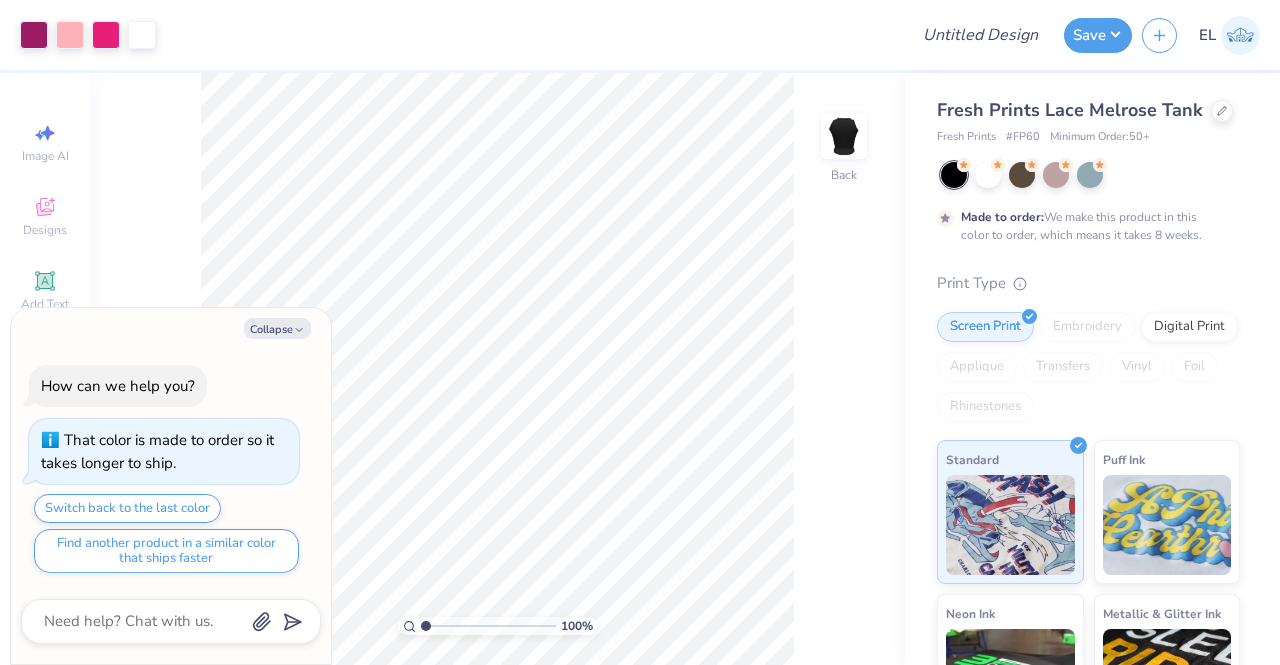 scroll, scrollTop: 0, scrollLeft: 0, axis: both 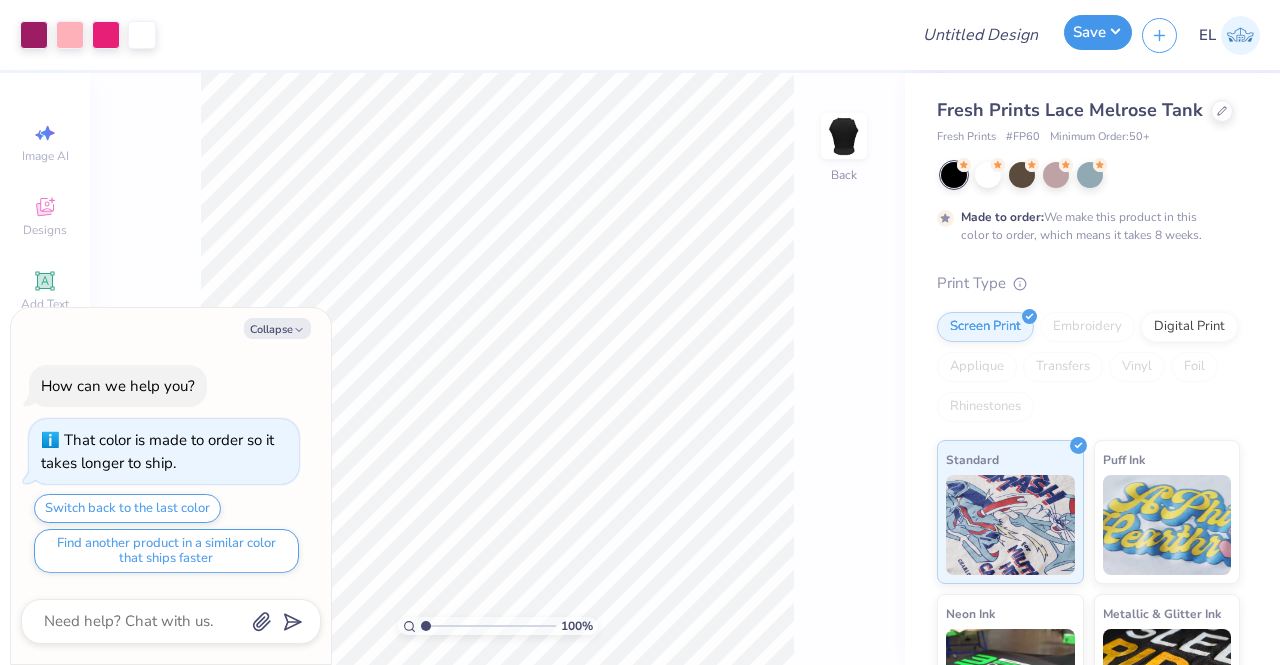 click on "Save" at bounding box center (1098, 32) 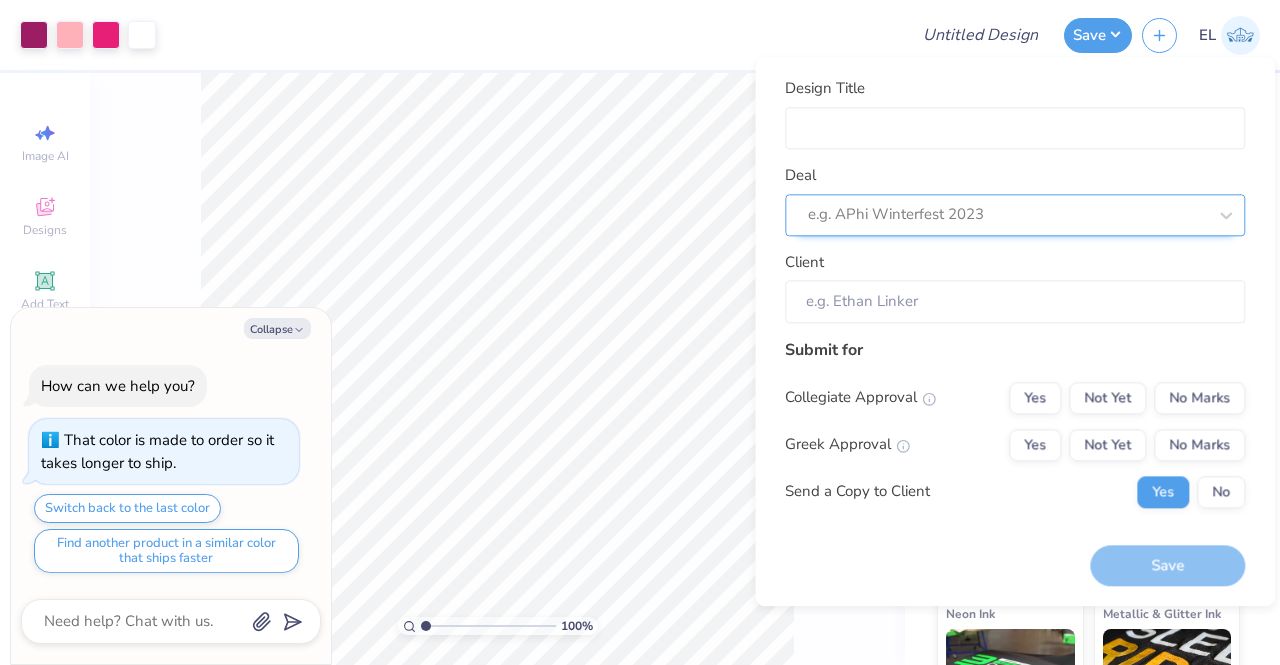 click at bounding box center [1007, 215] 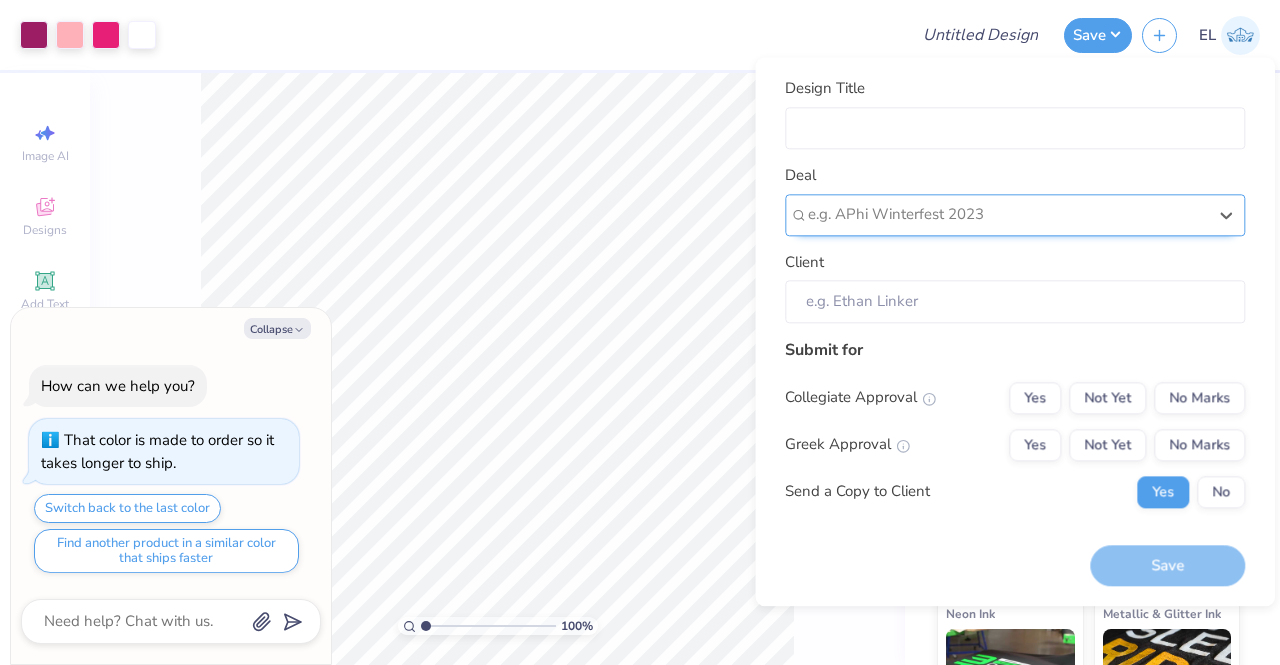 click at bounding box center (1007, 215) 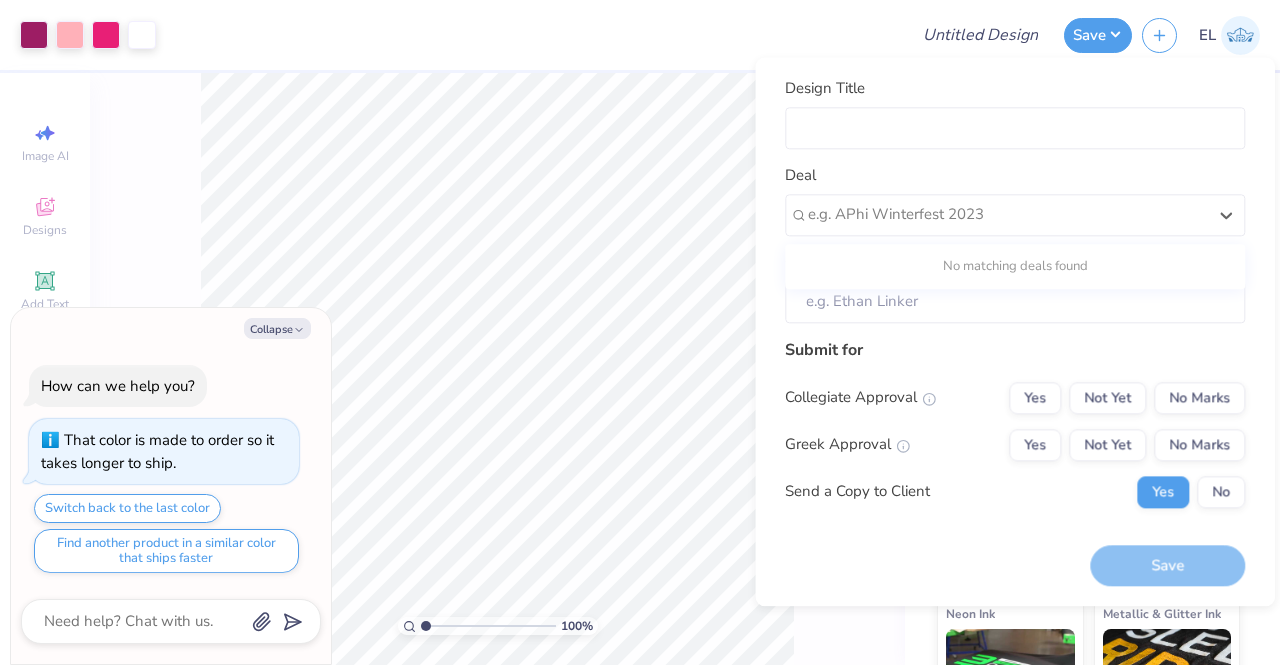 click on "No matching deals found" at bounding box center (1015, 267) 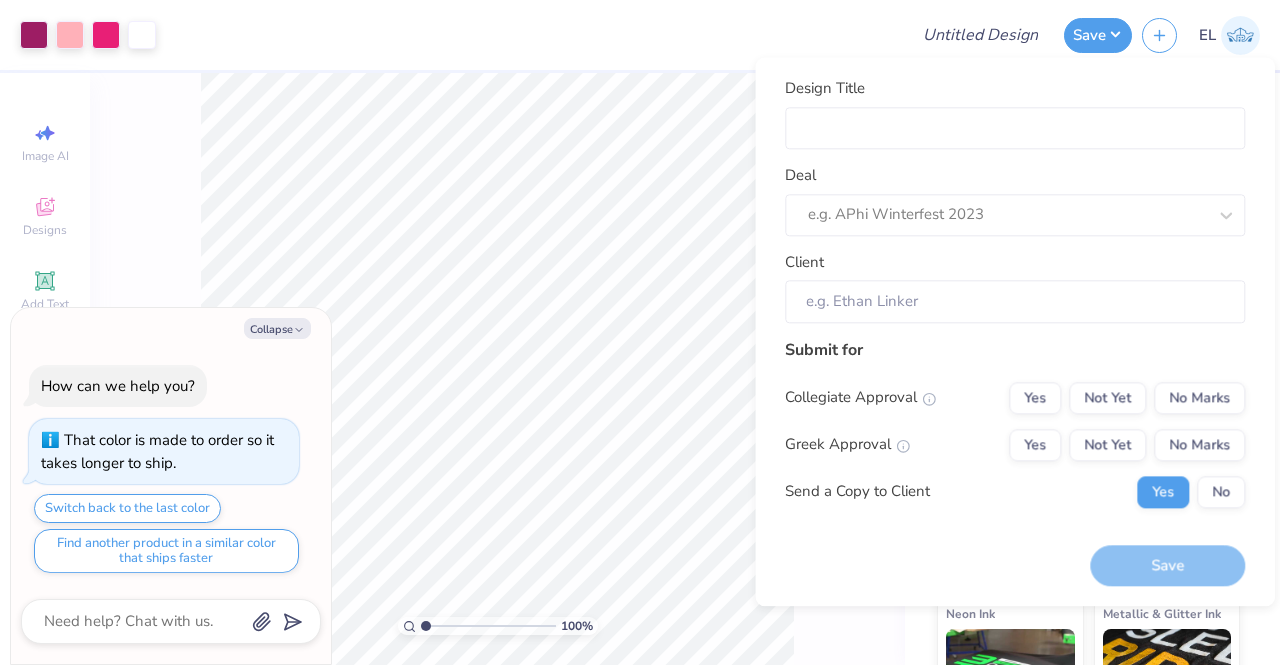 click on "Design Title Deal e.g. APhi Winterfest 2023 Client Submit for Collegiate Approval Yes Not Yet No Marks Greek Approval Yes Not Yet No Marks Send a Copy to Client Yes No" at bounding box center [1015, 300] 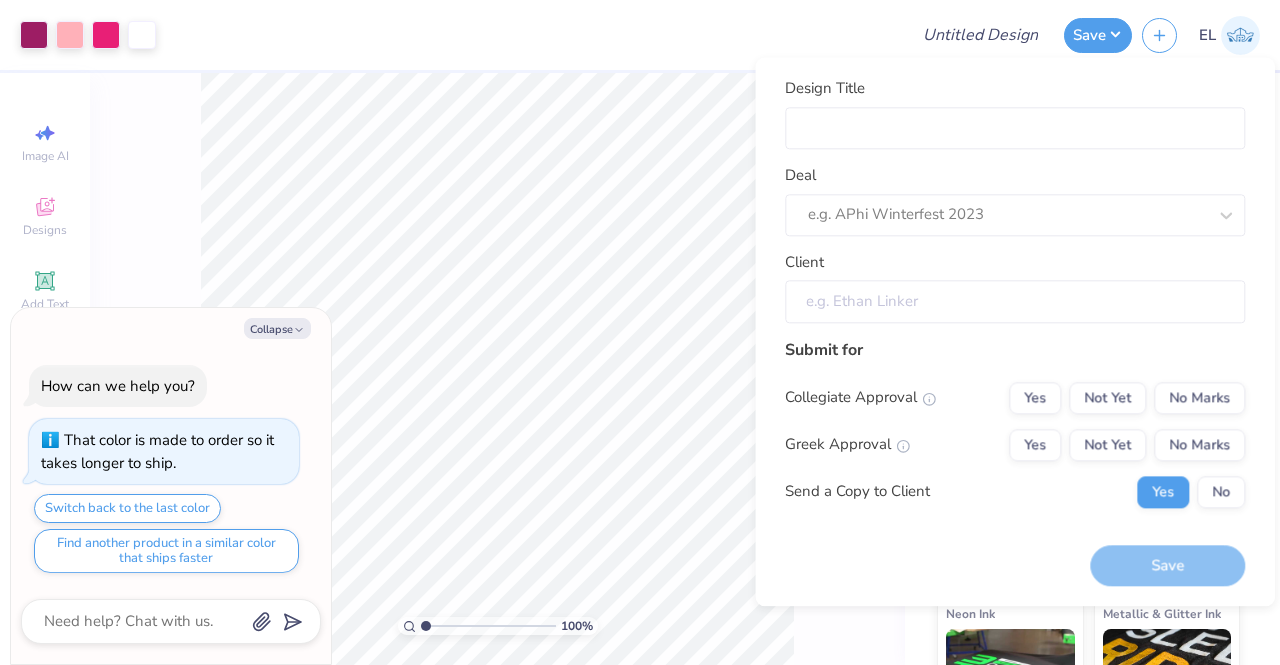 click on "Client" at bounding box center [1015, 301] 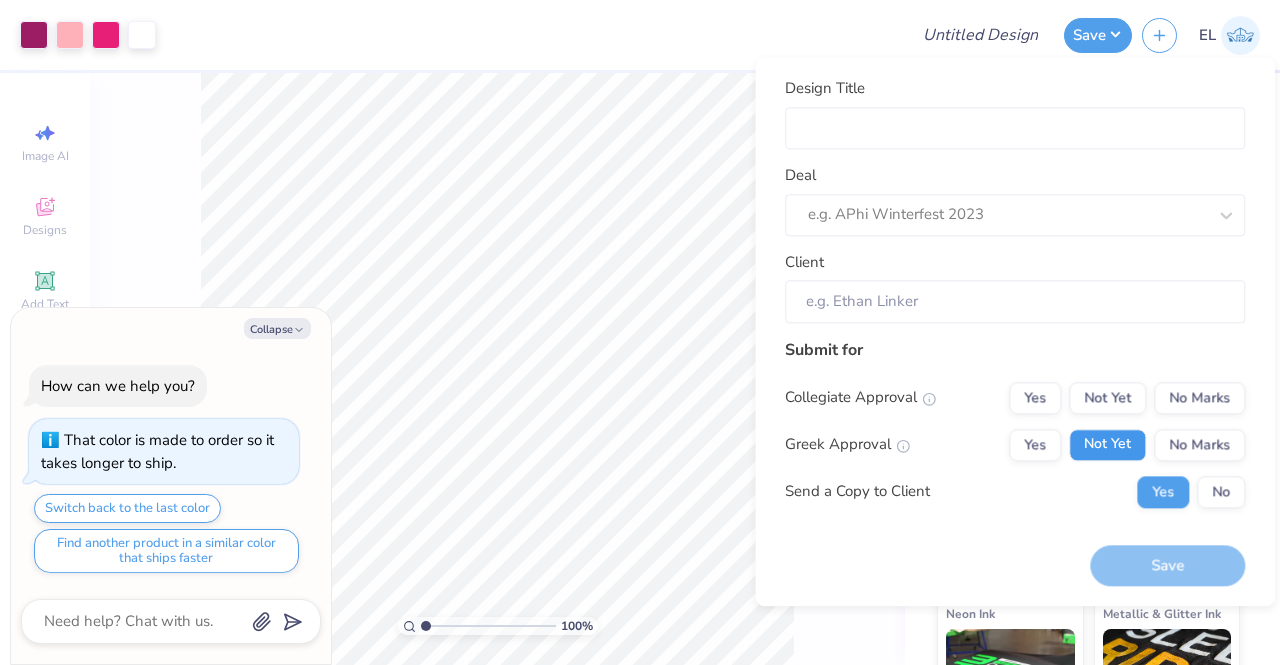 click on "Not Yet" at bounding box center (1107, 445) 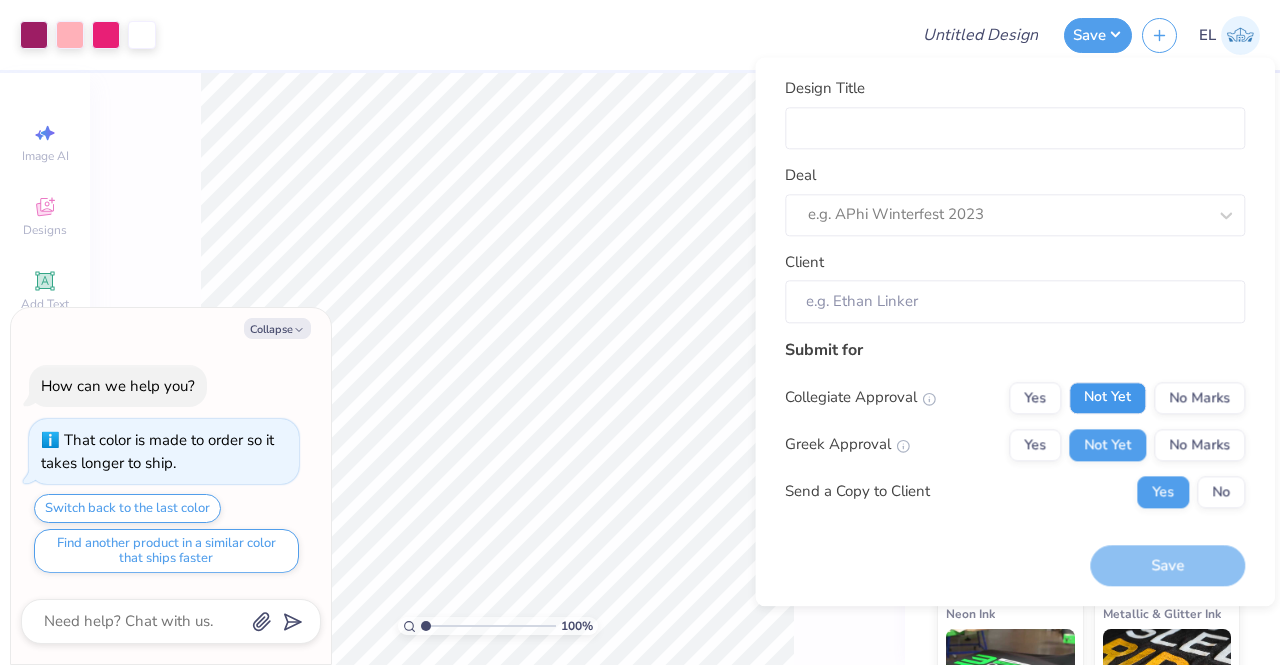 click on "Not Yet" at bounding box center (1107, 398) 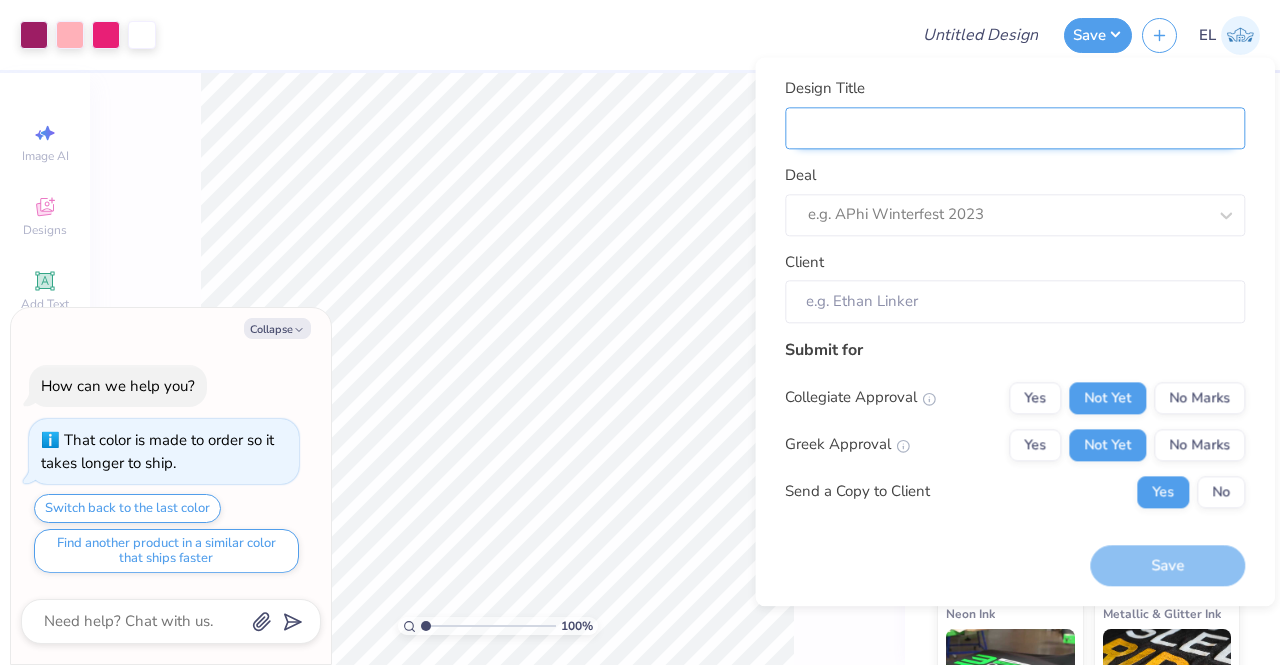 click on "Design Title" at bounding box center (1015, 128) 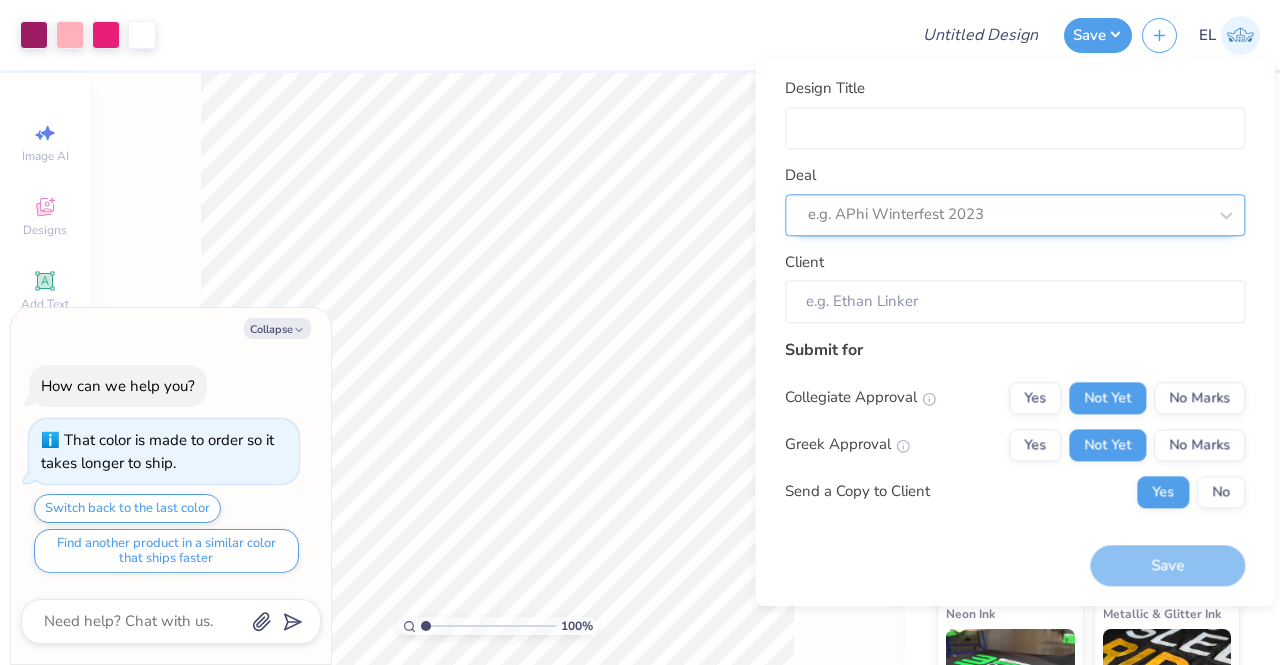 click at bounding box center (1007, 215) 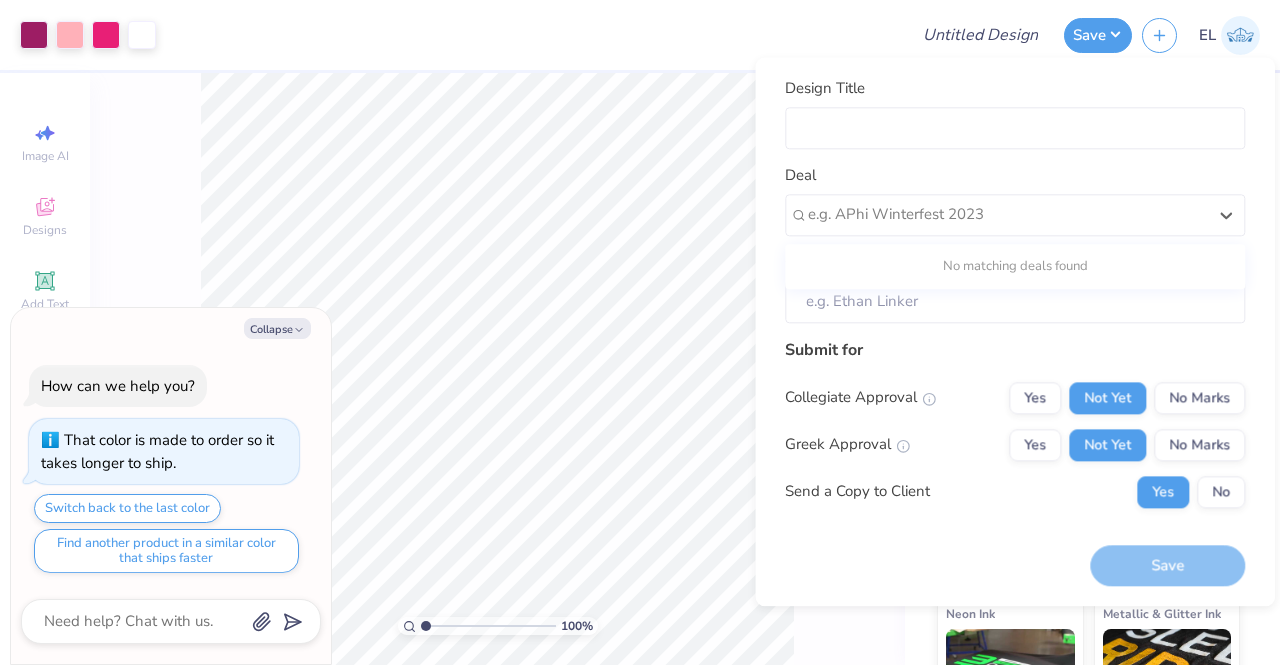 click on "No matching deals found" at bounding box center [1015, 267] 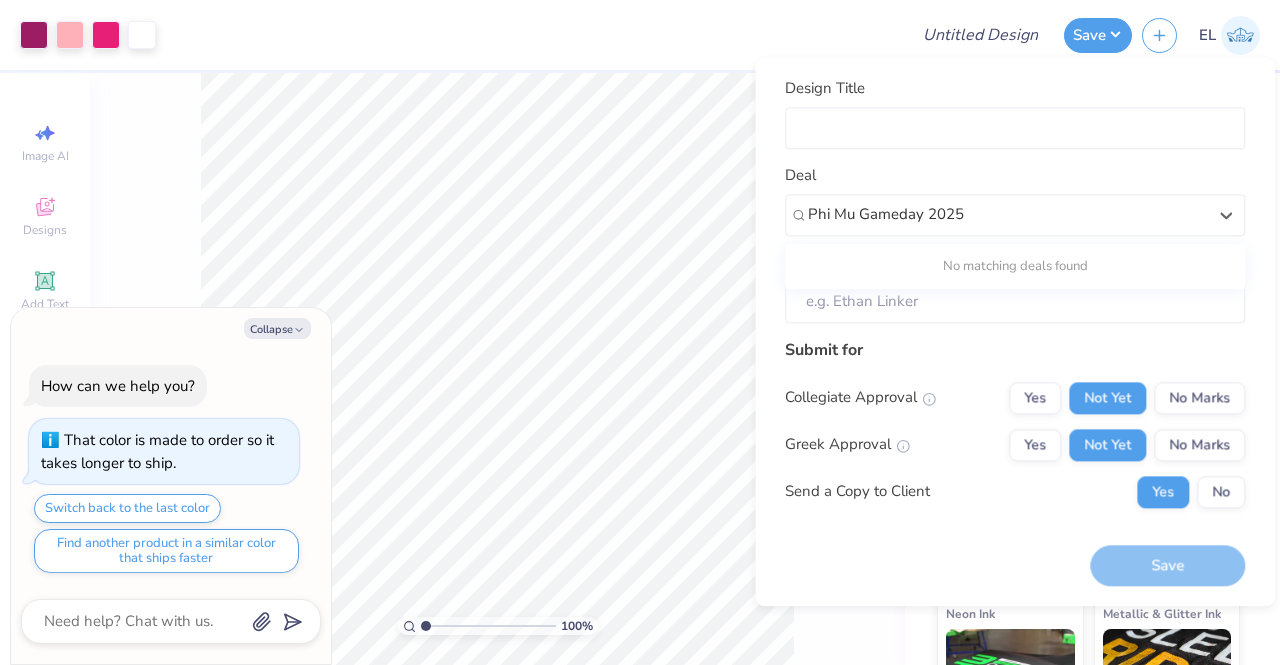 click on "No matching deals found" at bounding box center [1015, 267] 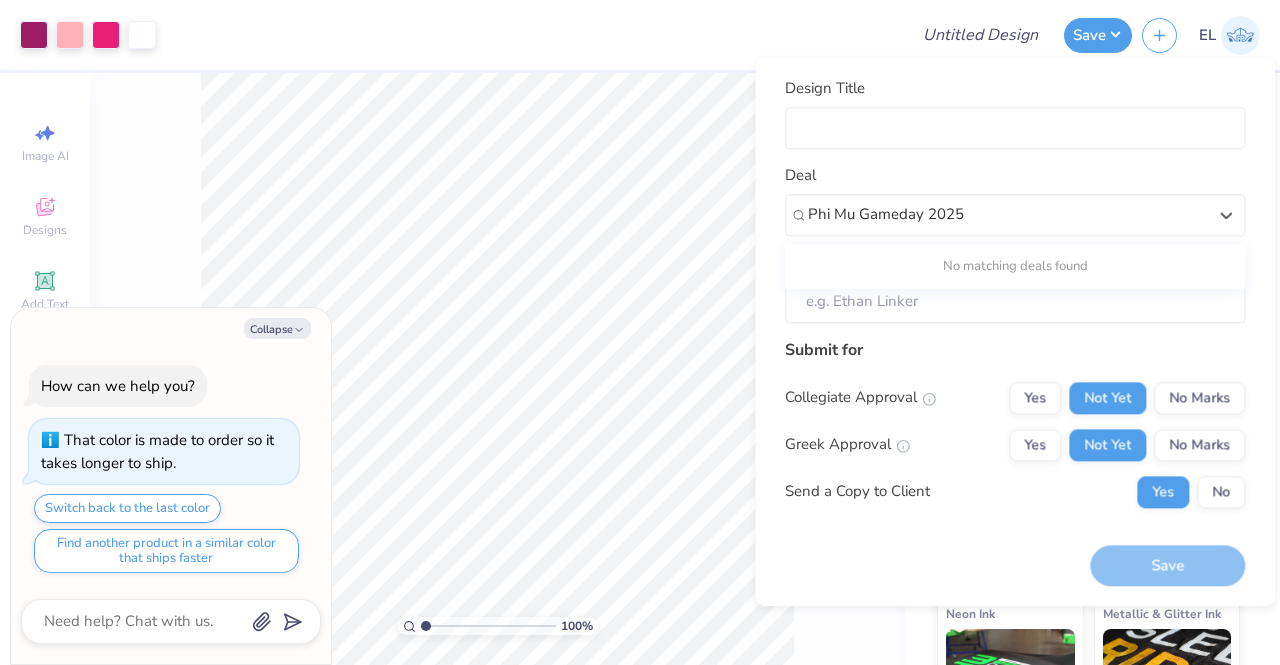 type 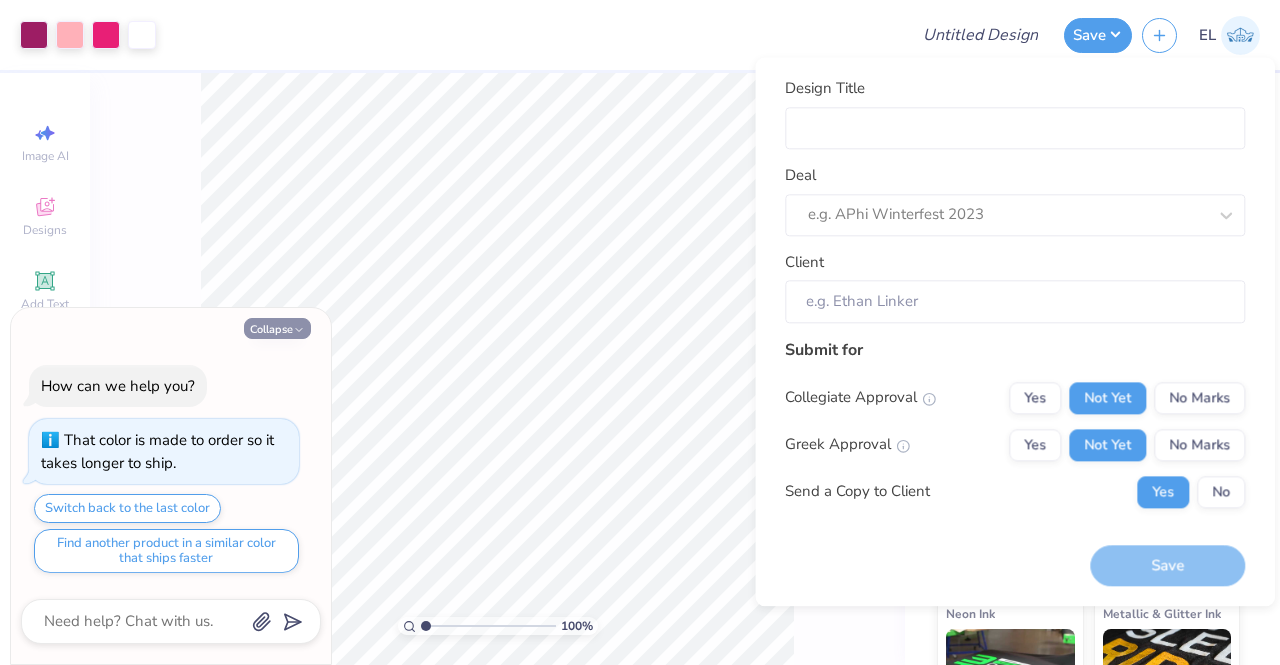 click on "Collapse" at bounding box center (277, 328) 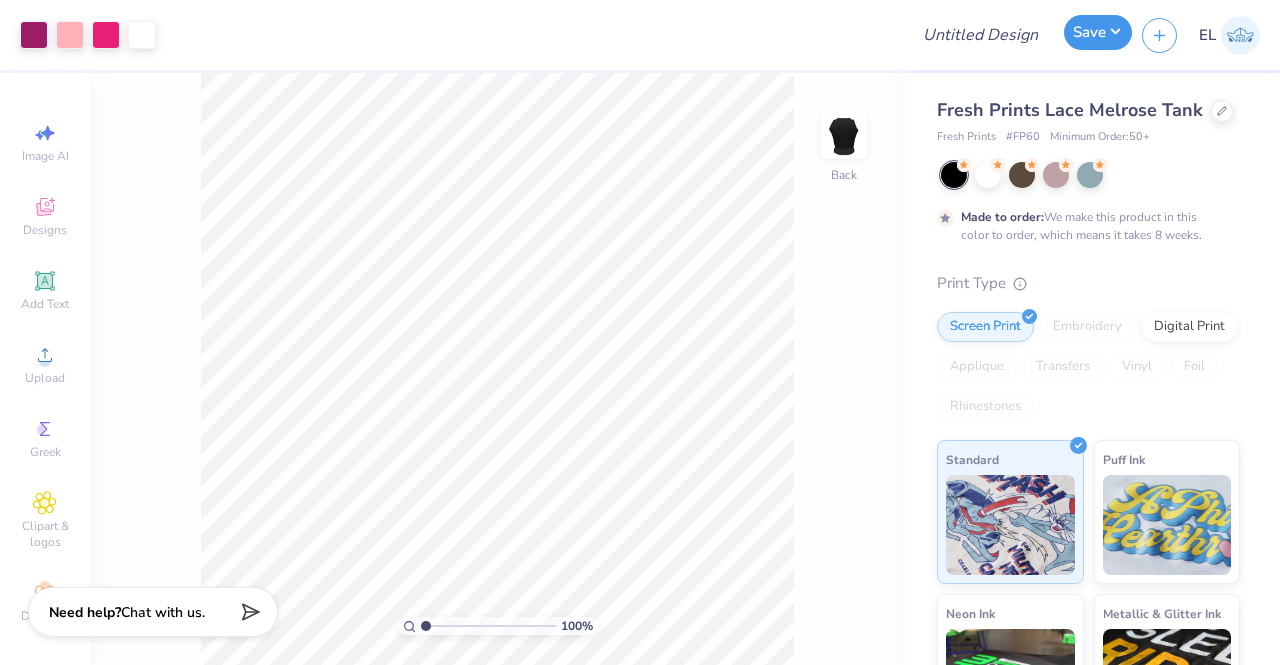 click on "Save" at bounding box center [1098, 32] 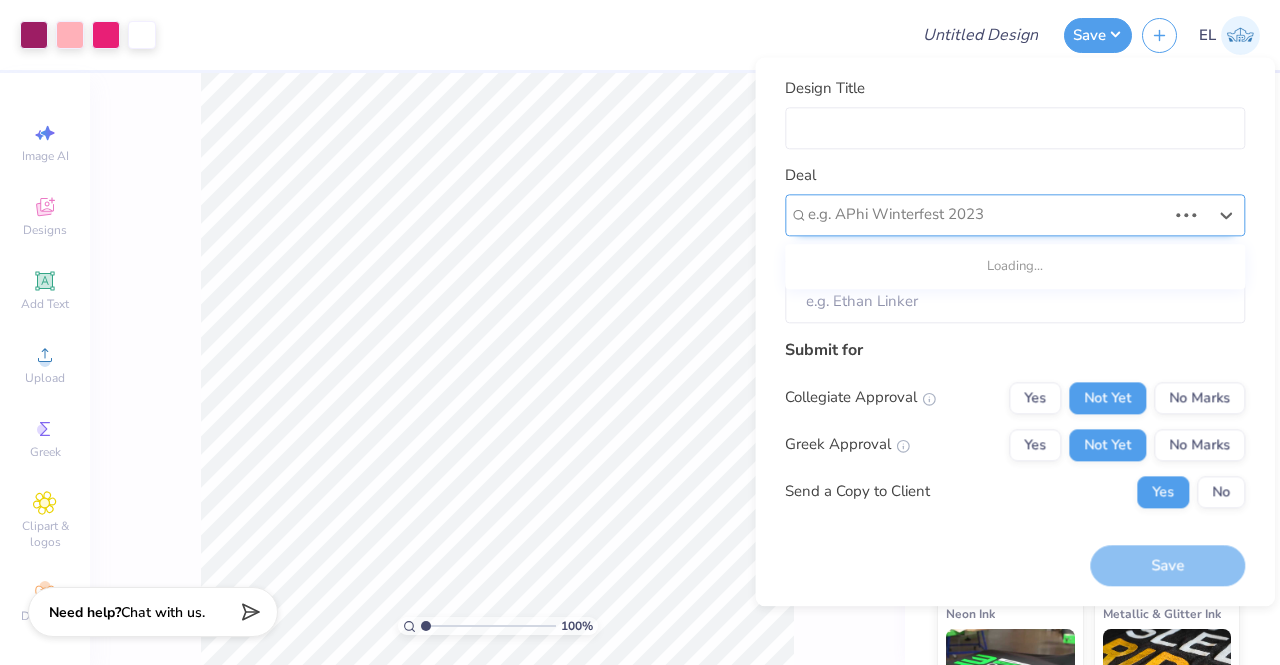 click at bounding box center [987, 215] 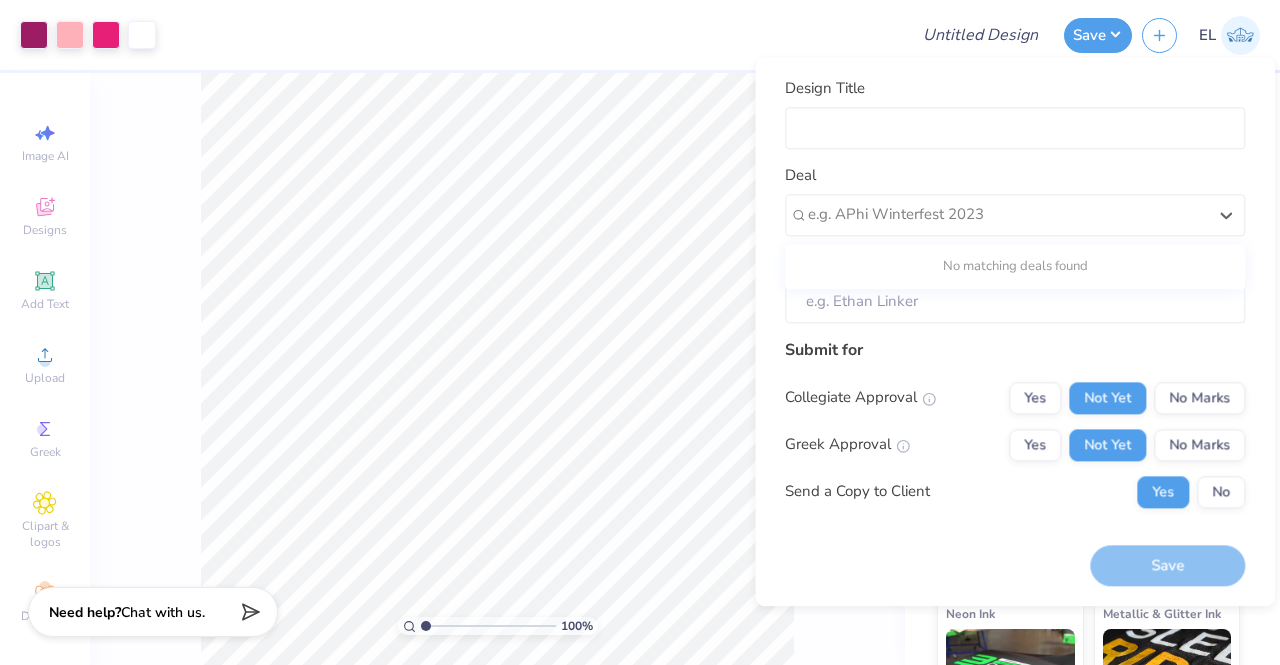click on "No matching deals found" at bounding box center [1015, 267] 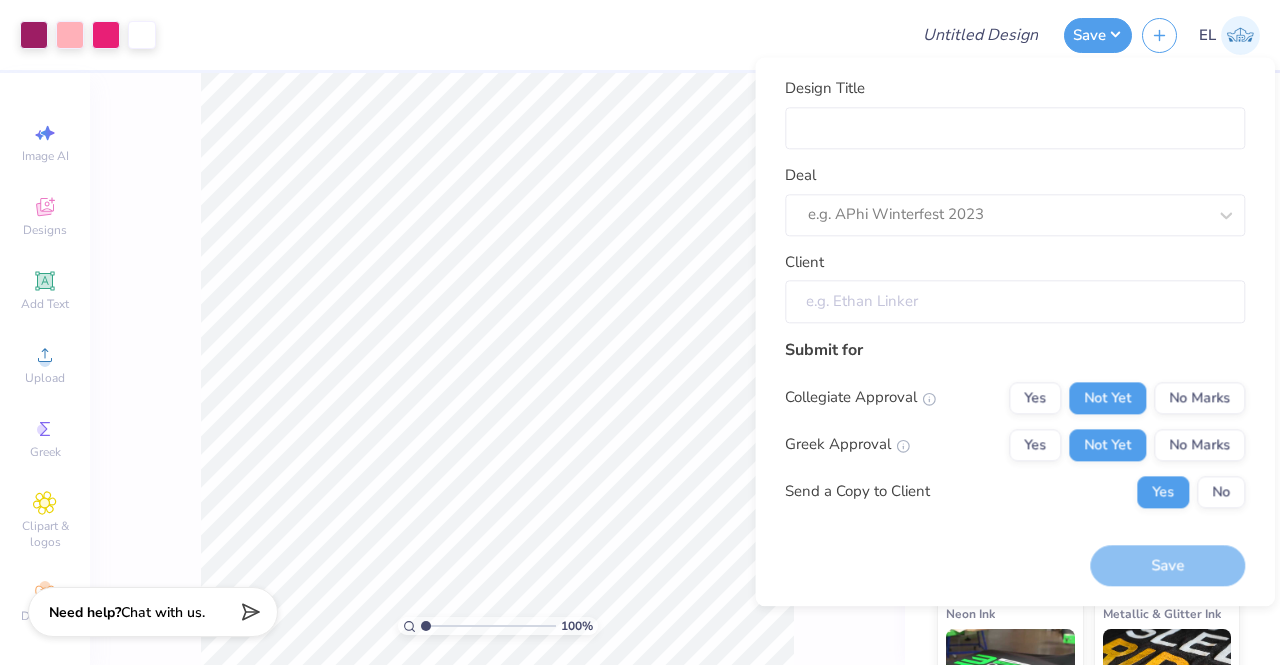 click on "Client" at bounding box center [1015, 301] 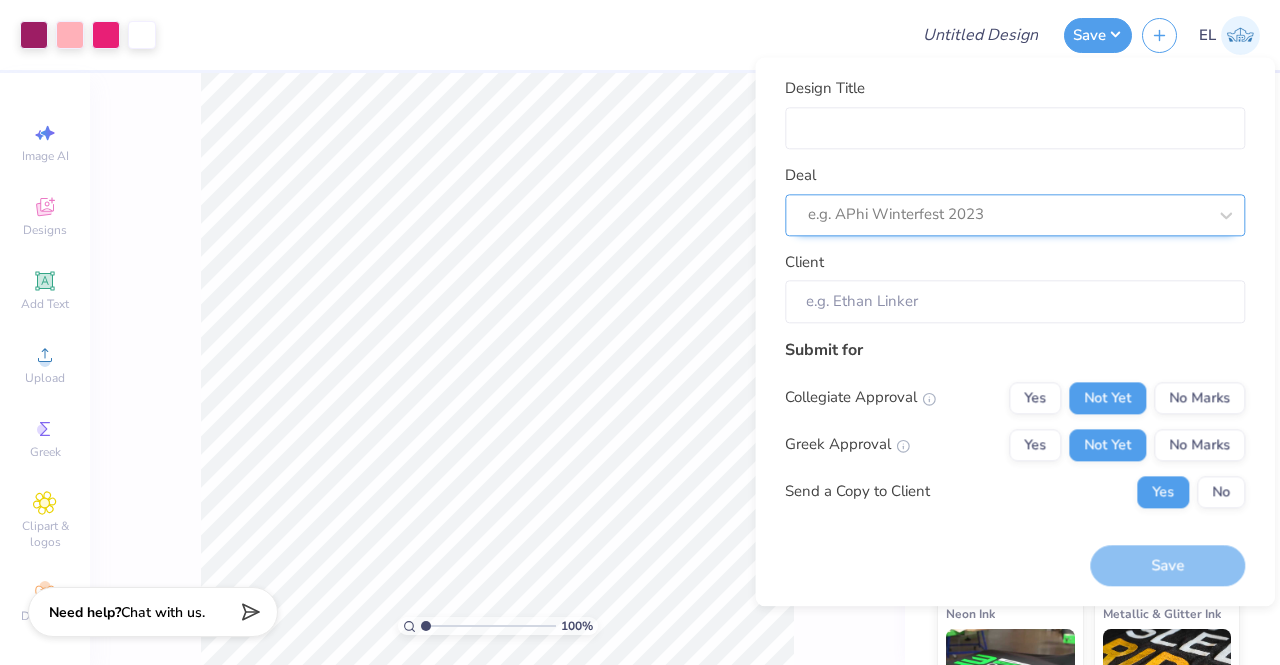 click at bounding box center [1007, 215] 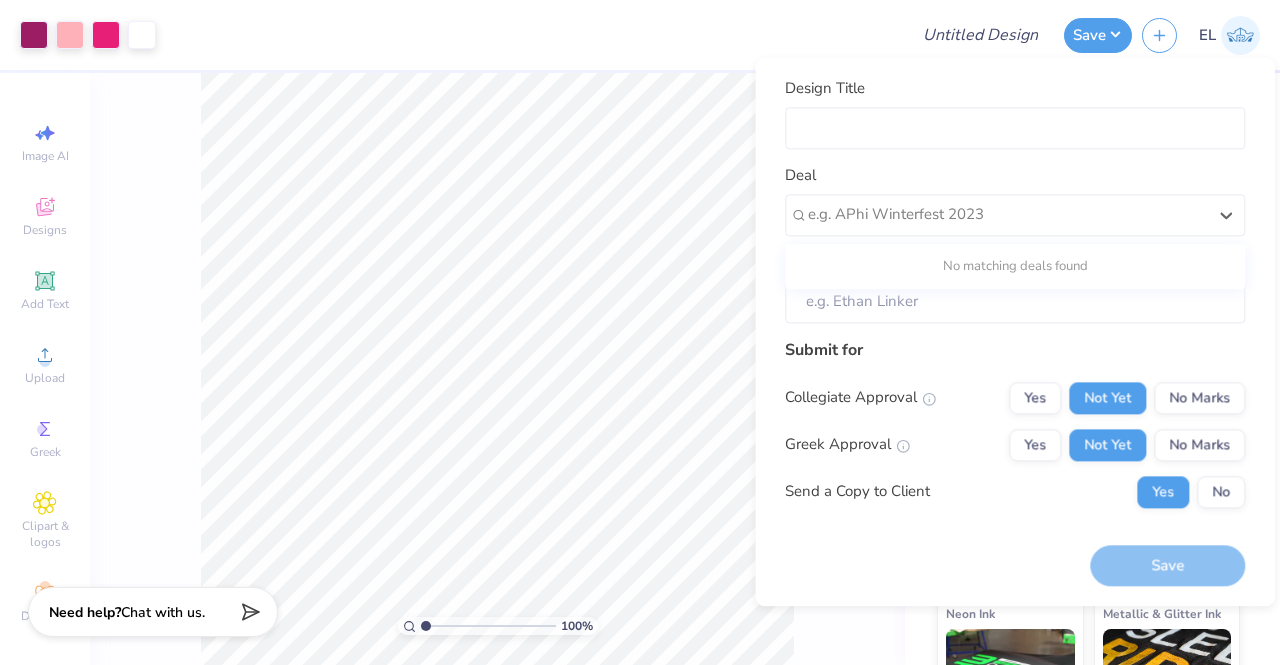 click on "No matching deals found" at bounding box center [1015, 267] 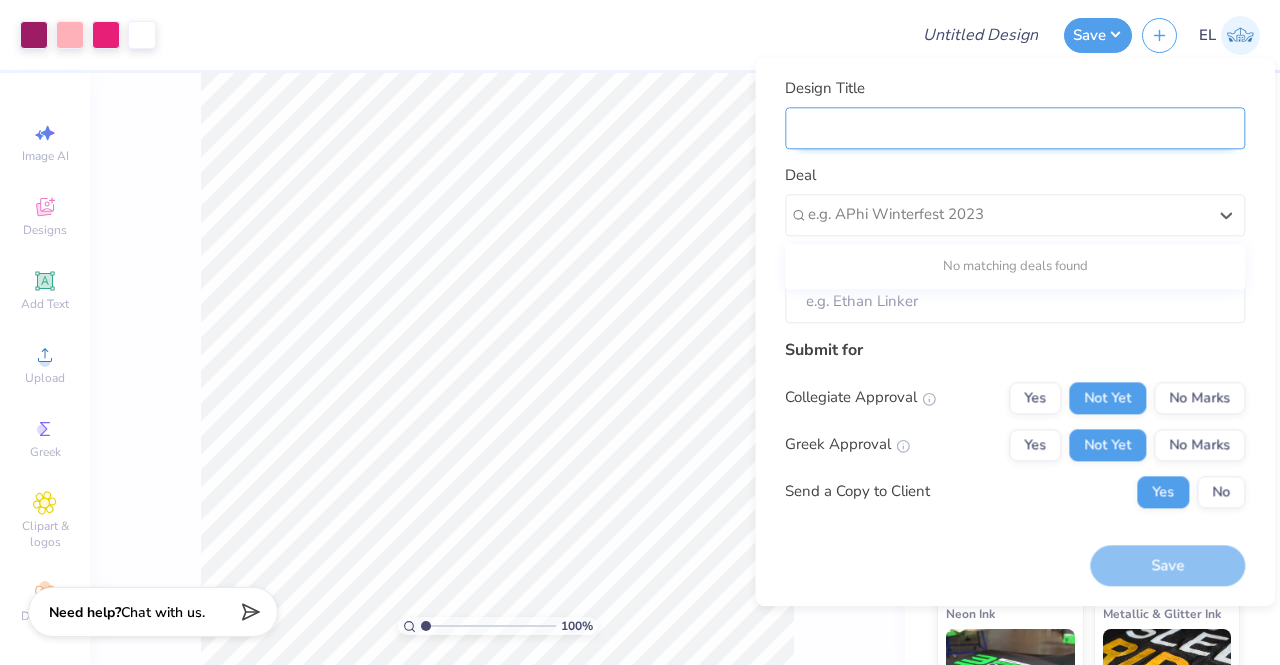 click on "Design Title" at bounding box center (1015, 128) 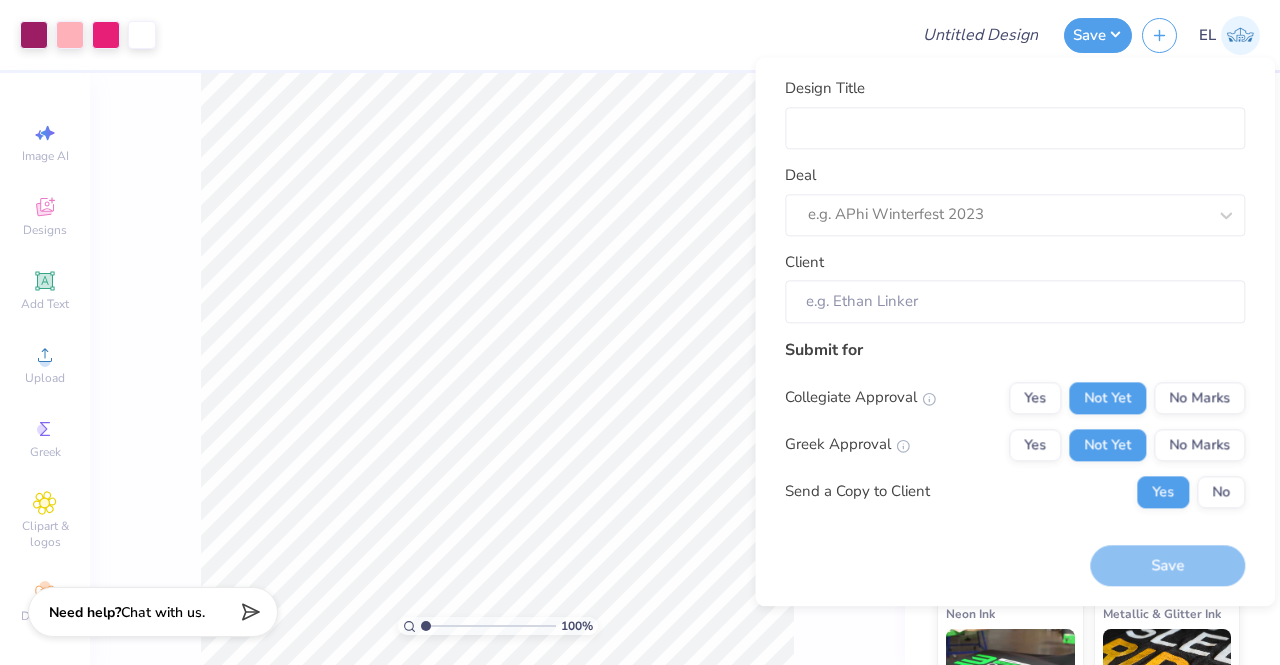 click on "Save" at bounding box center [1167, 565] 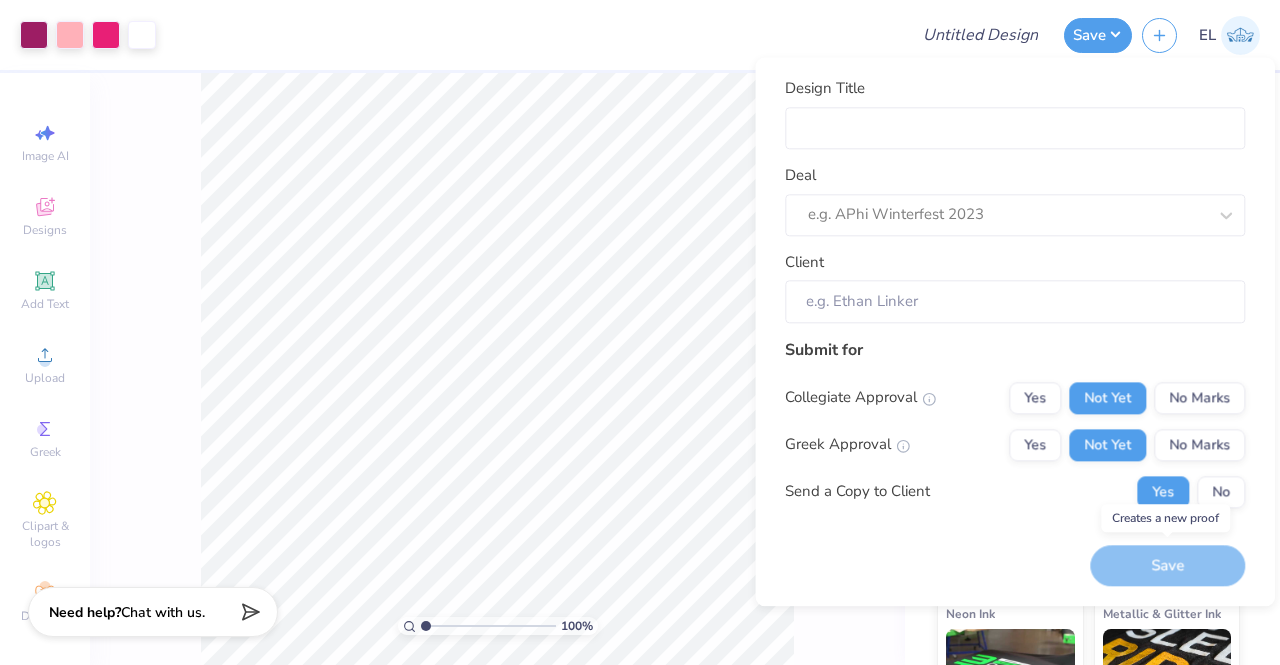click on "Save" at bounding box center [1167, 565] 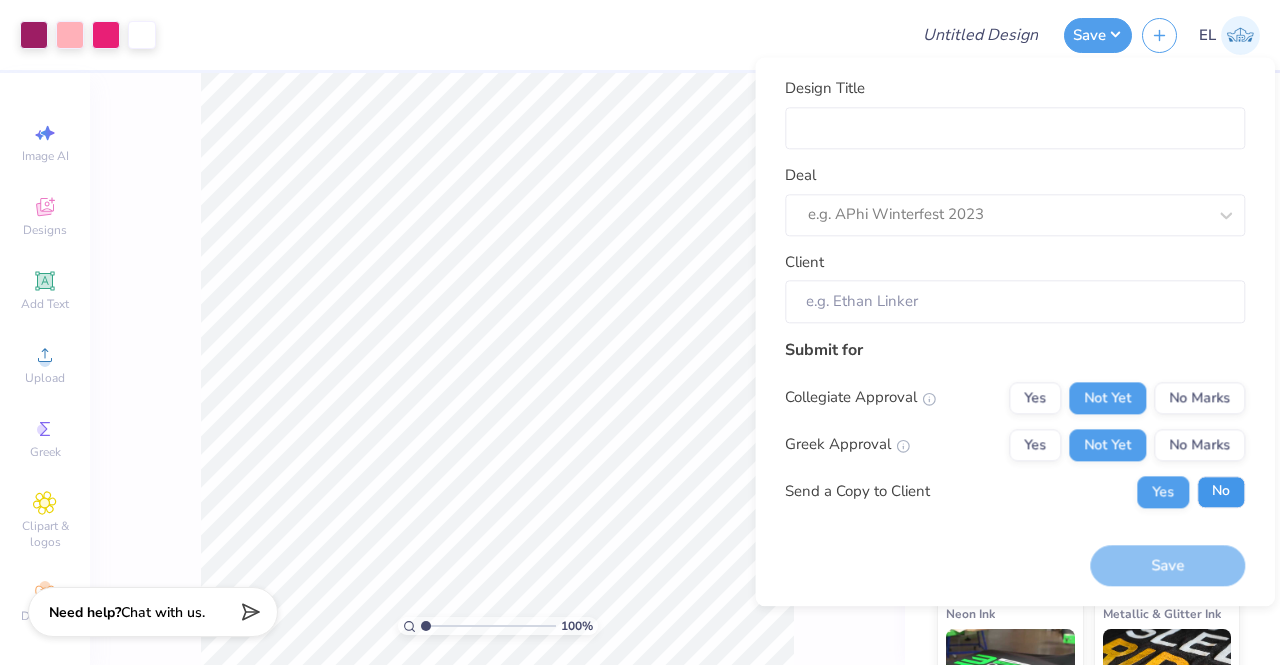 click on "No" at bounding box center [1221, 492] 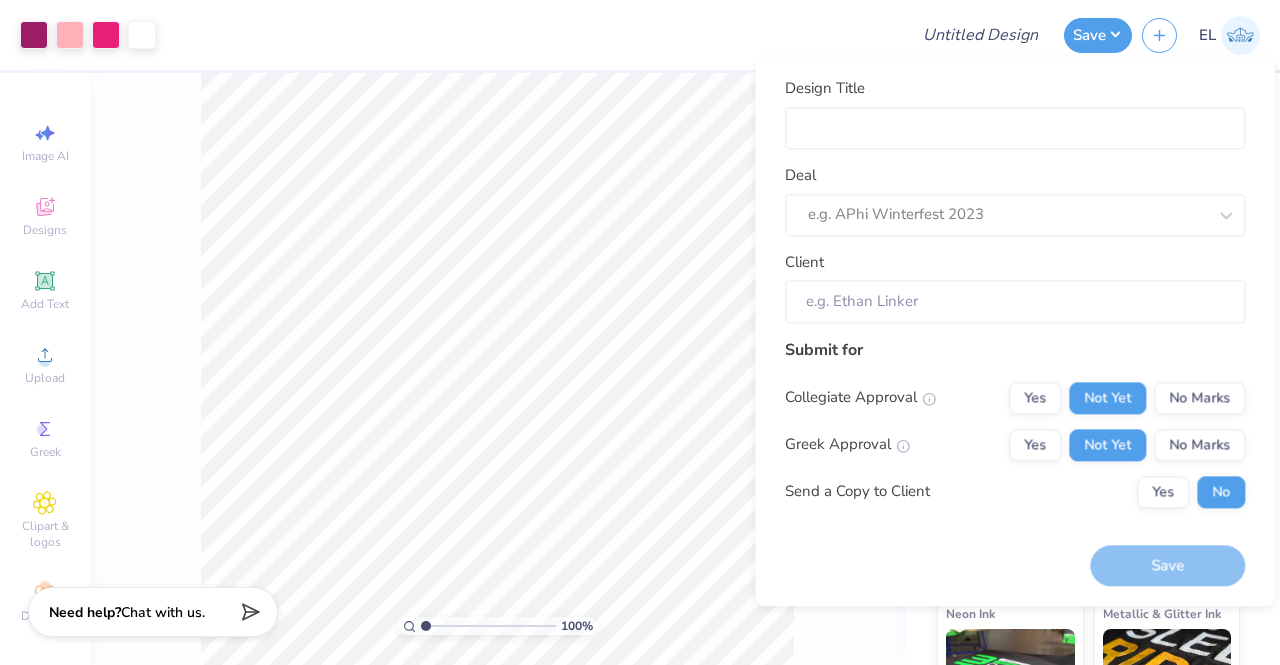 click on "Save" at bounding box center (1167, 565) 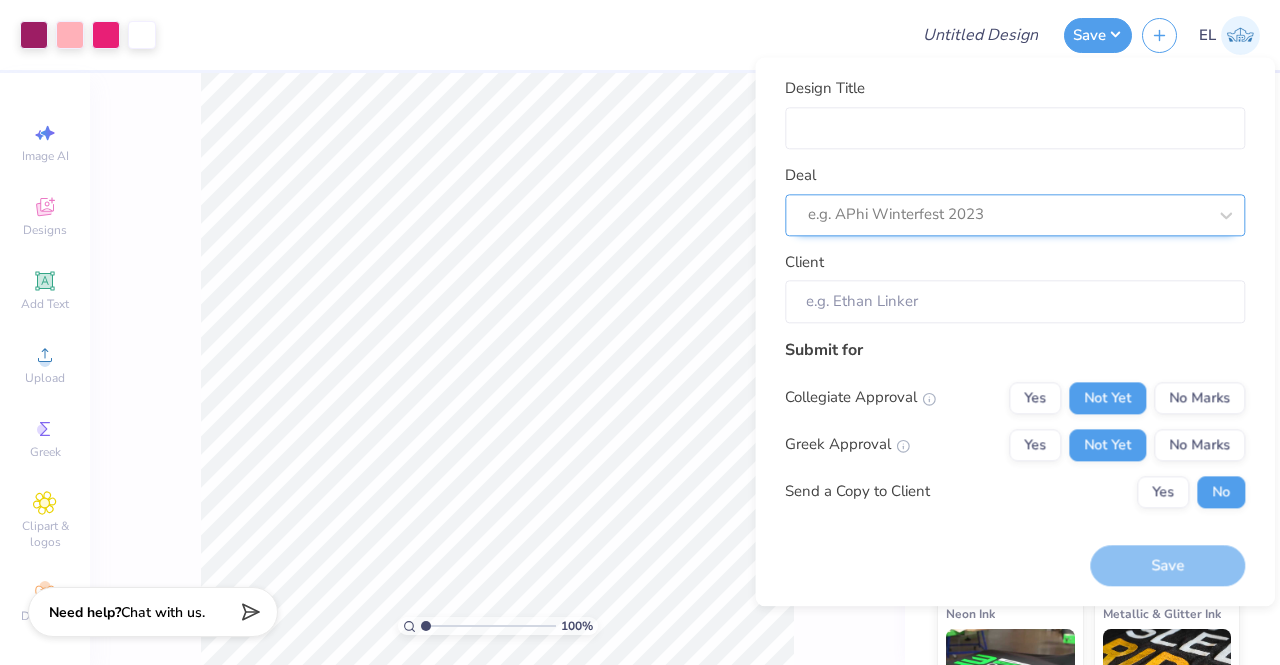 click at bounding box center [1007, 215] 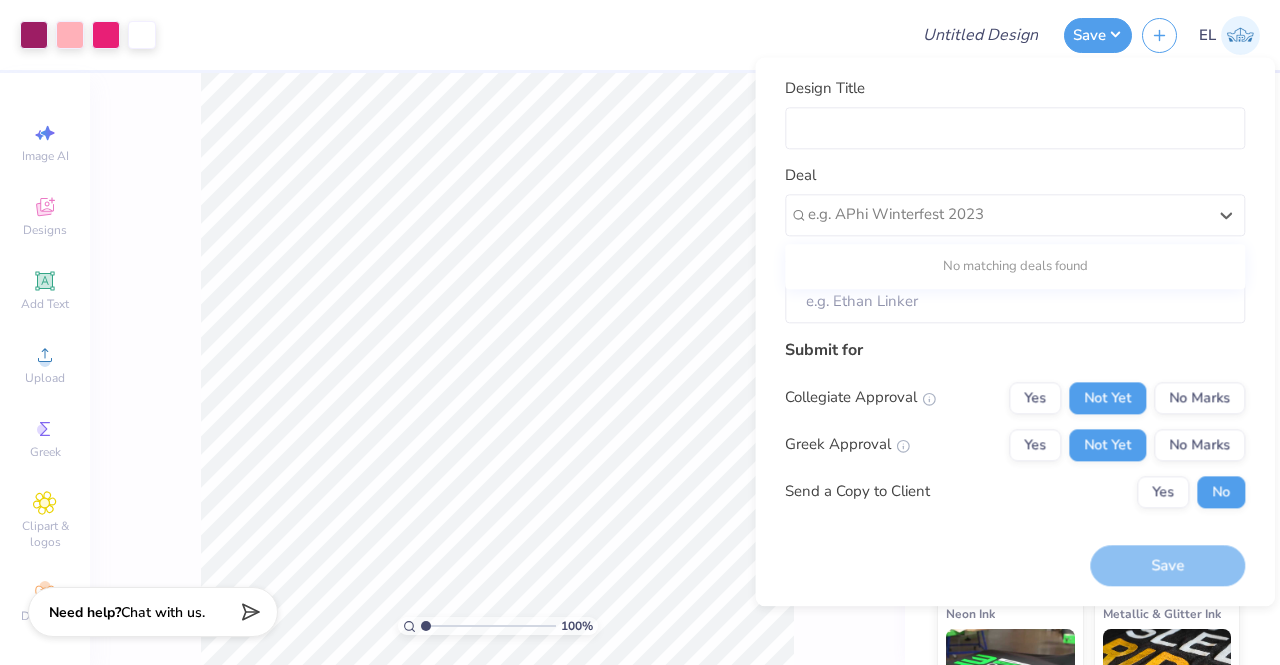 click on "No matching deals found" at bounding box center [1015, 267] 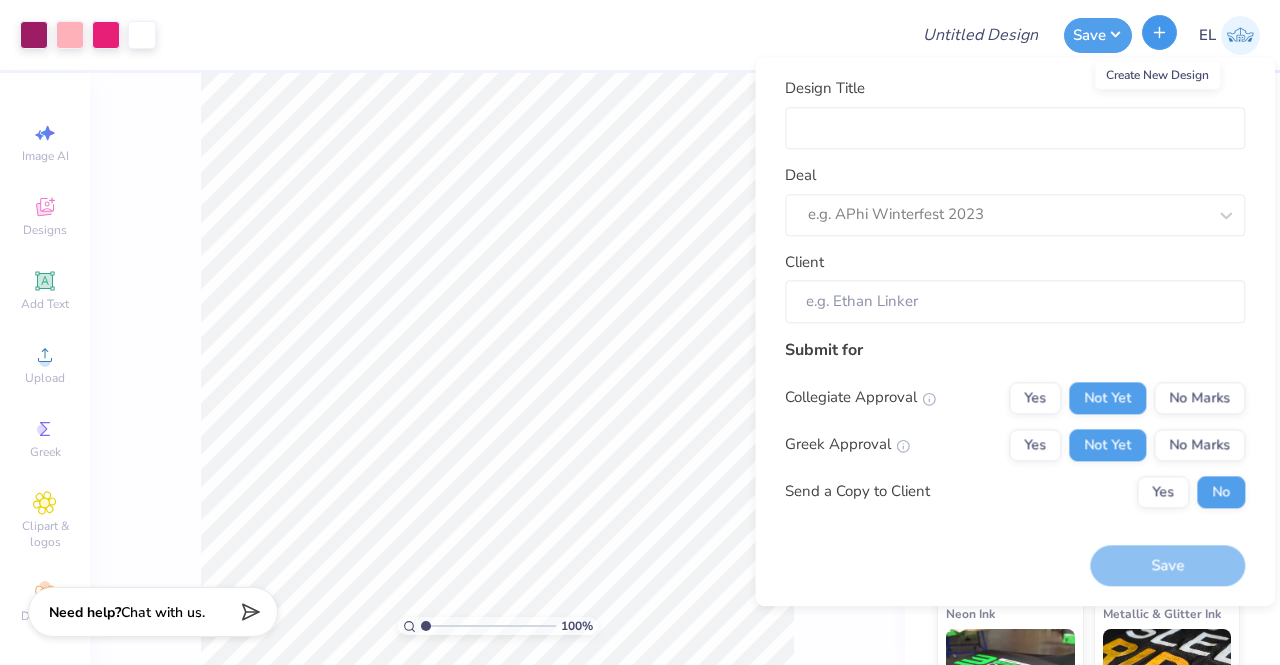 click at bounding box center [1159, 32] 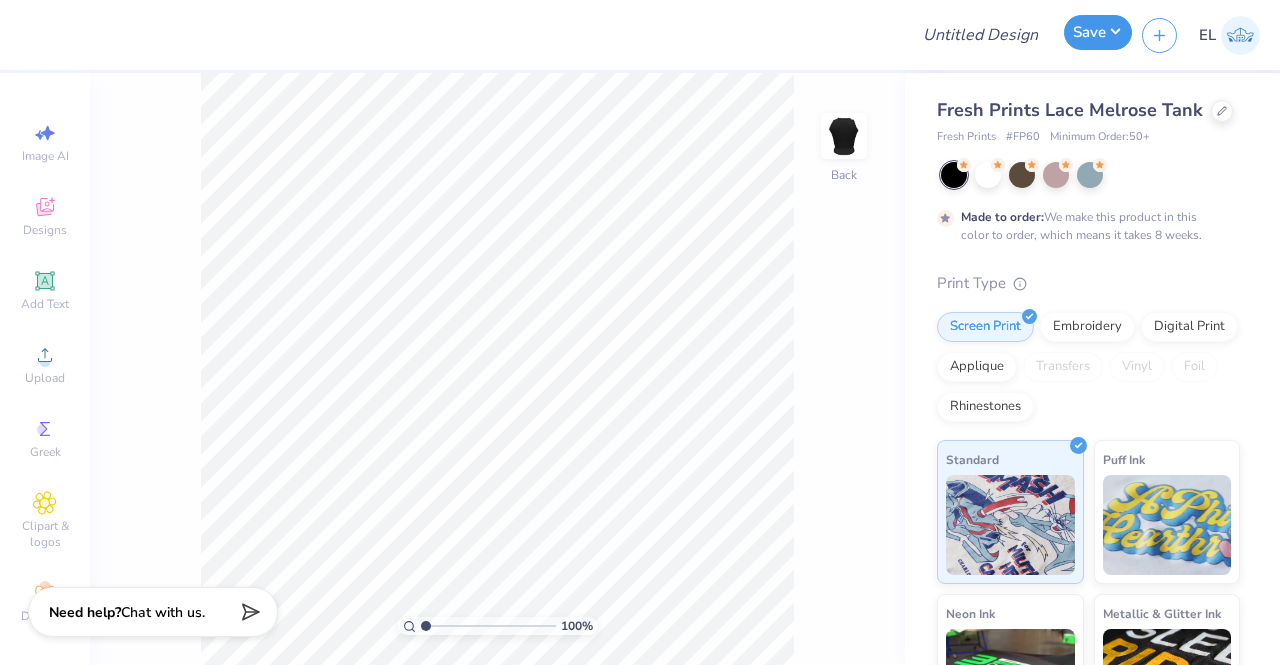click on "Save" at bounding box center (1098, 32) 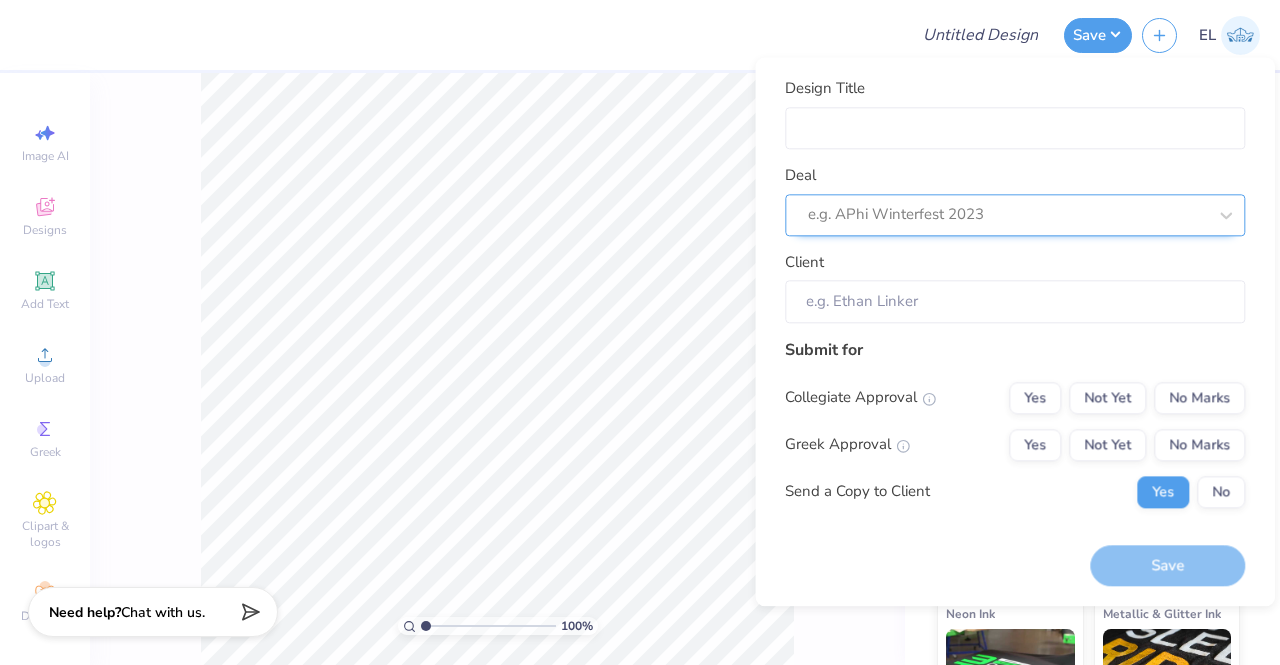 click at bounding box center (1007, 215) 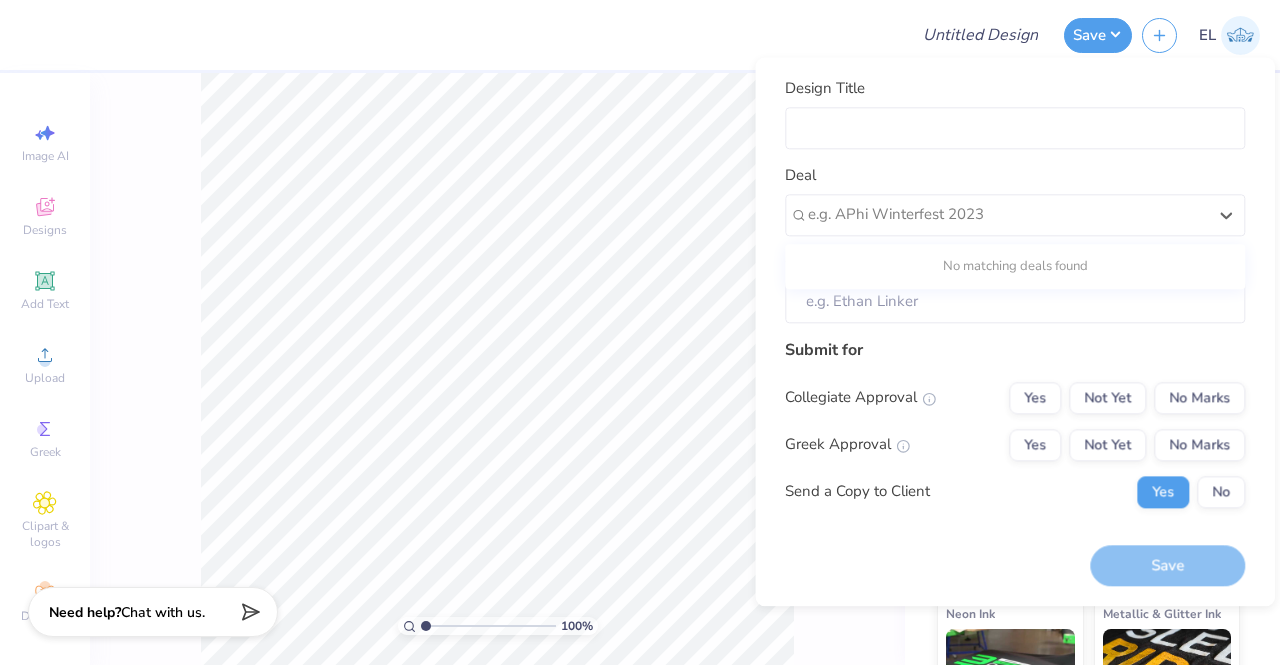 click on "No matching deals found" at bounding box center [1015, 267] 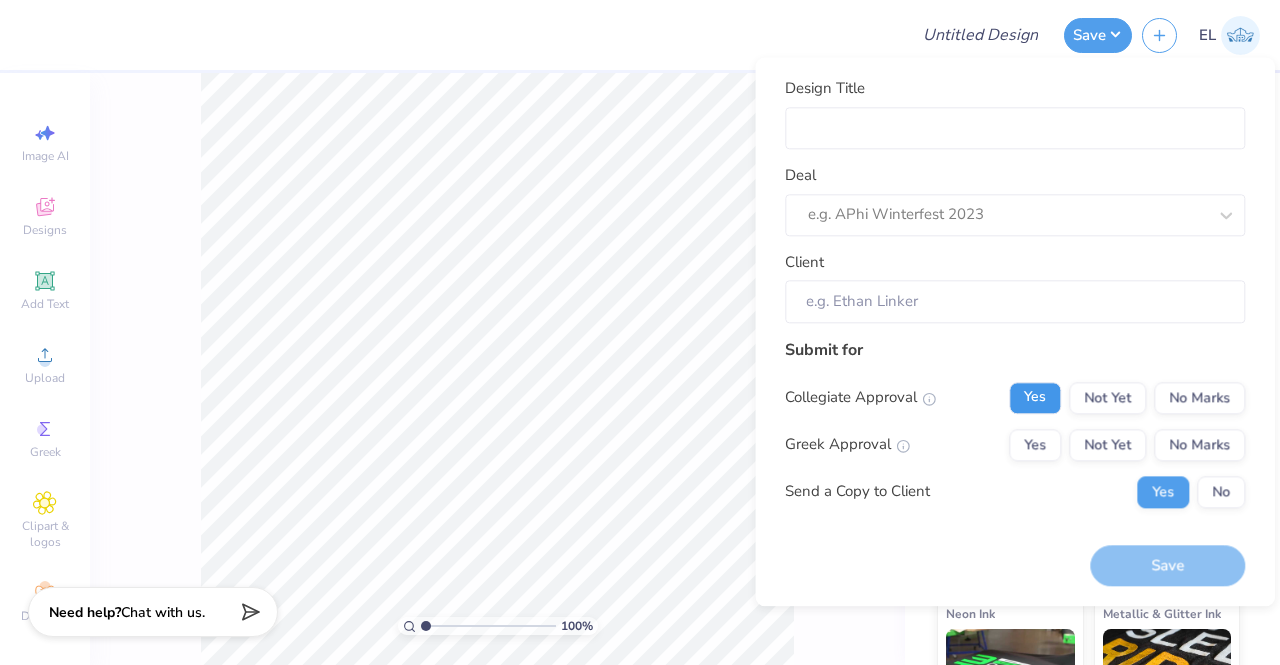 click on "Yes" at bounding box center [1035, 398] 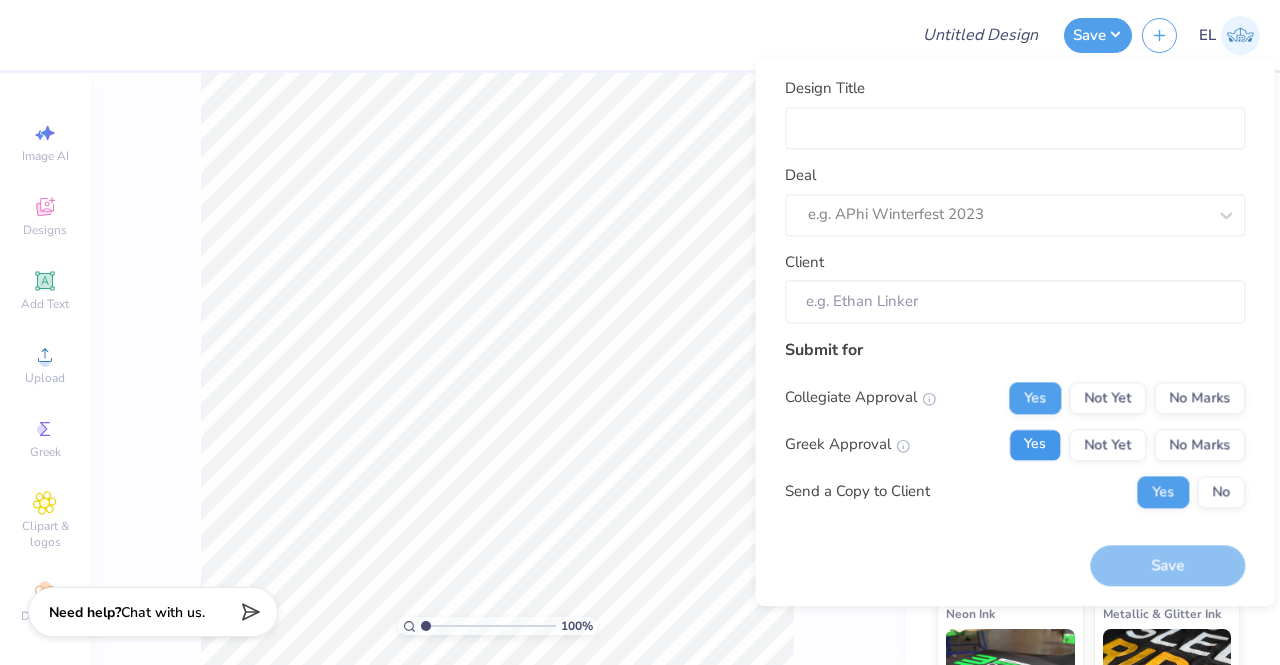 click on "Yes" at bounding box center [1035, 445] 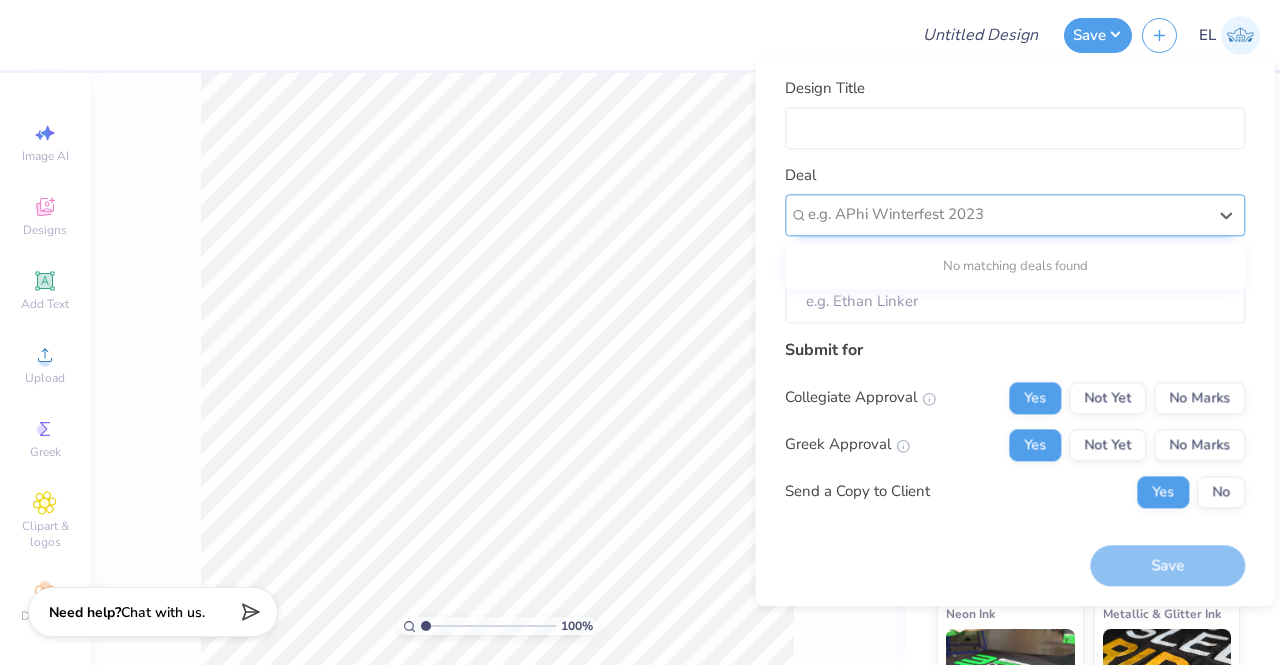 click at bounding box center (1007, 215) 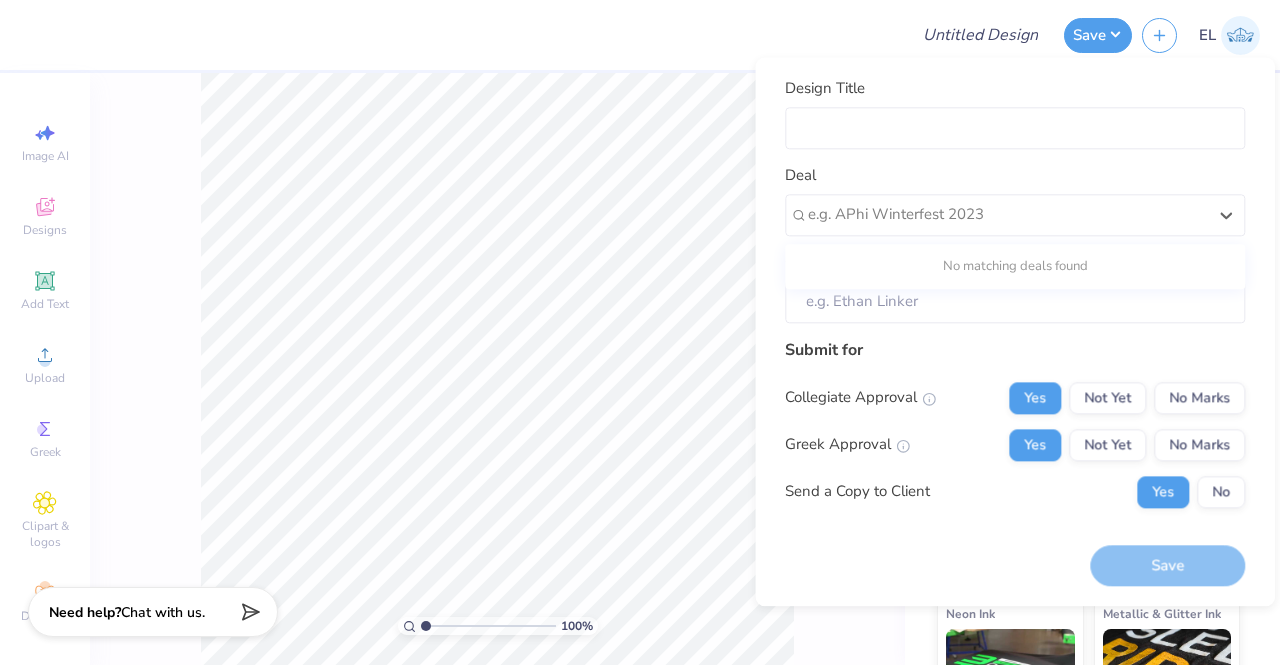 click on "Deal Use Up and Down to choose options, press Enter to select the currently focused option, press Escape to exit the menu, press Tab to select the option and exit the menu. e.g. APhi Winterfest 2023 No matching deals found" at bounding box center (1015, 200) 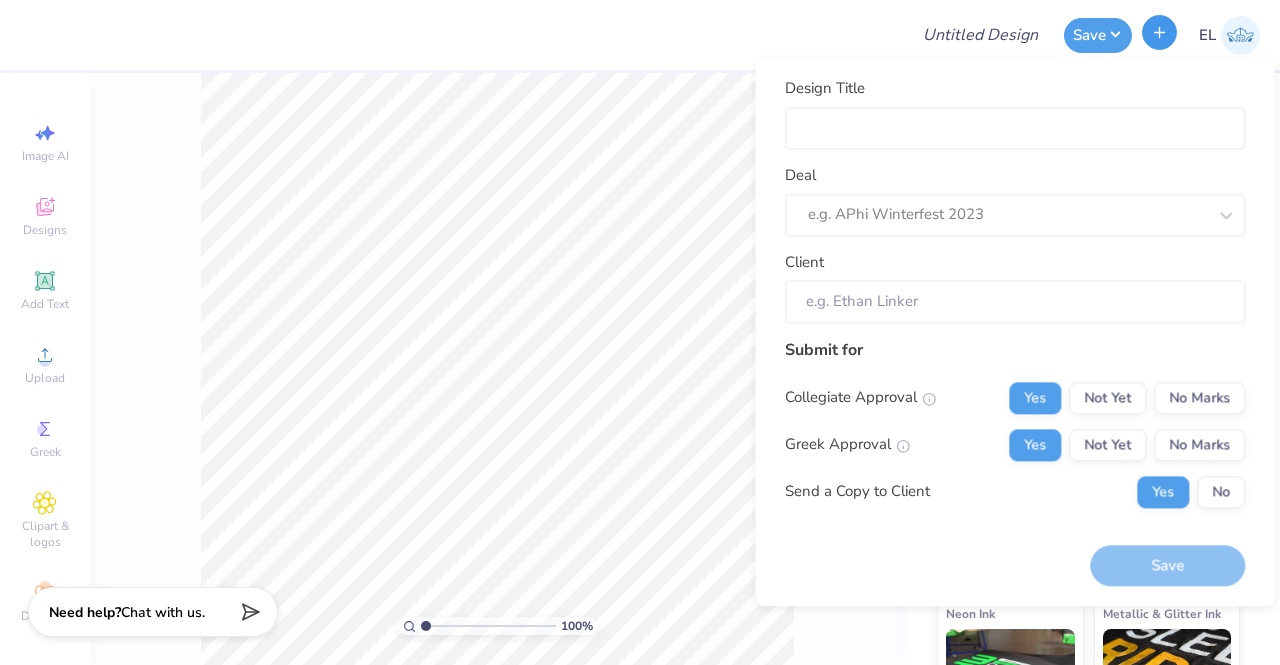 click 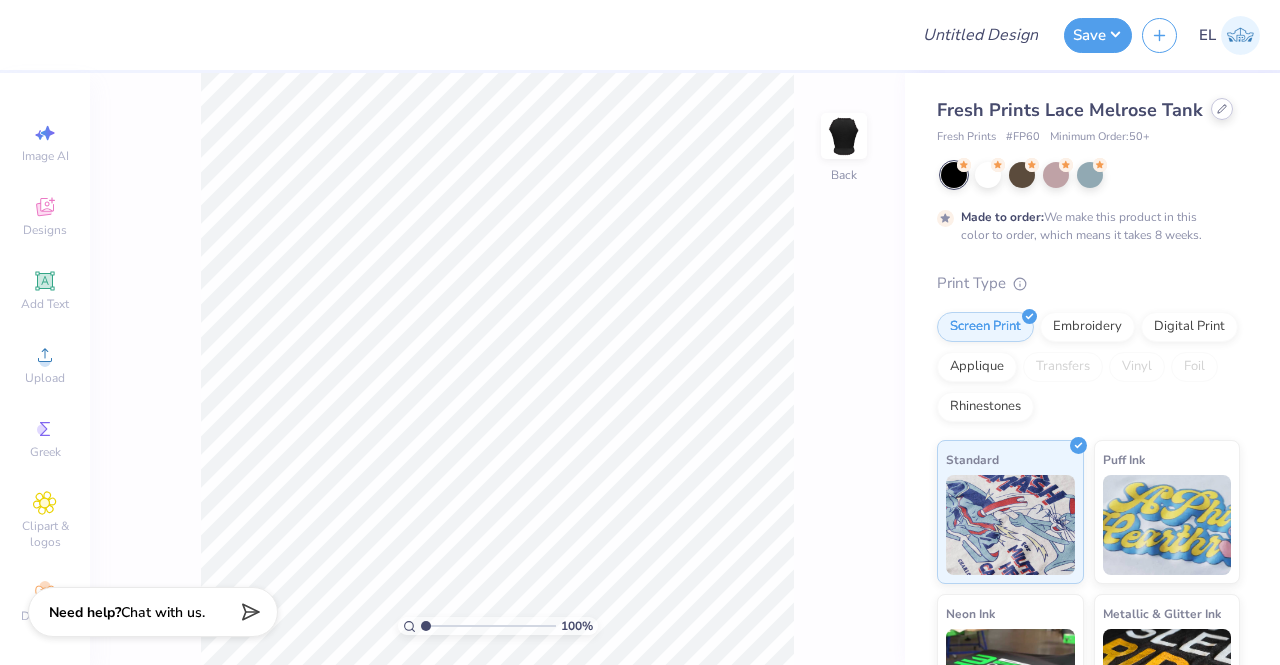 click 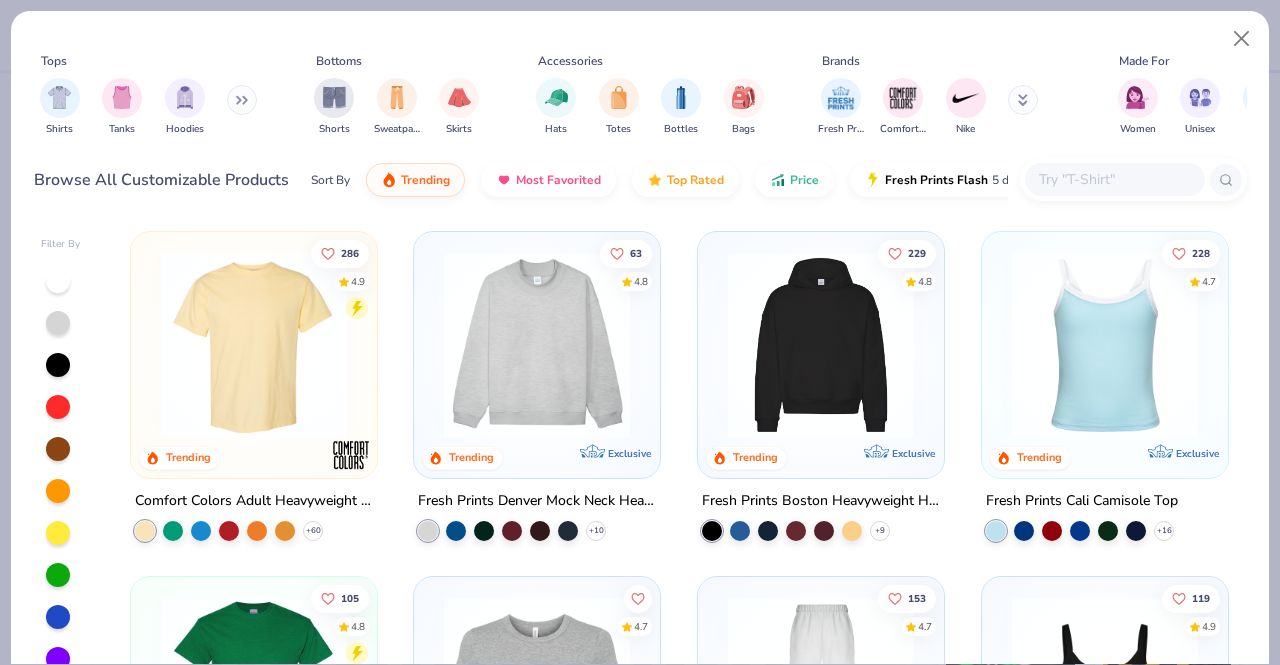 click at bounding box center (1114, 179) 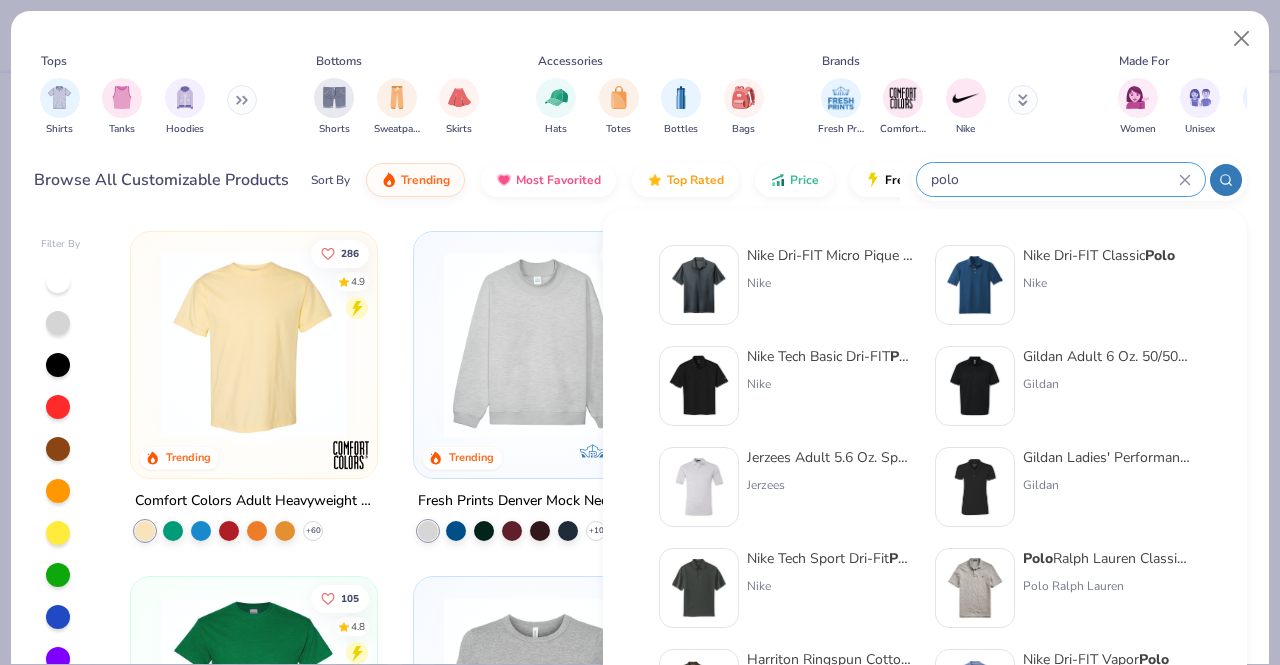 type on "polo" 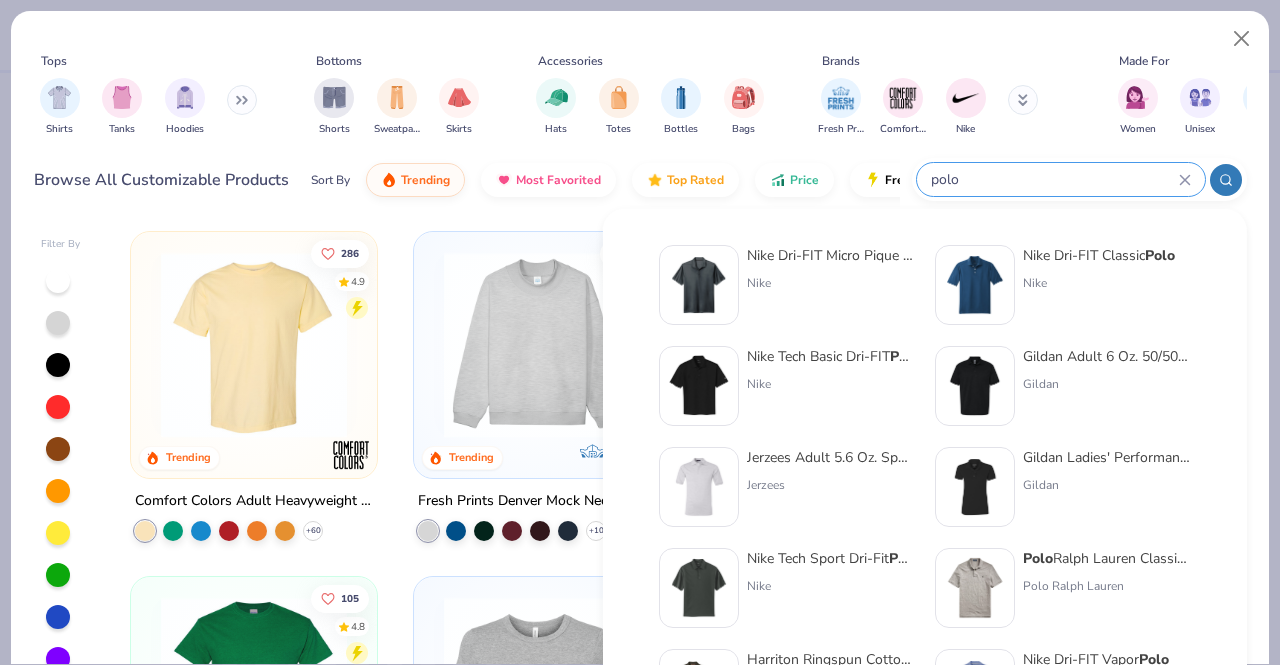 click at bounding box center [1023, 100] 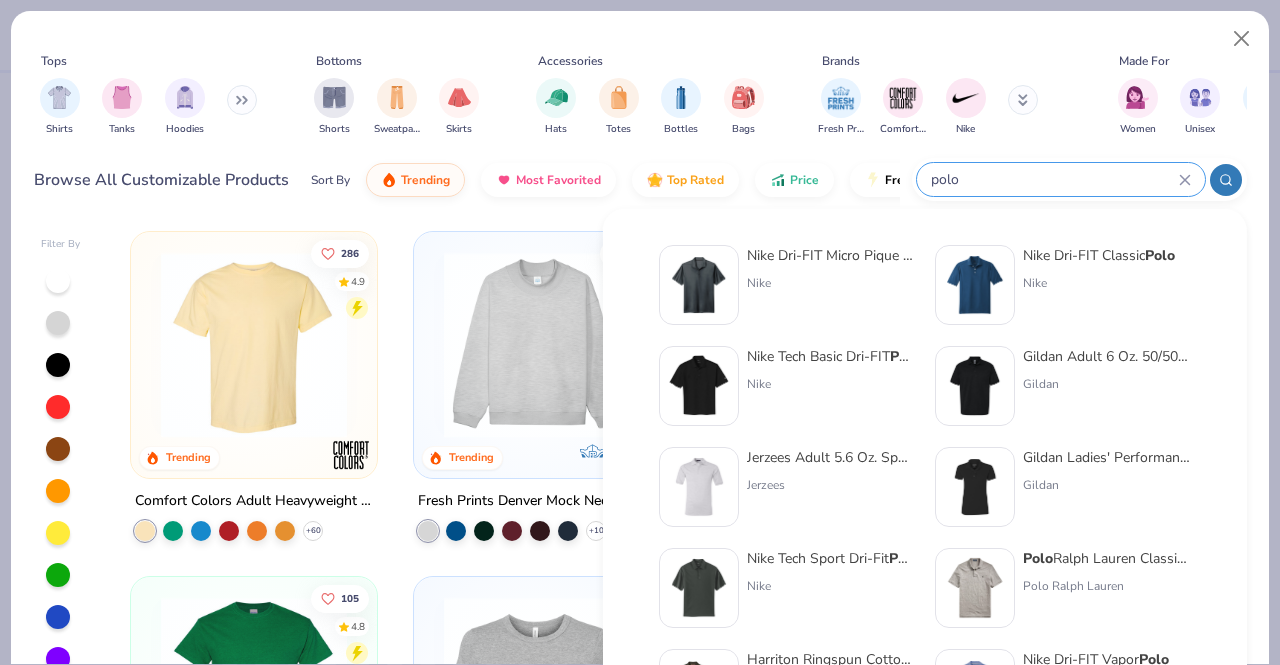 type 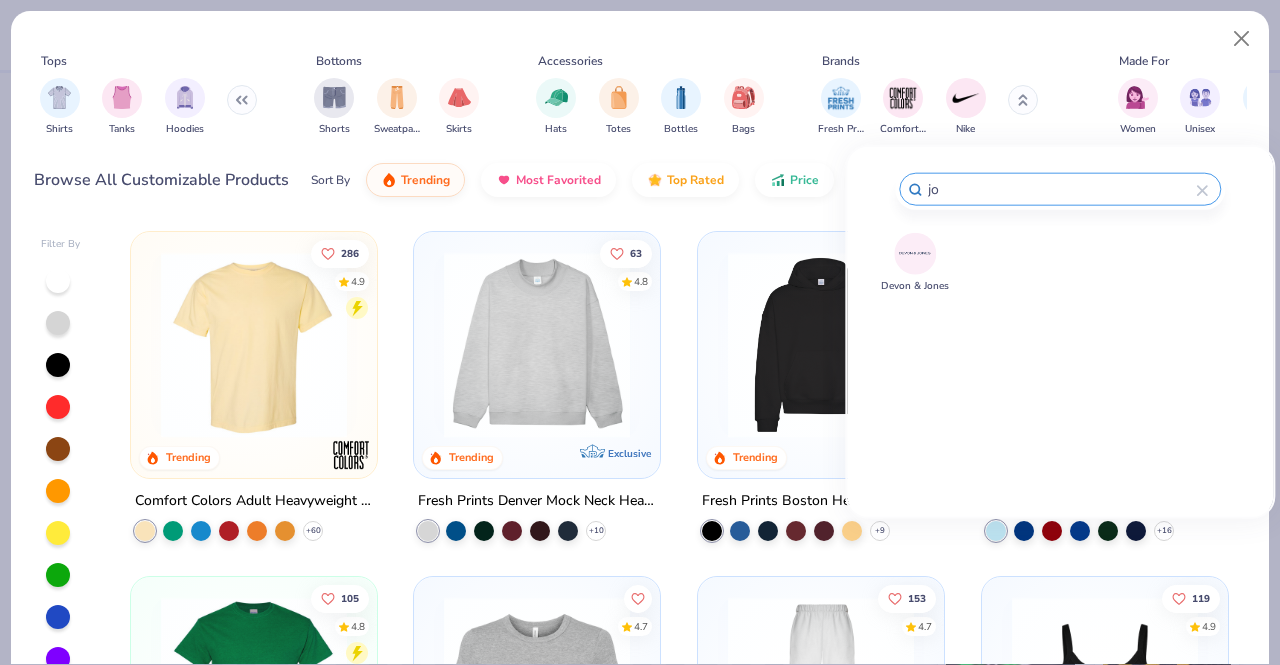 type on "j" 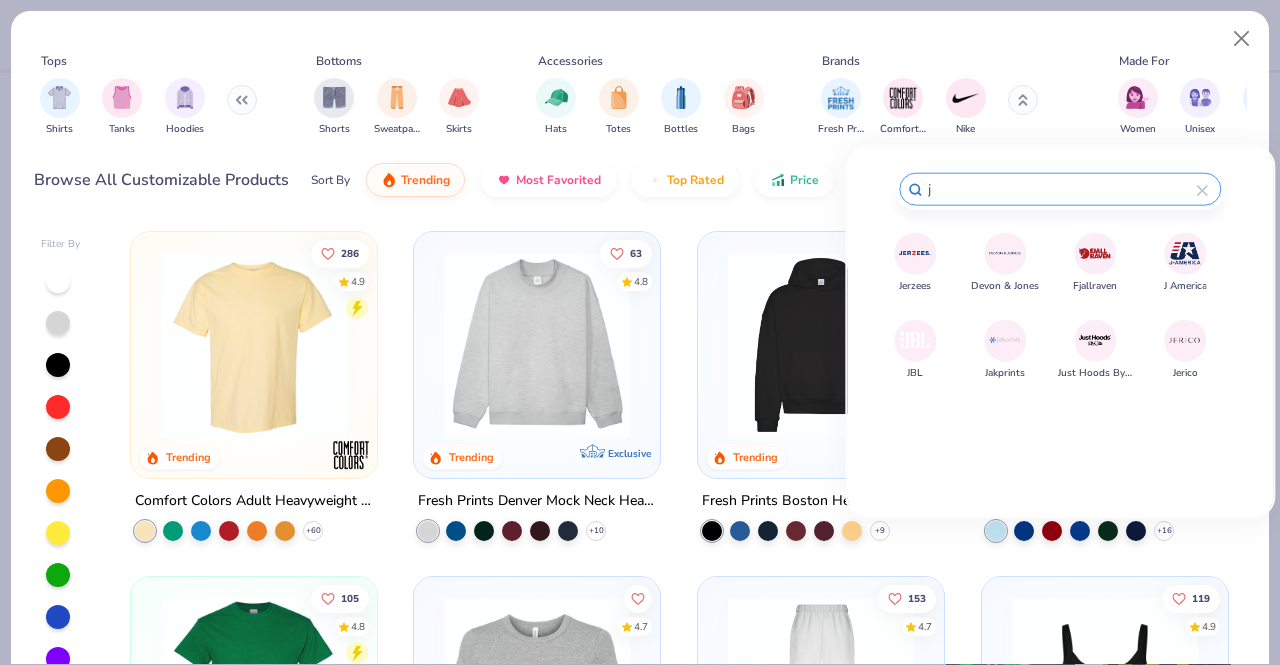 type 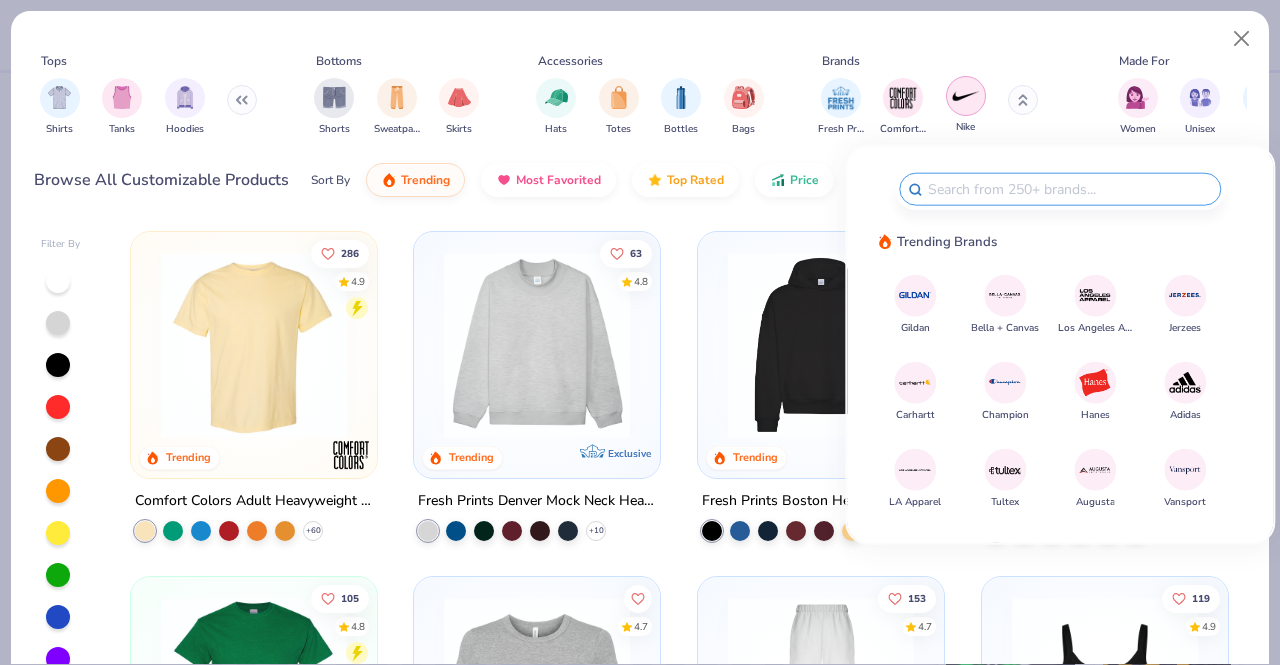 click at bounding box center [966, 96] 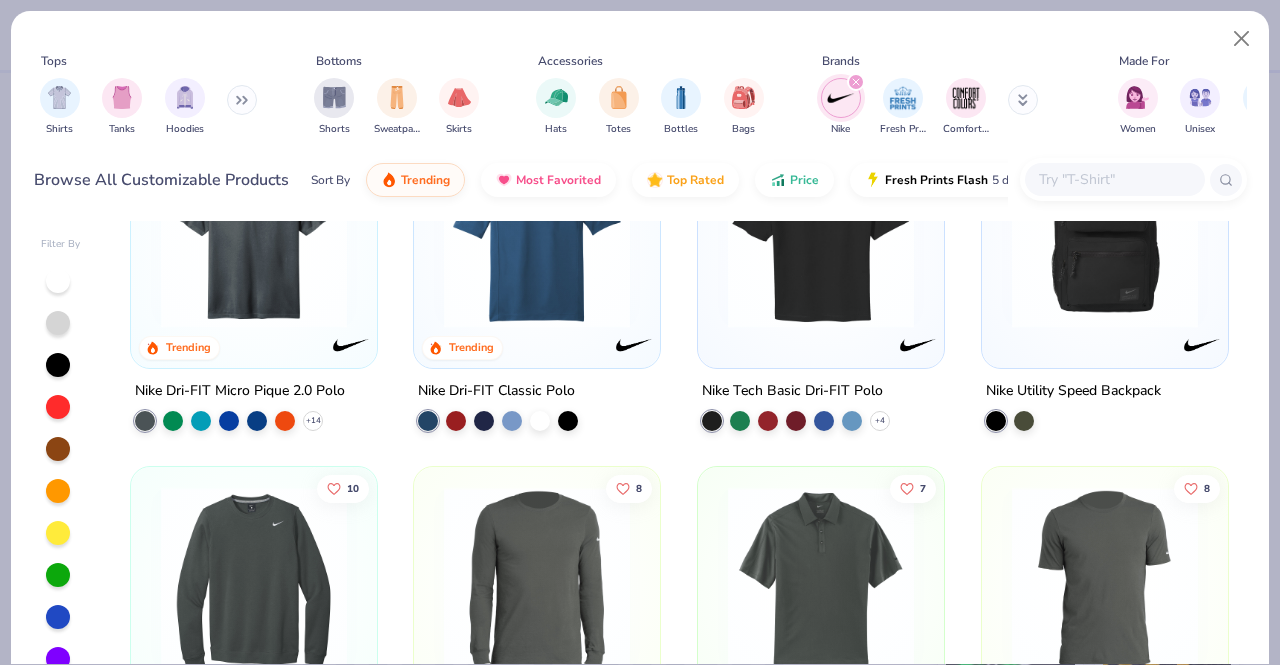 scroll, scrollTop: 0, scrollLeft: 0, axis: both 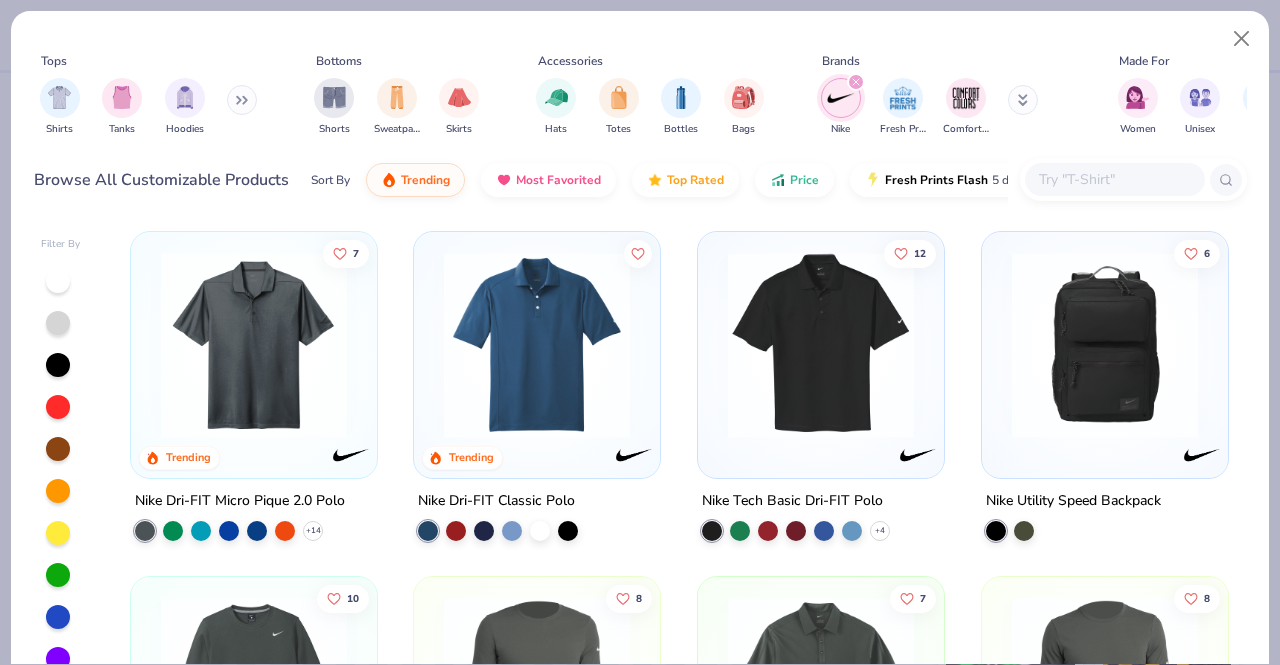 click at bounding box center (1114, 179) 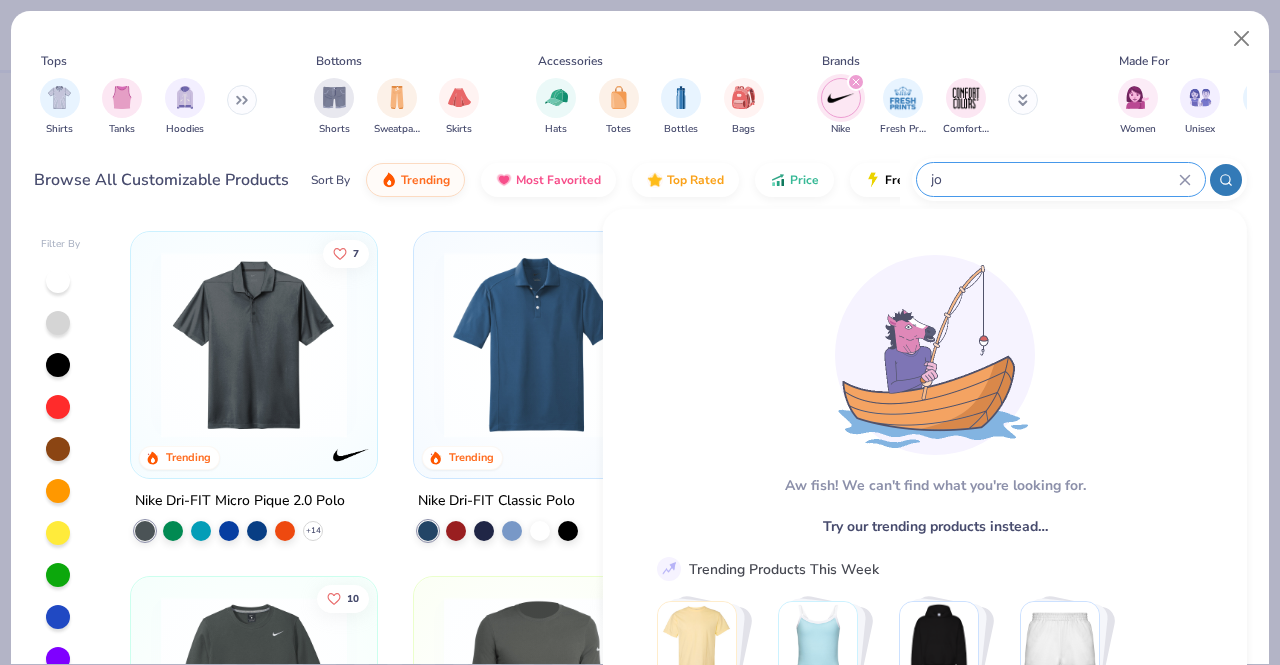 type on "j" 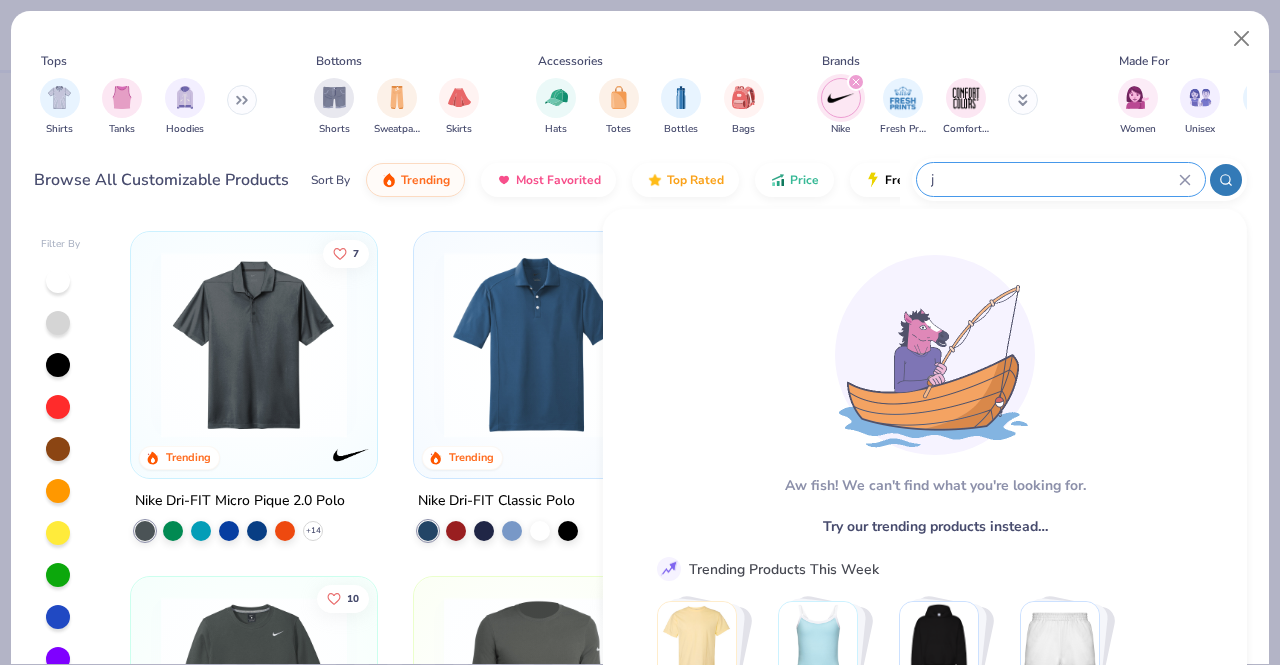 type 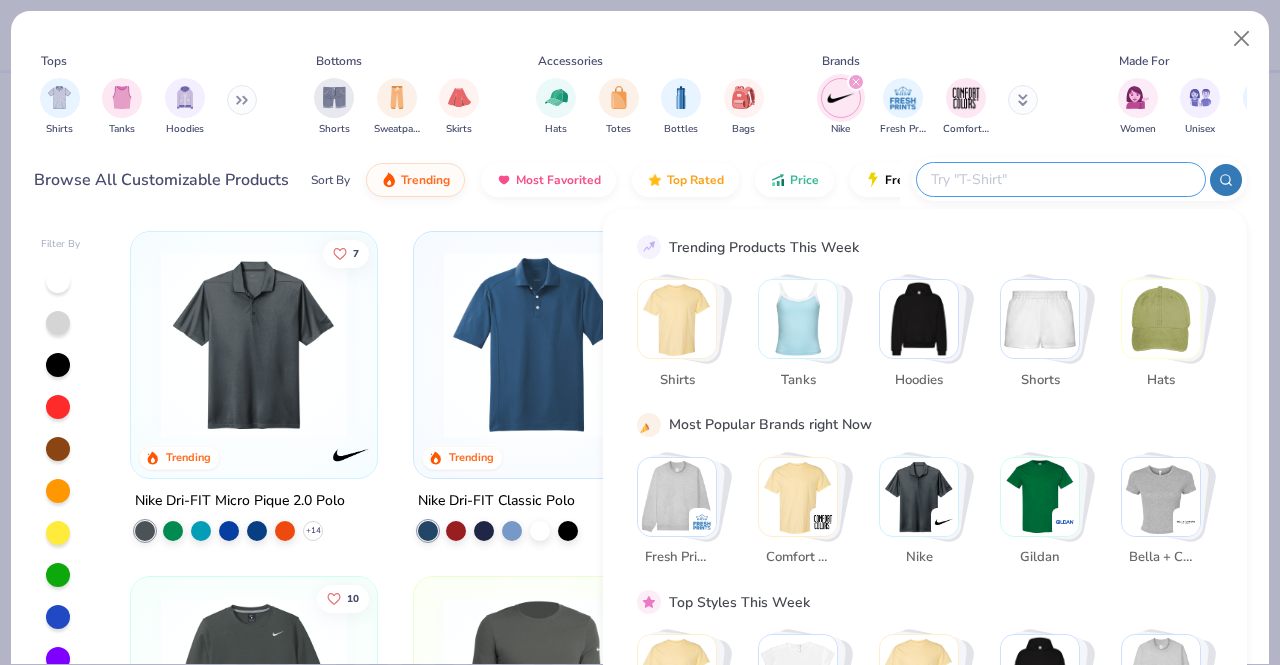 click on "7 Trending Nike Dri-FIT Micro Pique 2.0 Polo + 14 Trending Nike Dri-FIT Classic Polo 12 Nike Tech Basic Dri-FIT Polo + 4 6 Nike Utility Speed Backpack 10 Nike Club Fleece Crew 8 Nike Dri-FIT Cotton/Poly Long Sleeve Tee 7 Nike Tech Sport Dri-Fit Polo + 1 8 Nike Dri-Fit Cotton/Poly Tee + 3 Nike Sphere Dry Cap + 3 6 Nike Dri-FIT Vapor Polo + 3 Nike Women's Club Fleece Sleeve Swoosh 1/2-Zip + 1 Nike Club Fleece Sleeve Swoosh Full-Zip Hoodie" at bounding box center [679, 474] 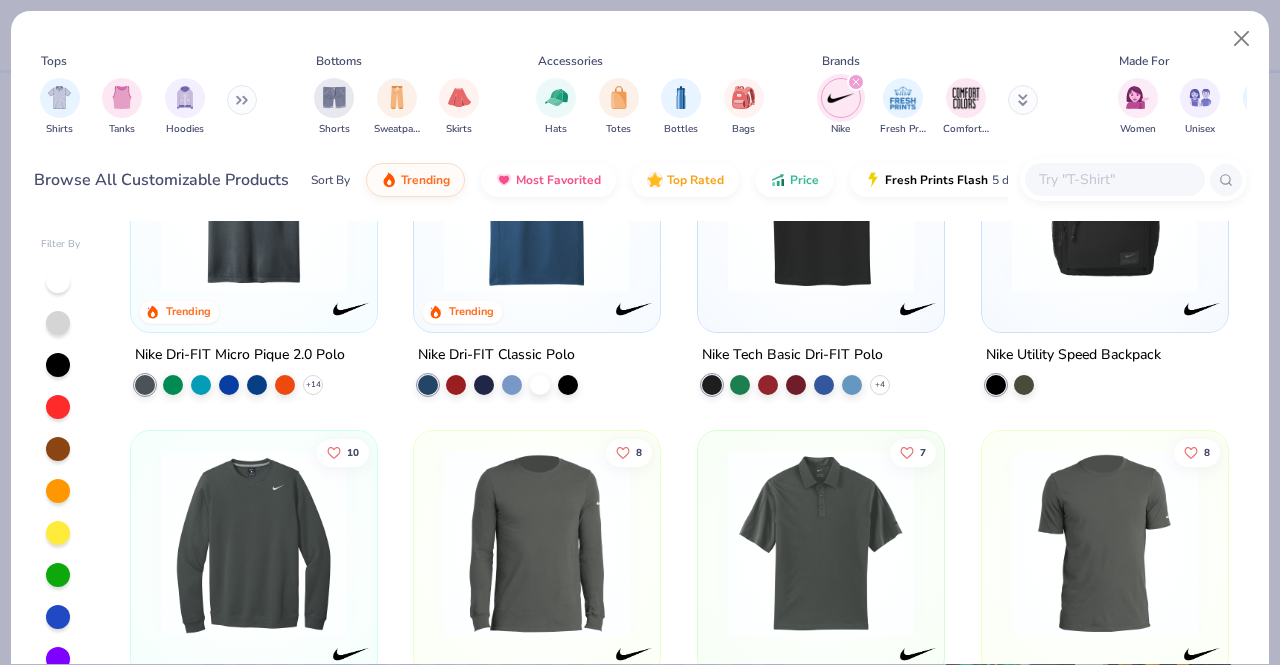 scroll, scrollTop: 0, scrollLeft: 0, axis: both 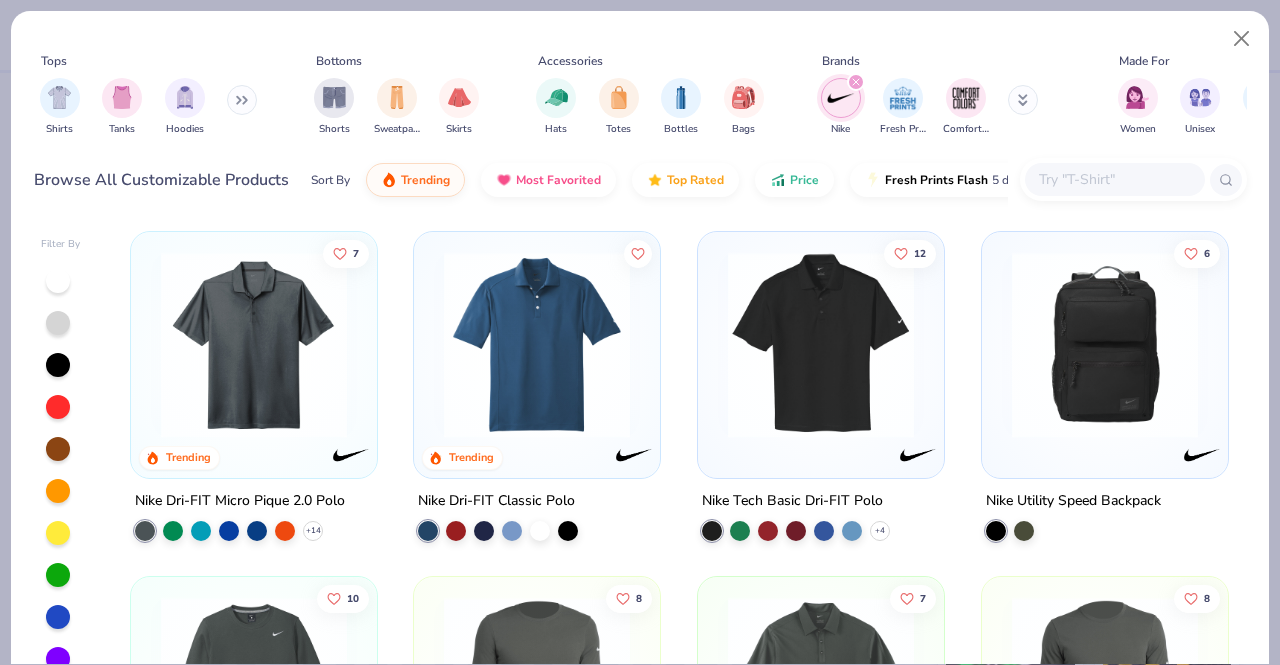 click on "Nike Tech Basic Dri-FIT Polo" at bounding box center (792, 501) 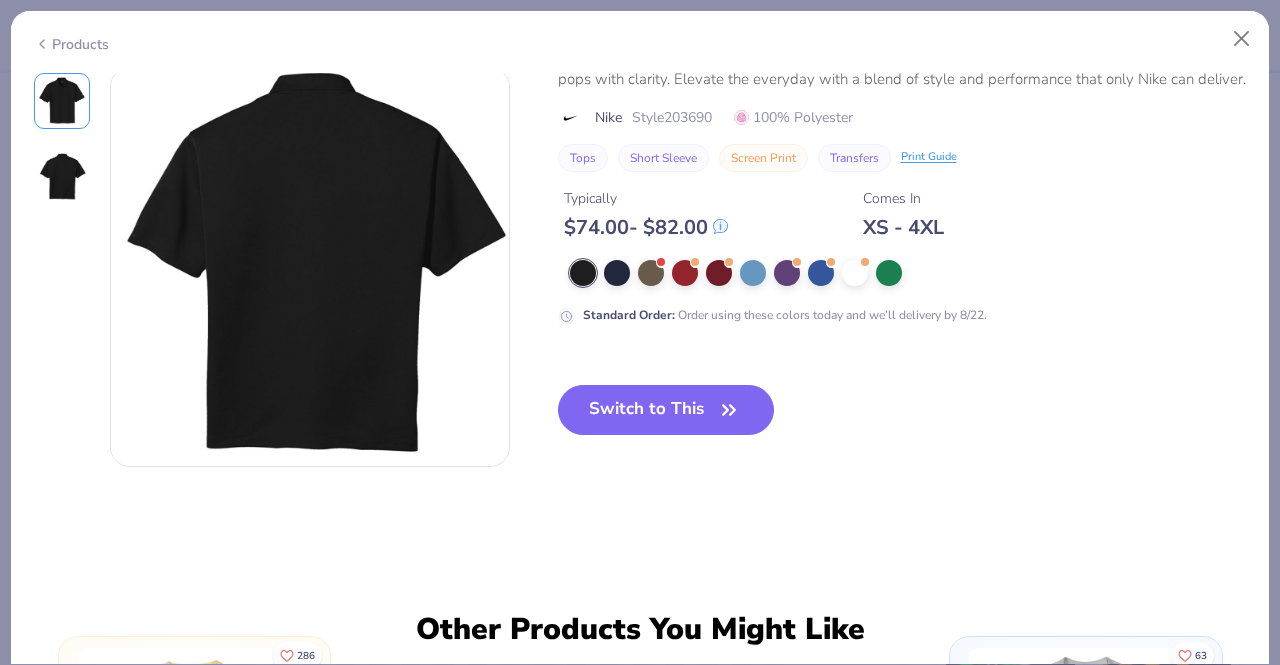 scroll, scrollTop: 456, scrollLeft: 0, axis: vertical 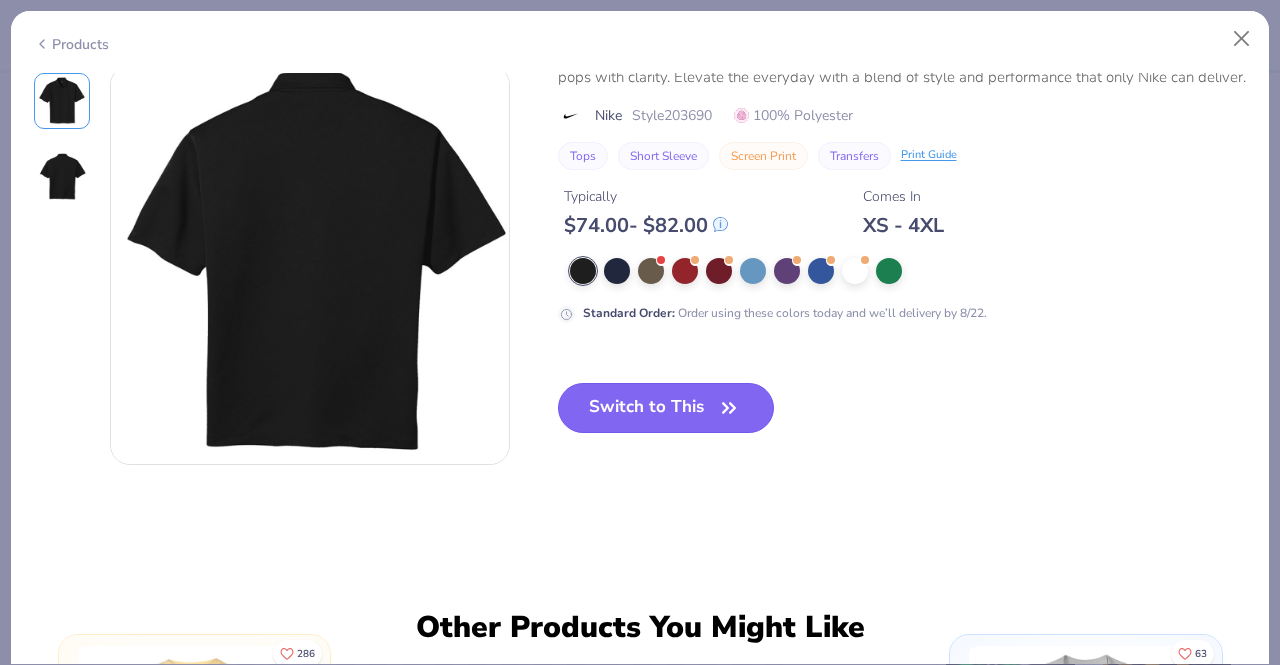 click on "Switch to This" at bounding box center [666, 408] 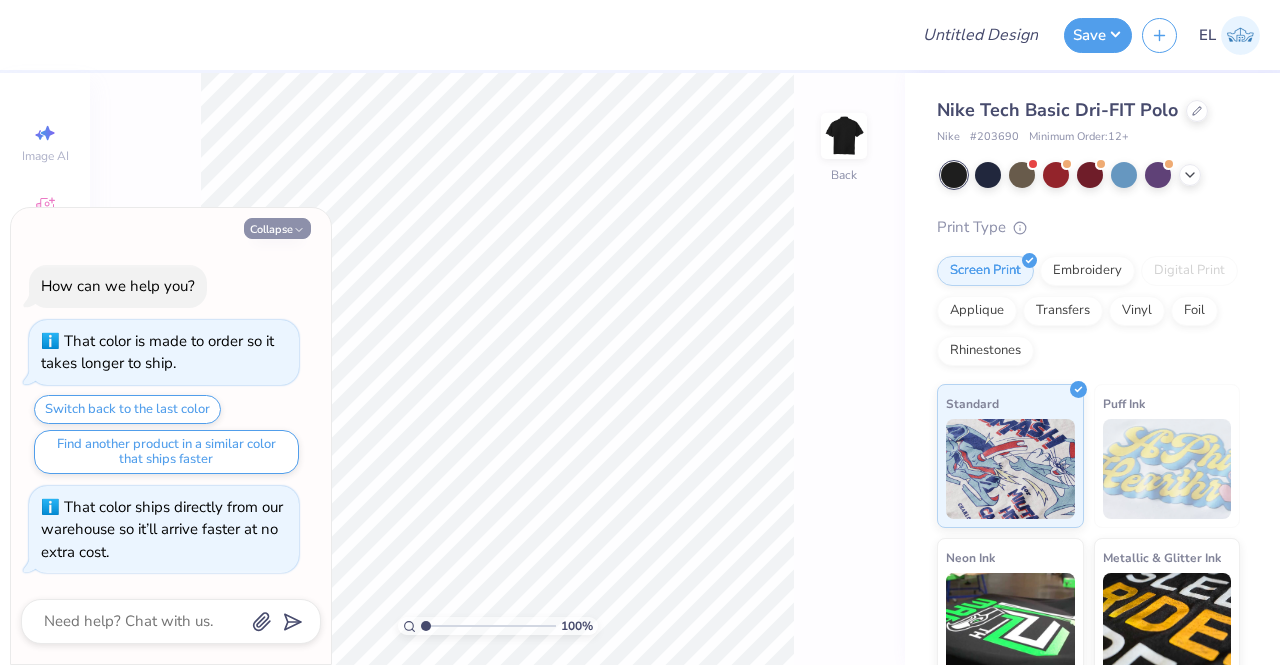 click 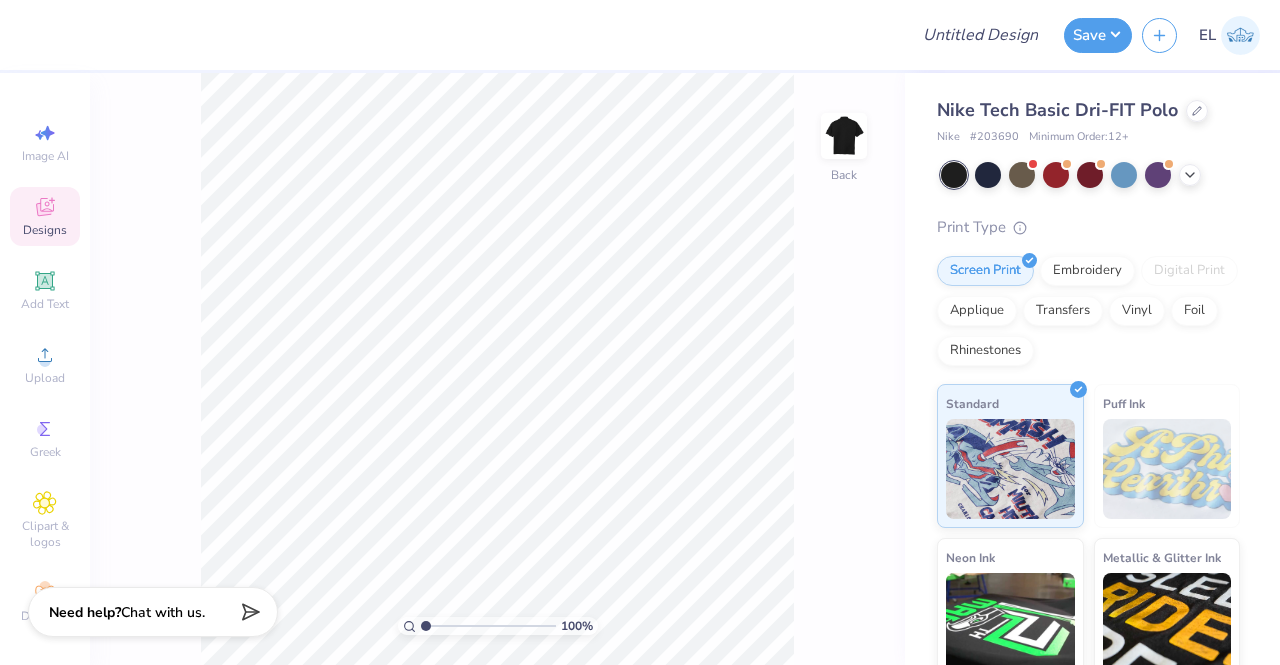 click 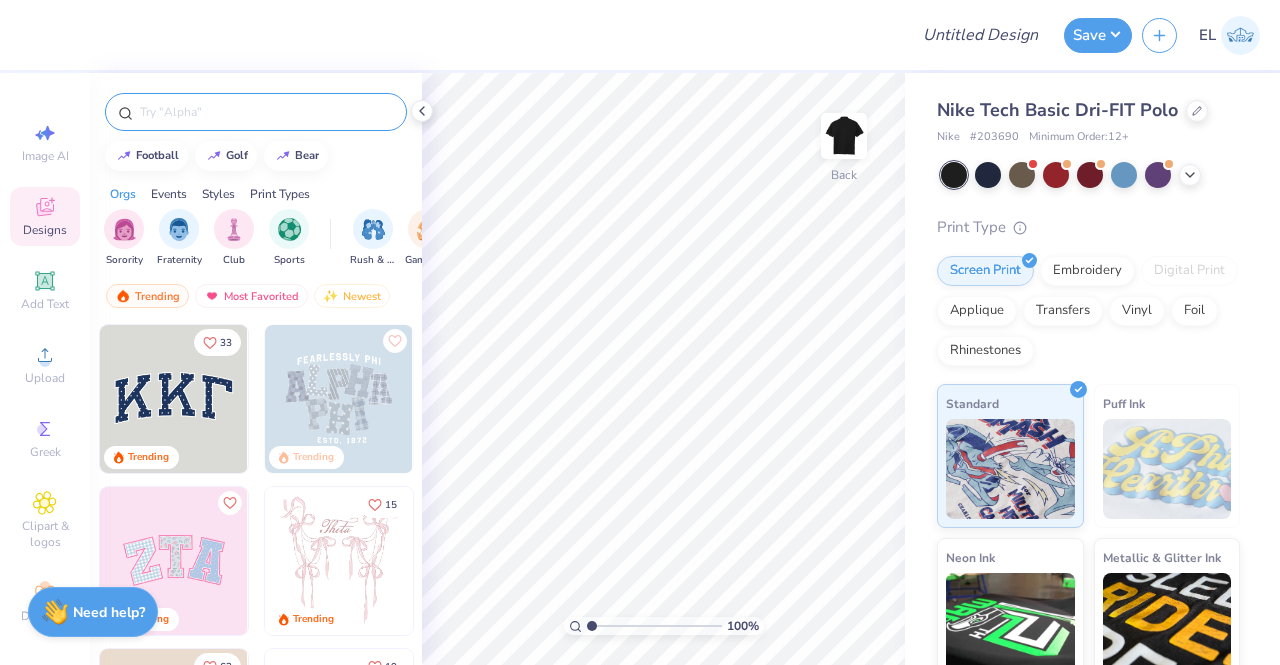 click at bounding box center [266, 112] 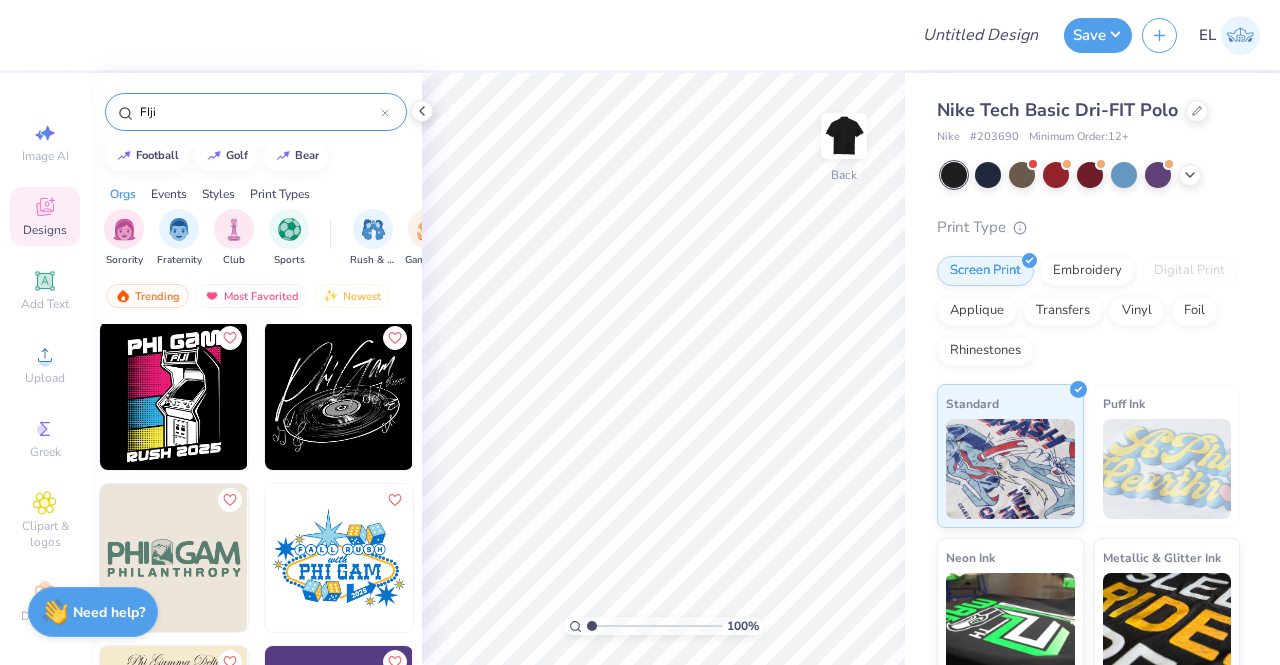 scroll, scrollTop: 1327, scrollLeft: 0, axis: vertical 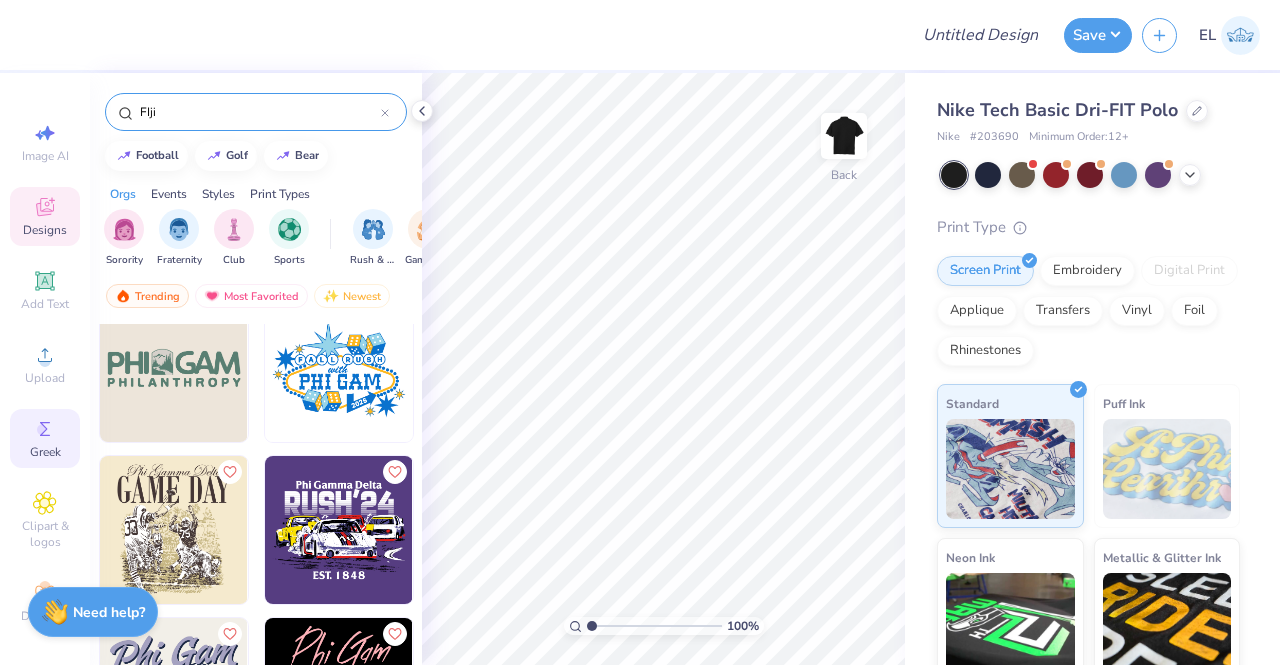 type on "FIji" 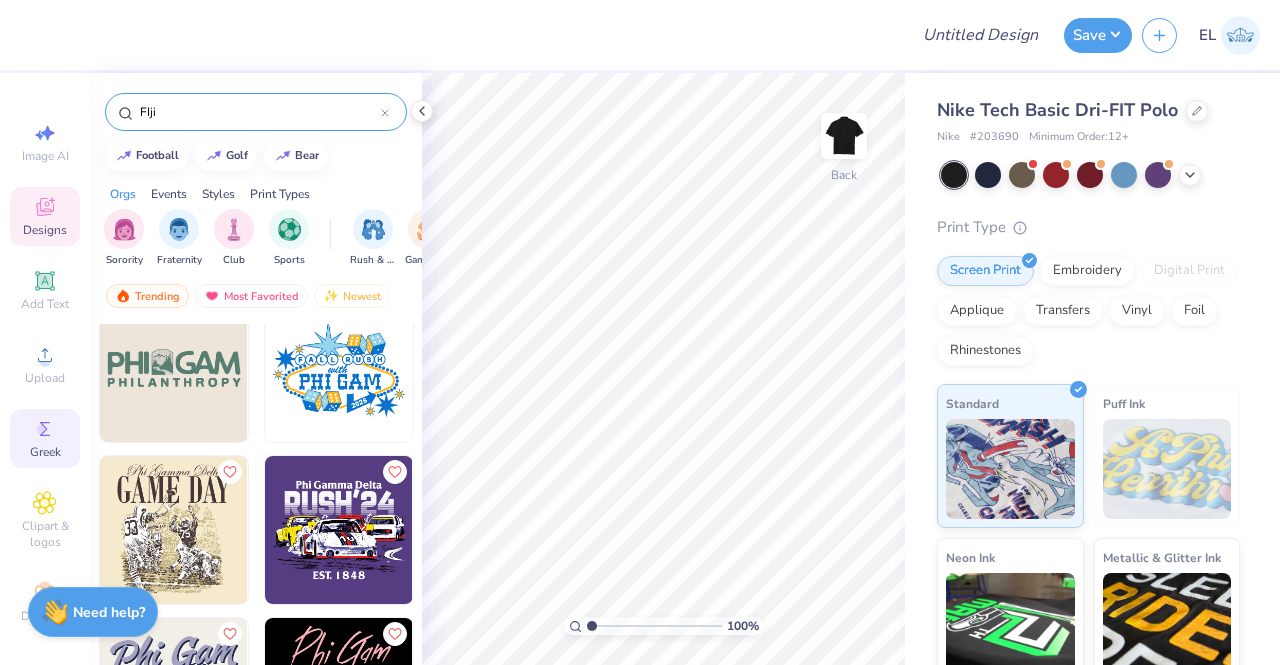 click 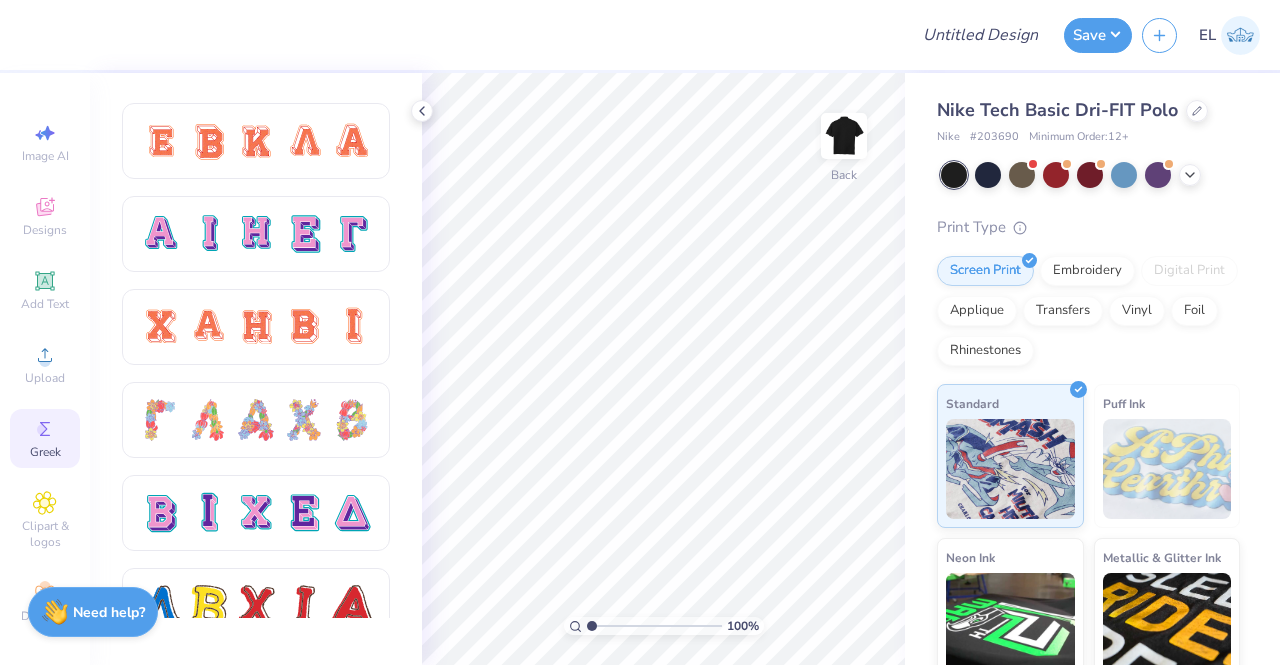scroll, scrollTop: 1167, scrollLeft: 0, axis: vertical 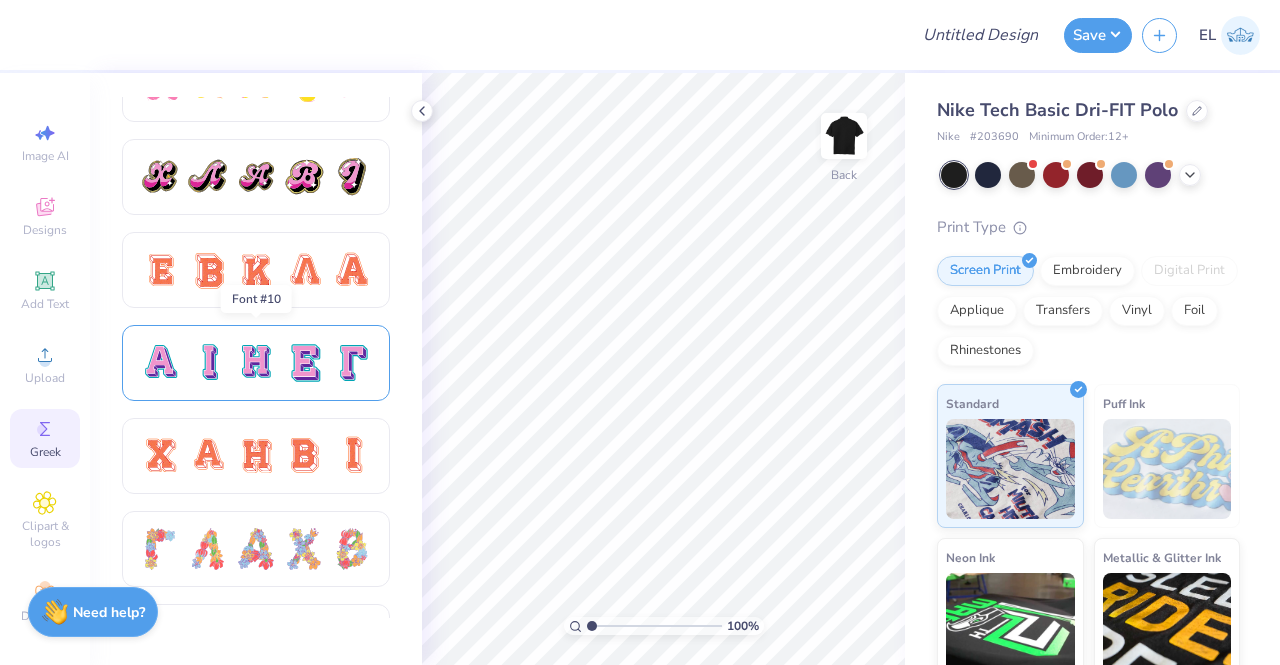 click at bounding box center [256, 363] 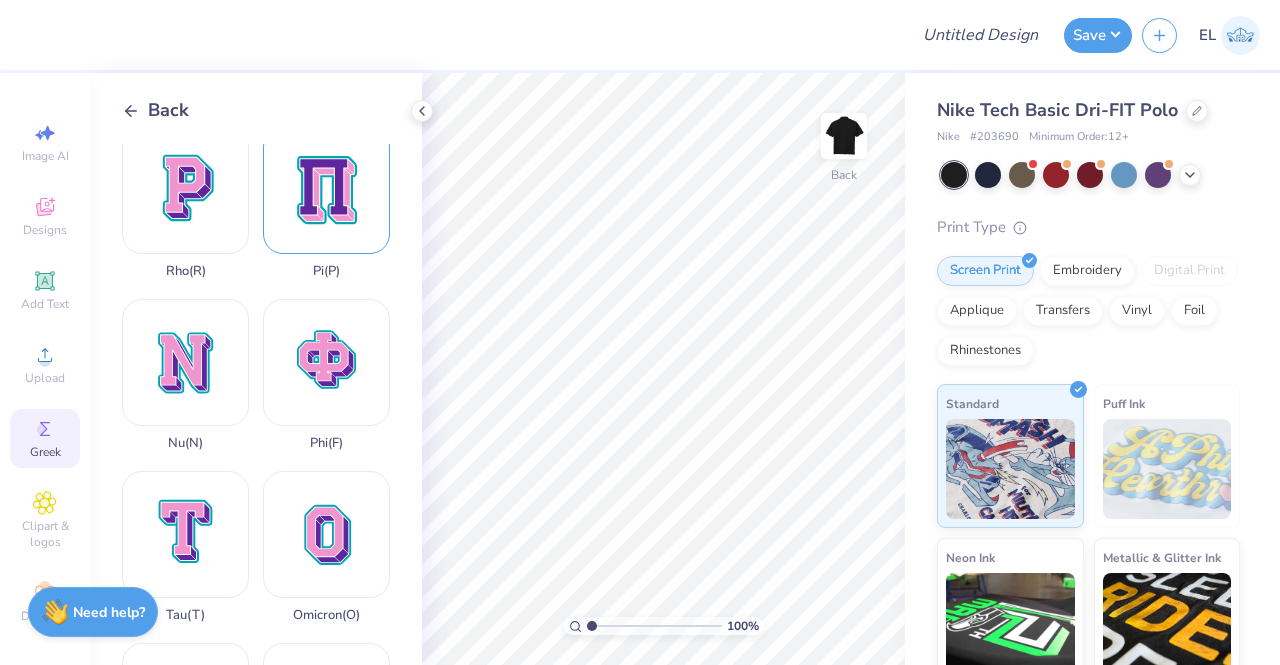 scroll, scrollTop: 1222, scrollLeft: 0, axis: vertical 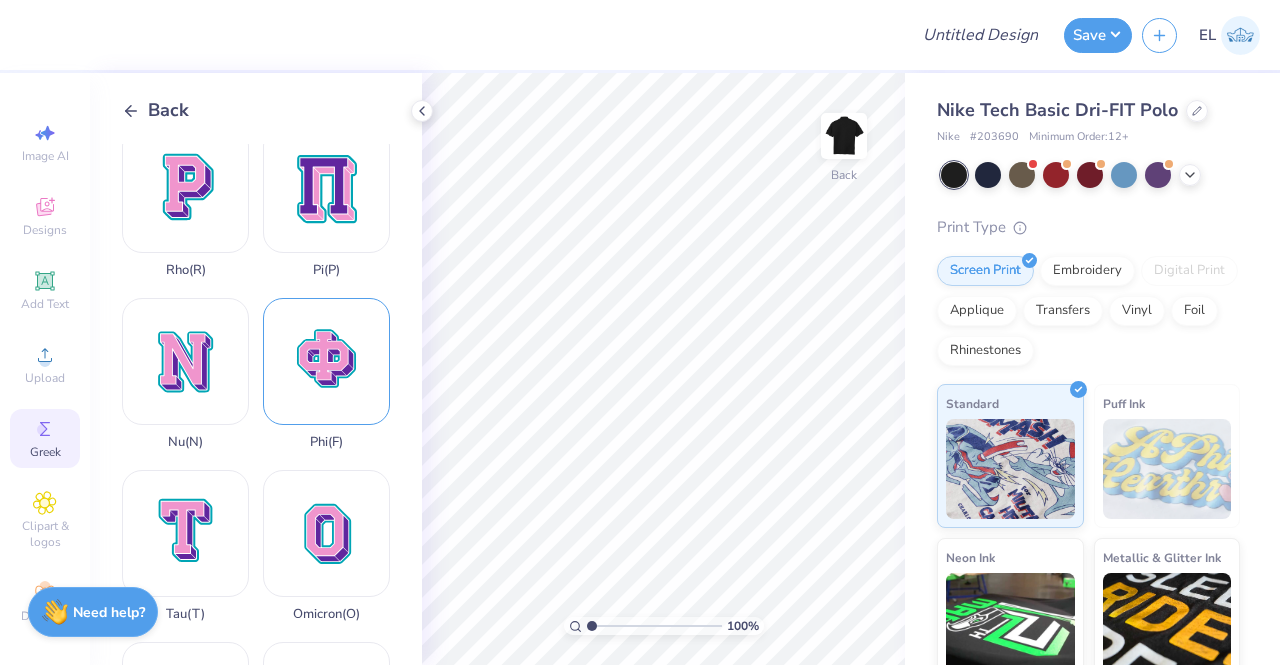 click on "Phi  ( F )" at bounding box center (326, 374) 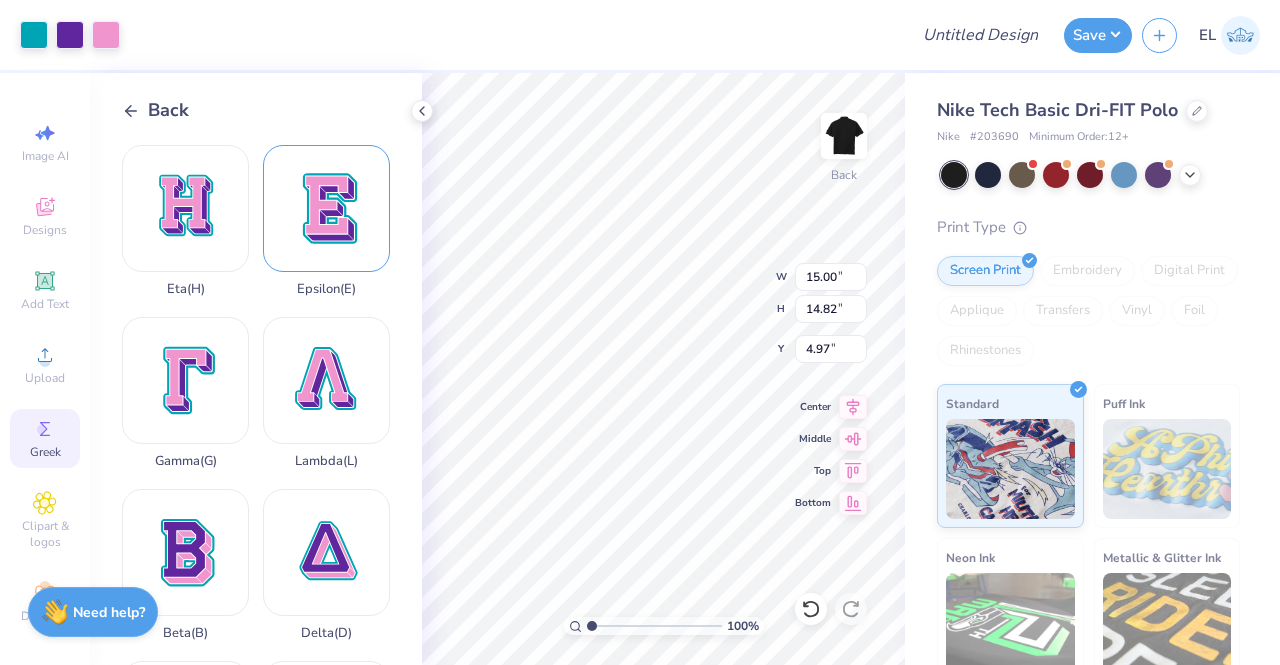 scroll, scrollTop: 172, scrollLeft: 0, axis: vertical 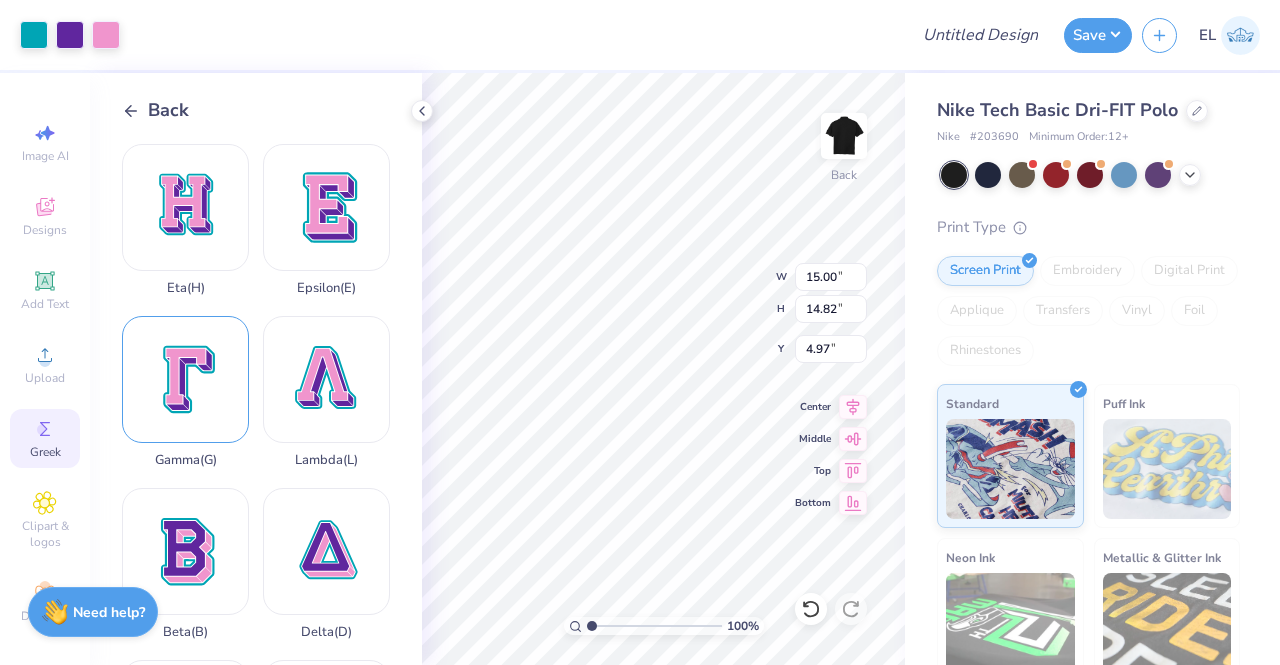 click on "Gamma  ( G )" at bounding box center (185, 392) 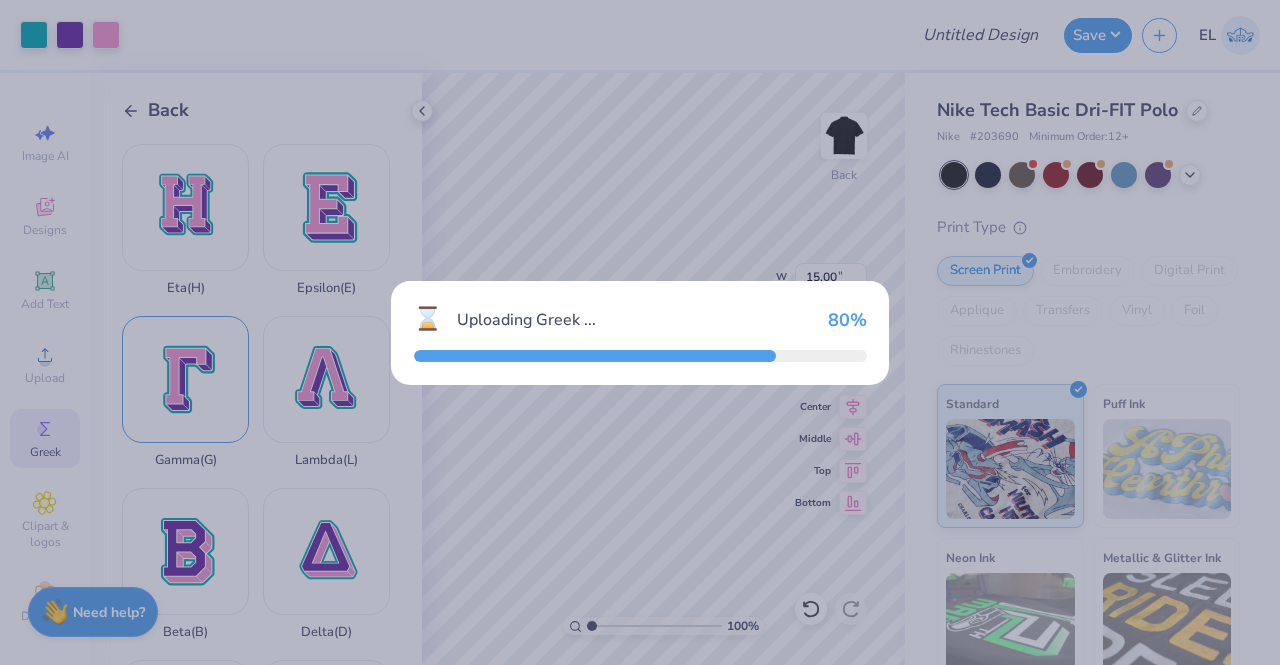 type on "13.80" 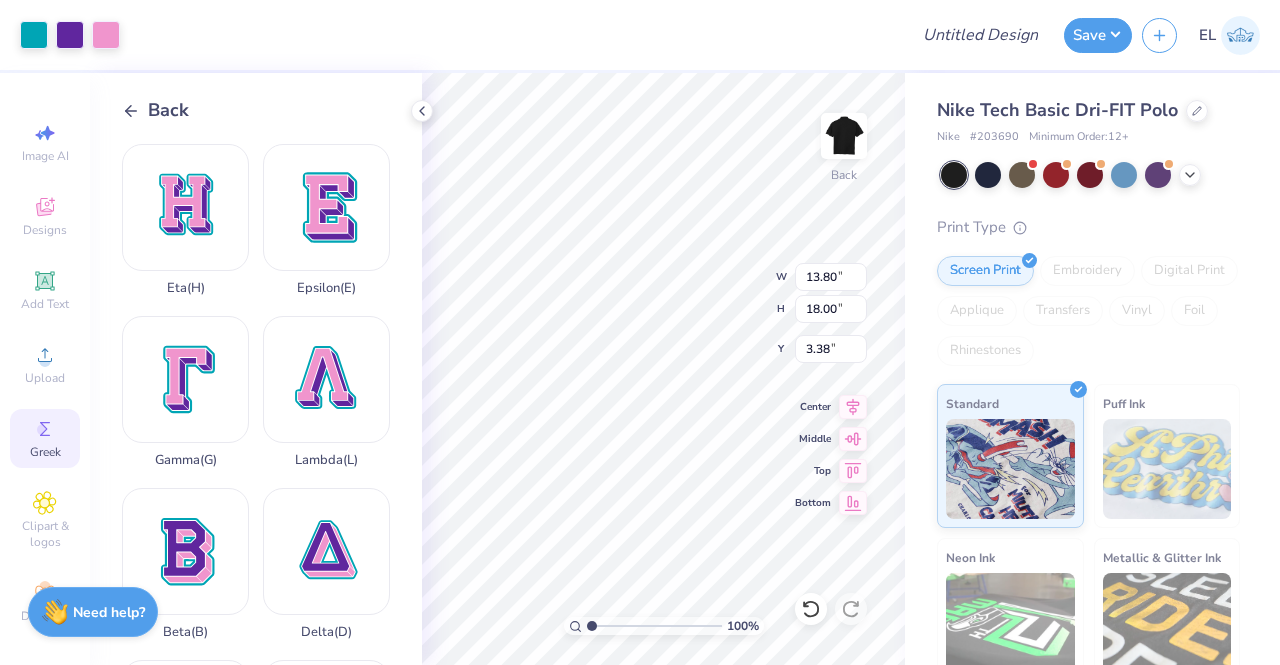 scroll, scrollTop: 242, scrollLeft: 0, axis: vertical 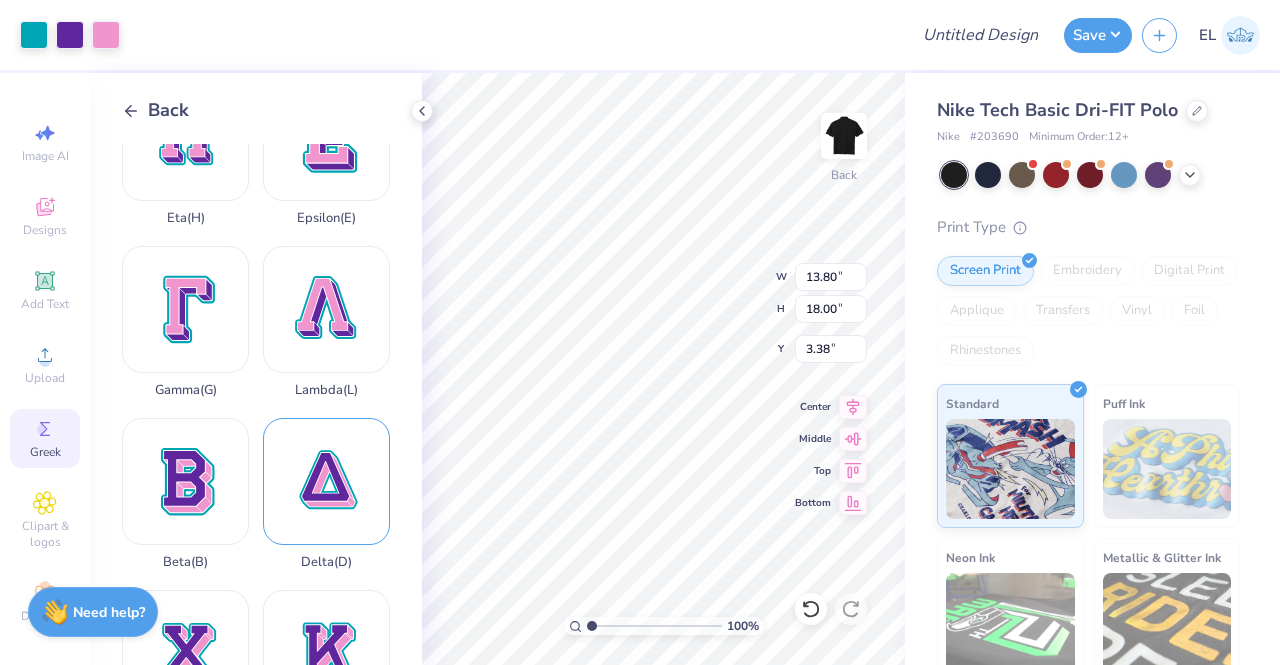 click on "Delta  ( D )" at bounding box center (326, 494) 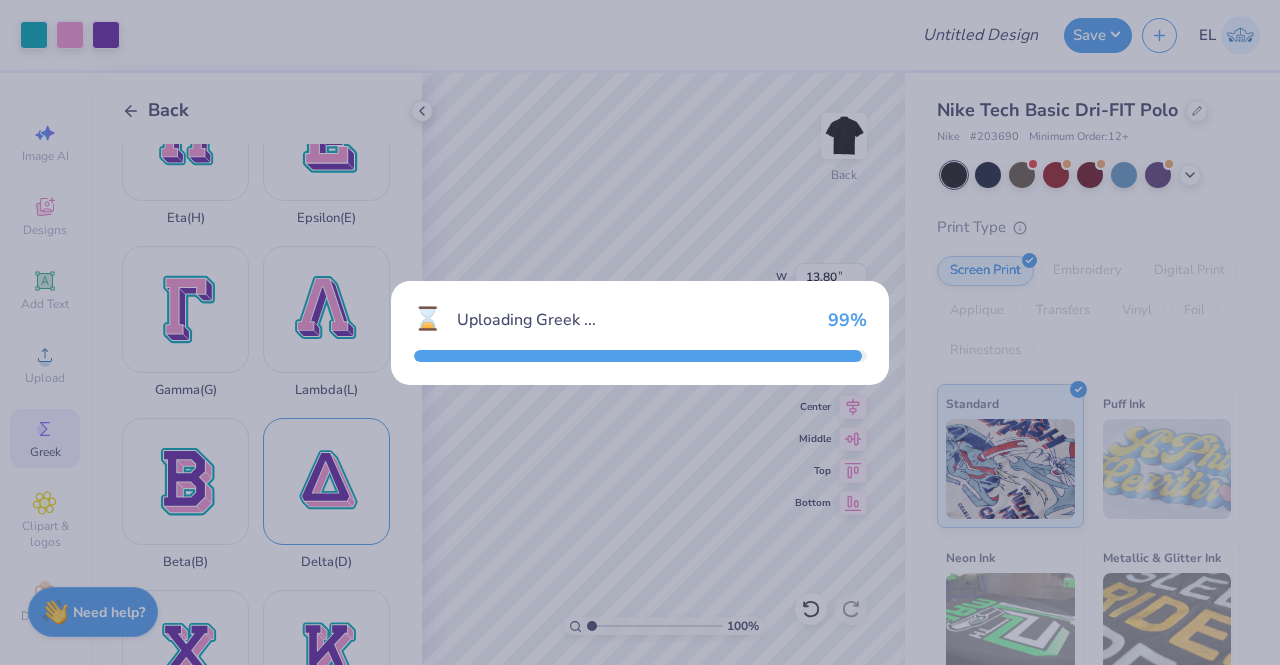 type on "15.00" 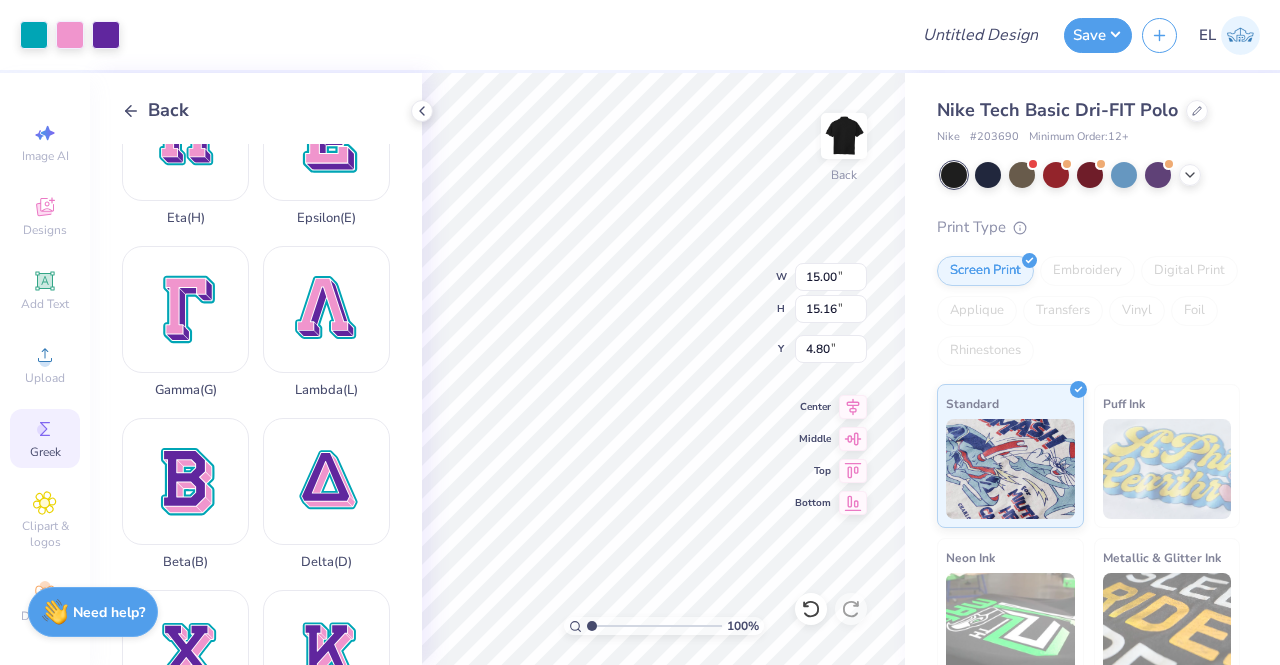 type on "8.83" 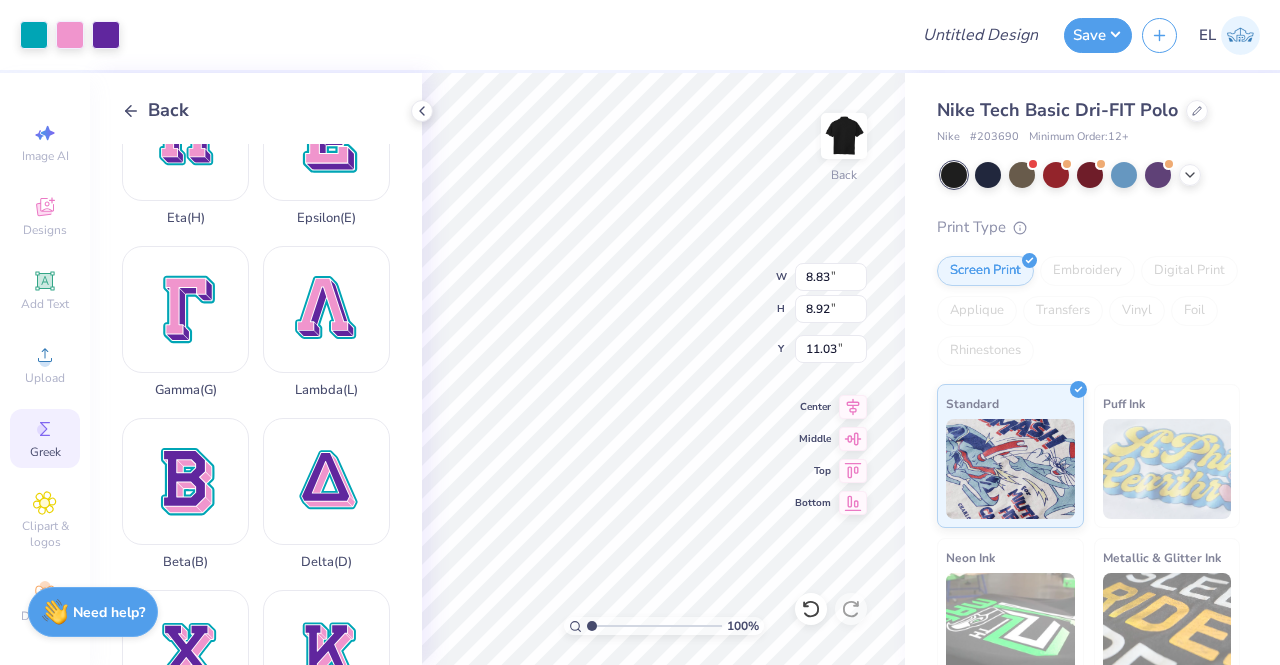 type on "13.80" 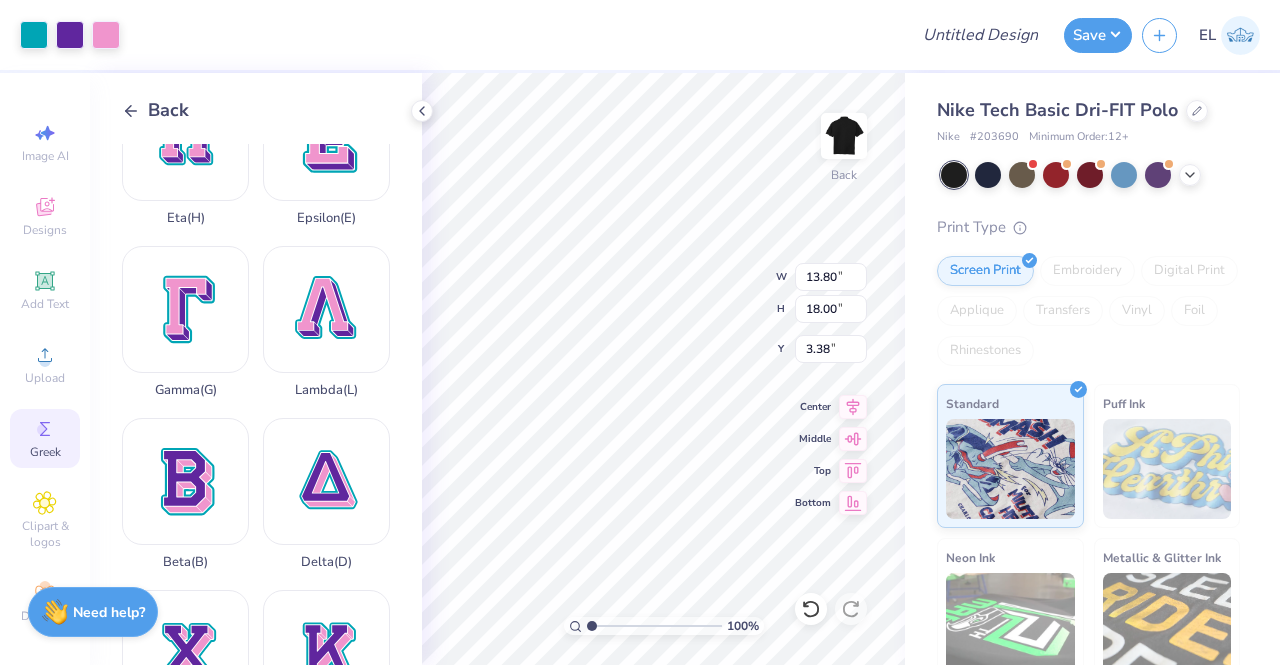 type on "7.19" 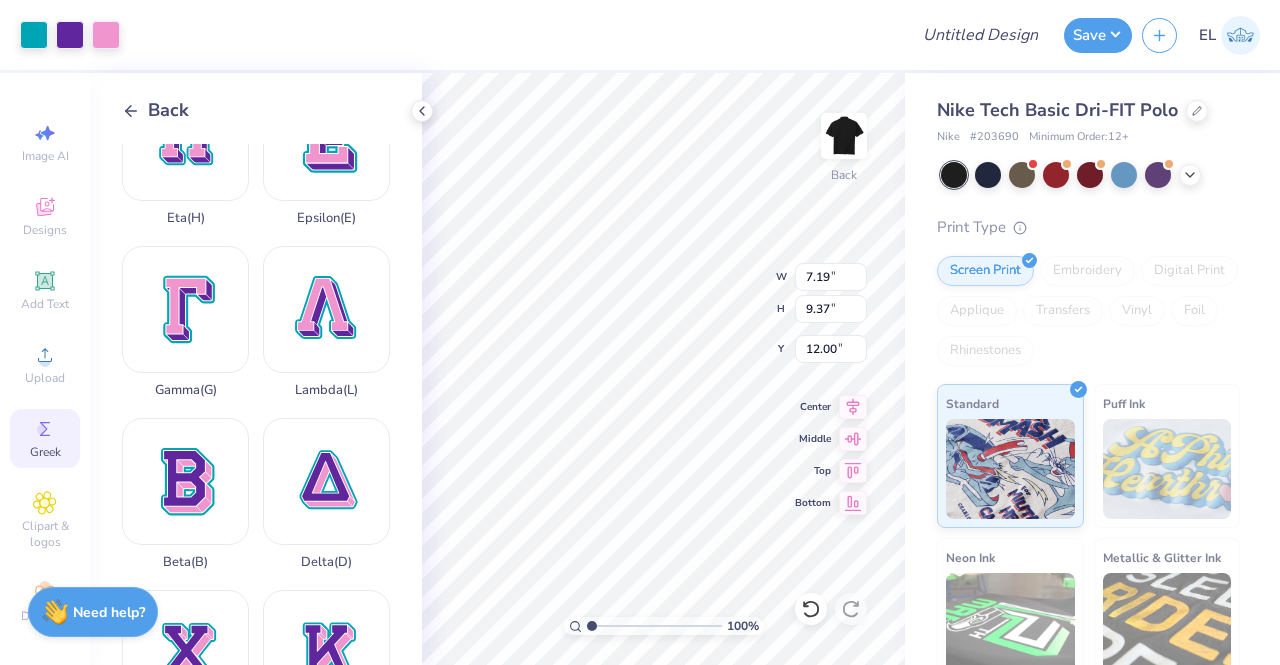 type on "15.00" 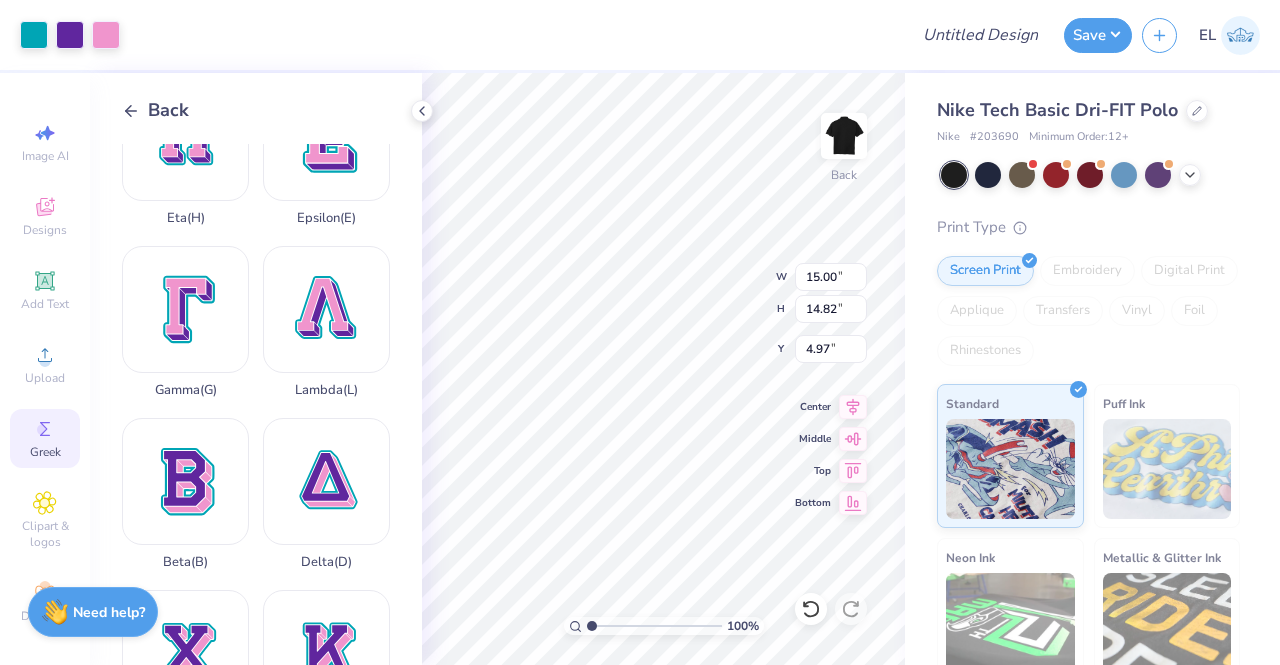 type on "3.00" 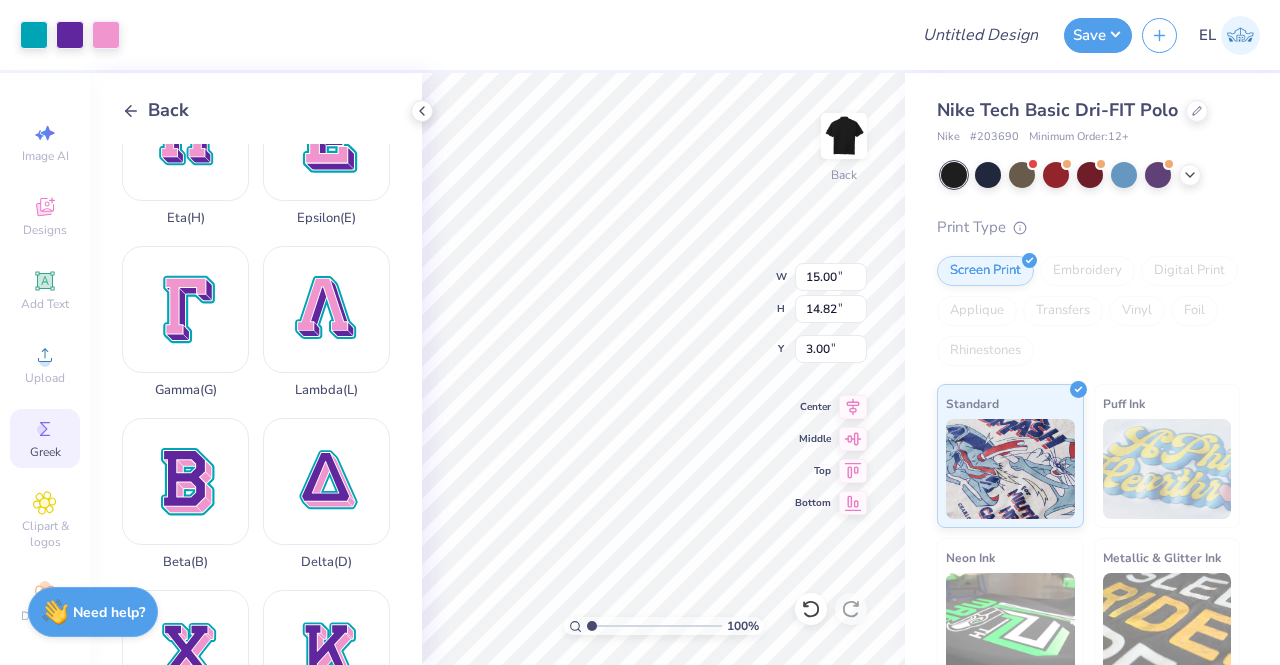 type on "2.76" 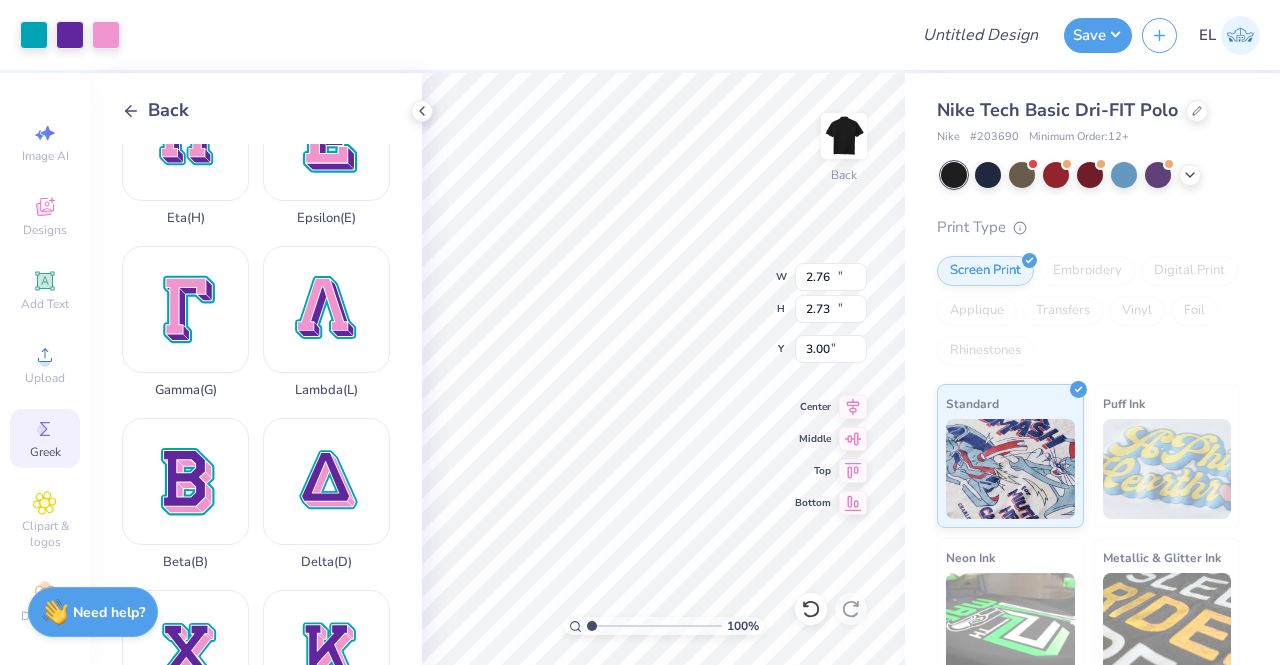 type on "15.09" 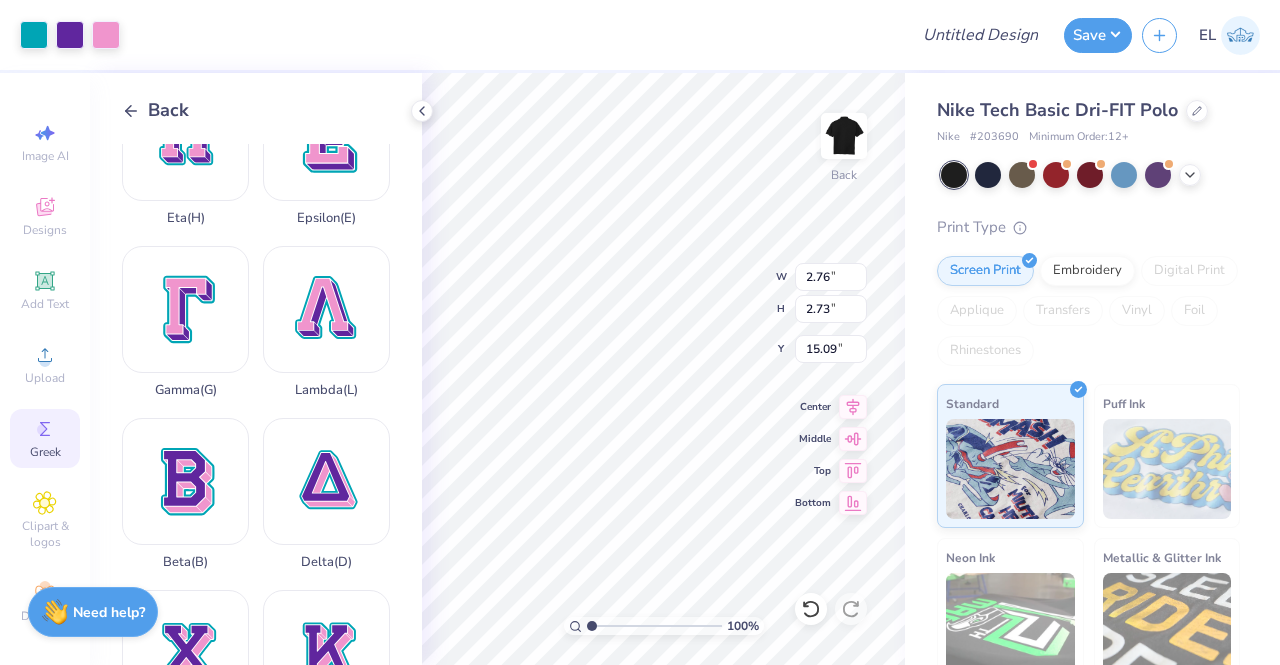 type on "8.83" 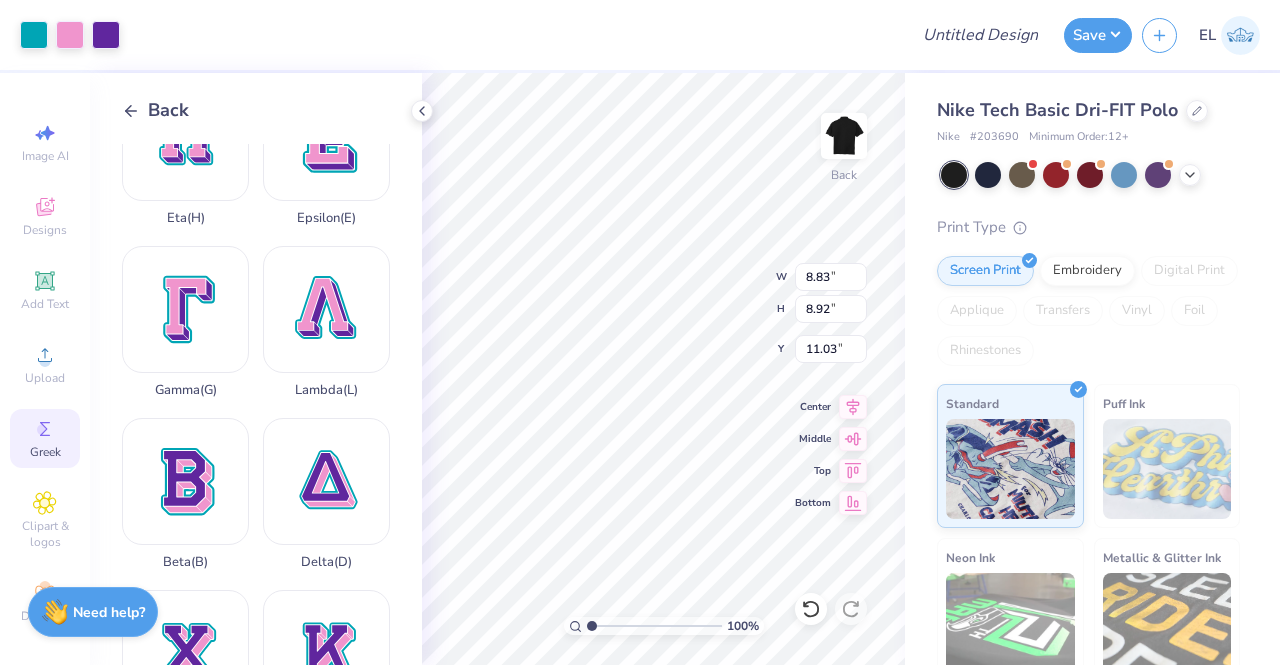 type on "9.91" 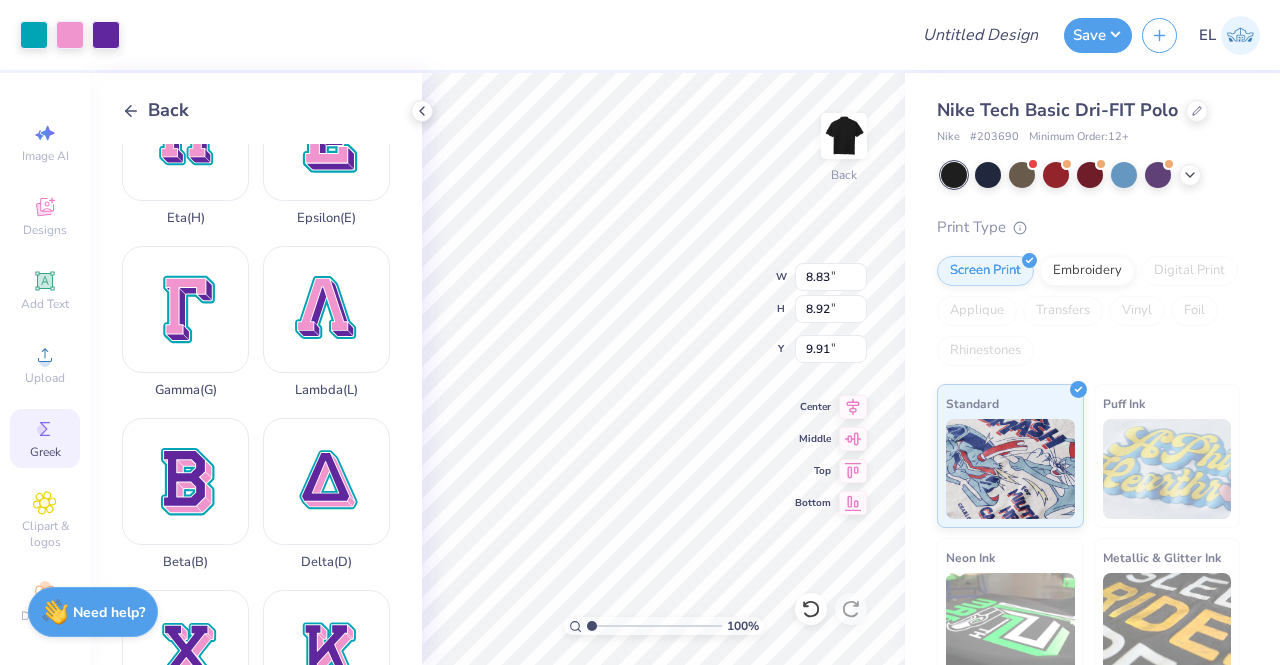 type on "7.19" 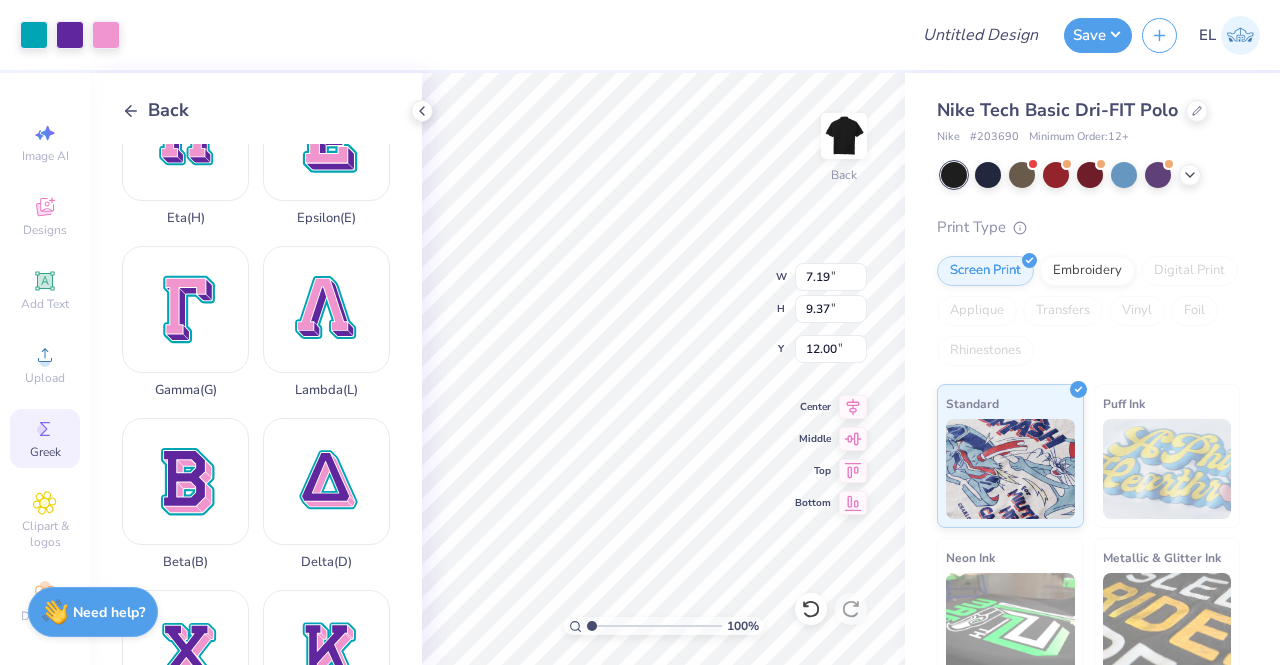 type on "11.77" 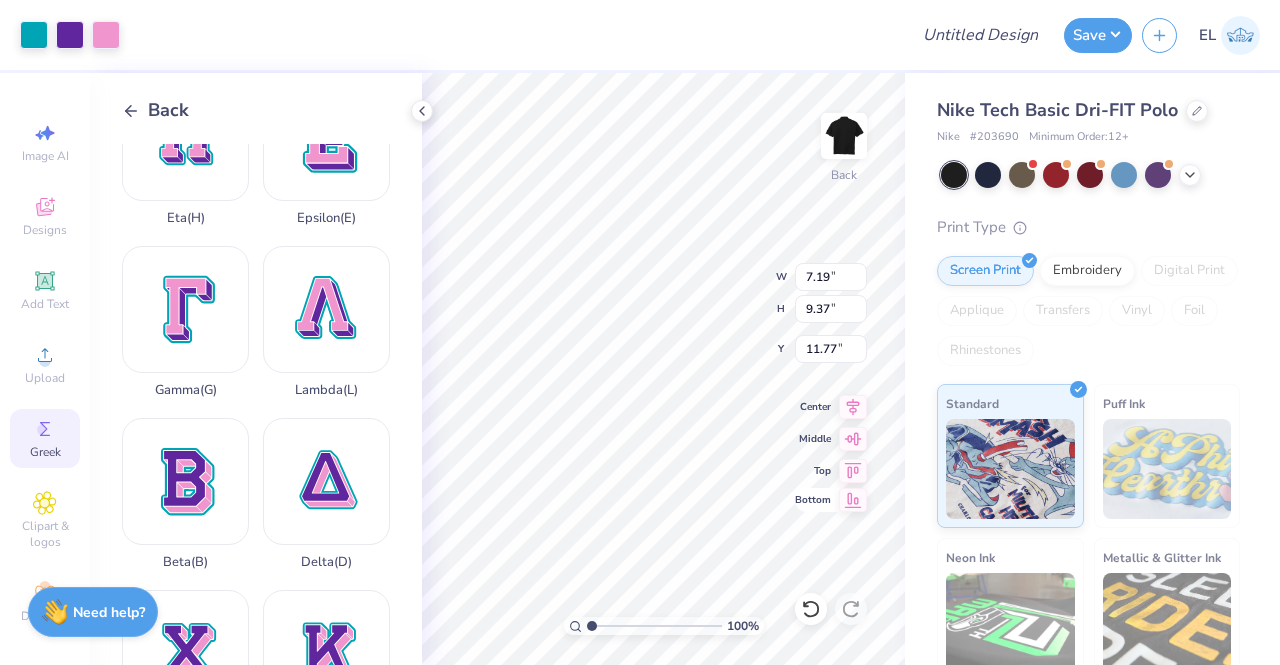 type on "2.76" 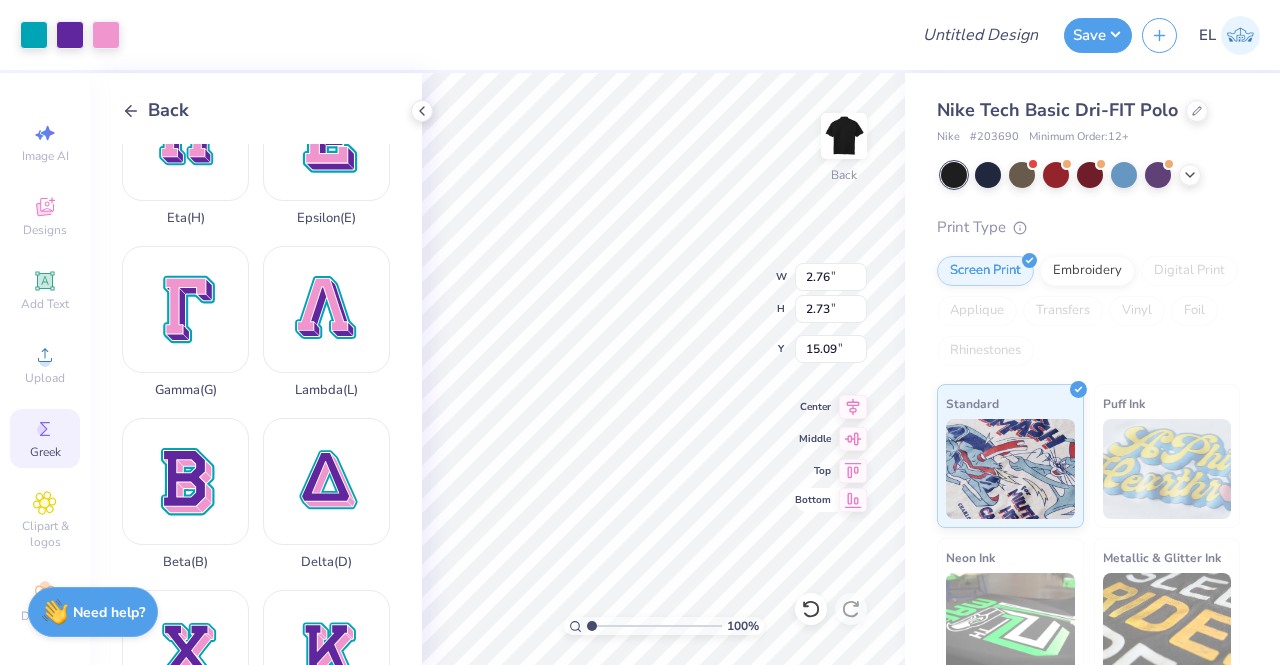 type on "3.00" 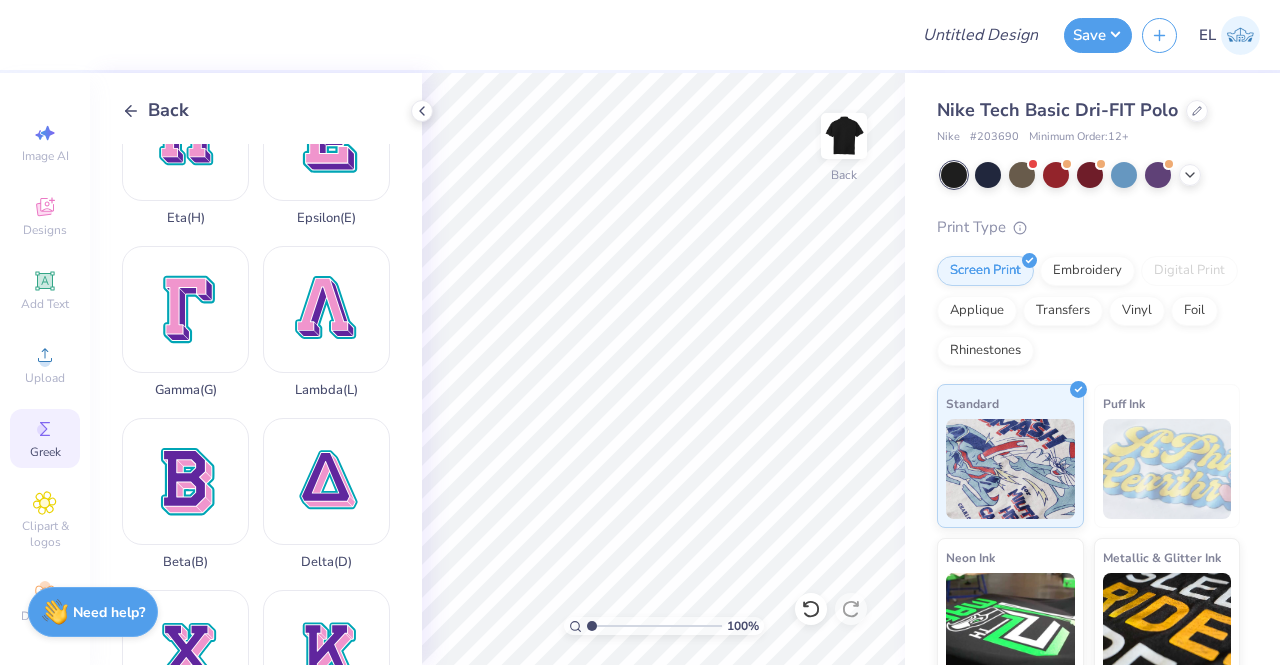 click 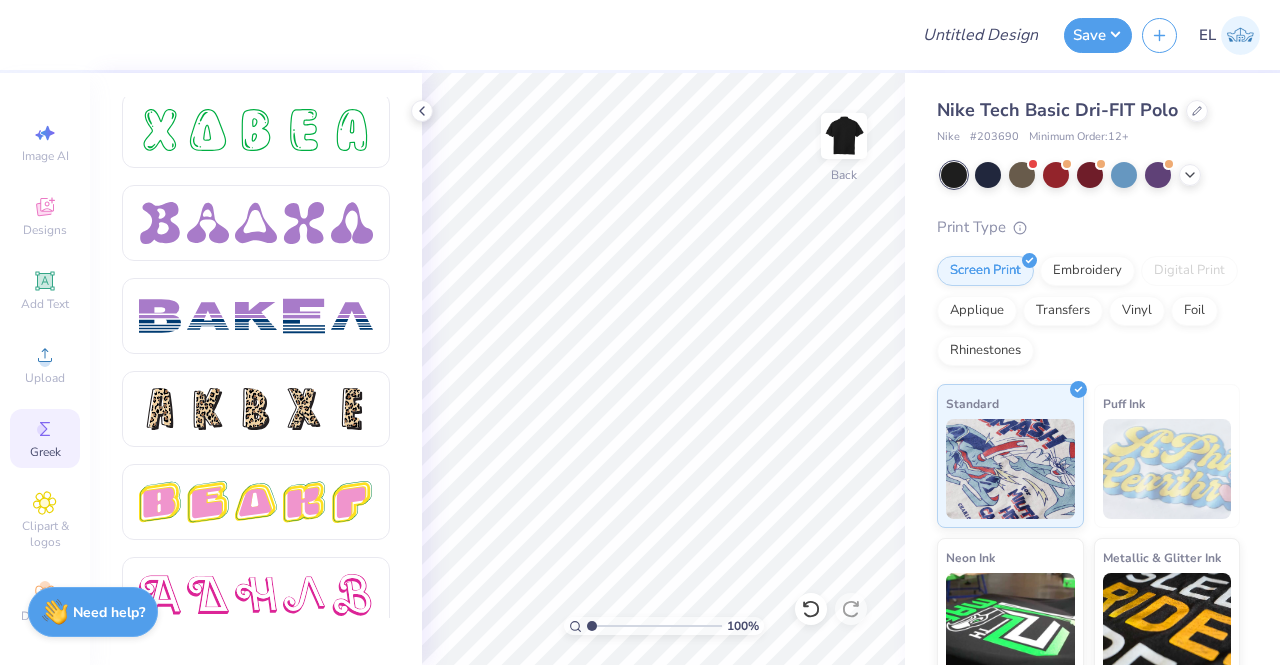 scroll, scrollTop: 3077, scrollLeft: 0, axis: vertical 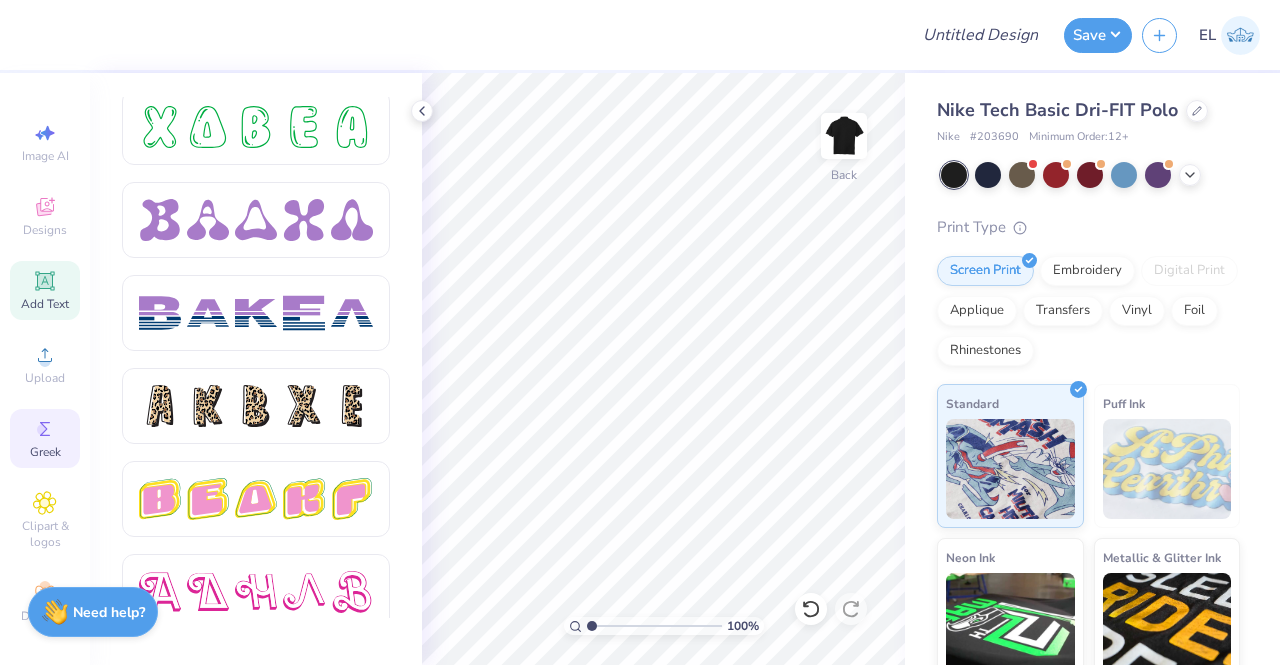 click 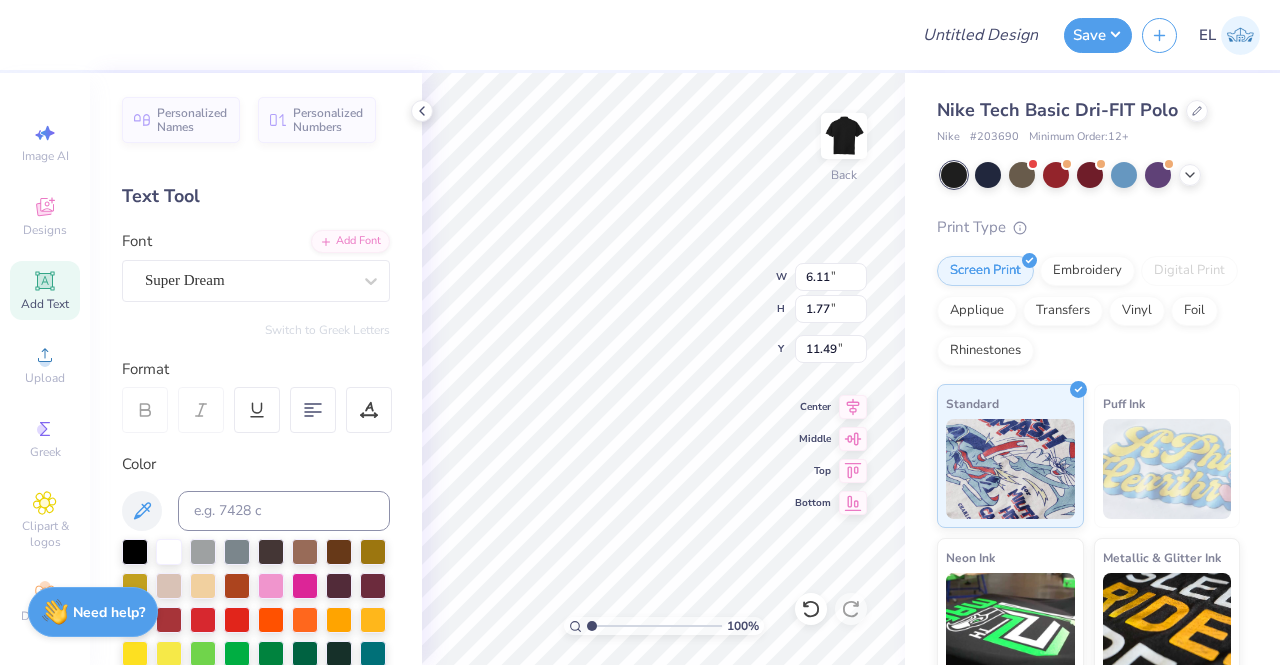 scroll, scrollTop: 16, scrollLeft: 2, axis: both 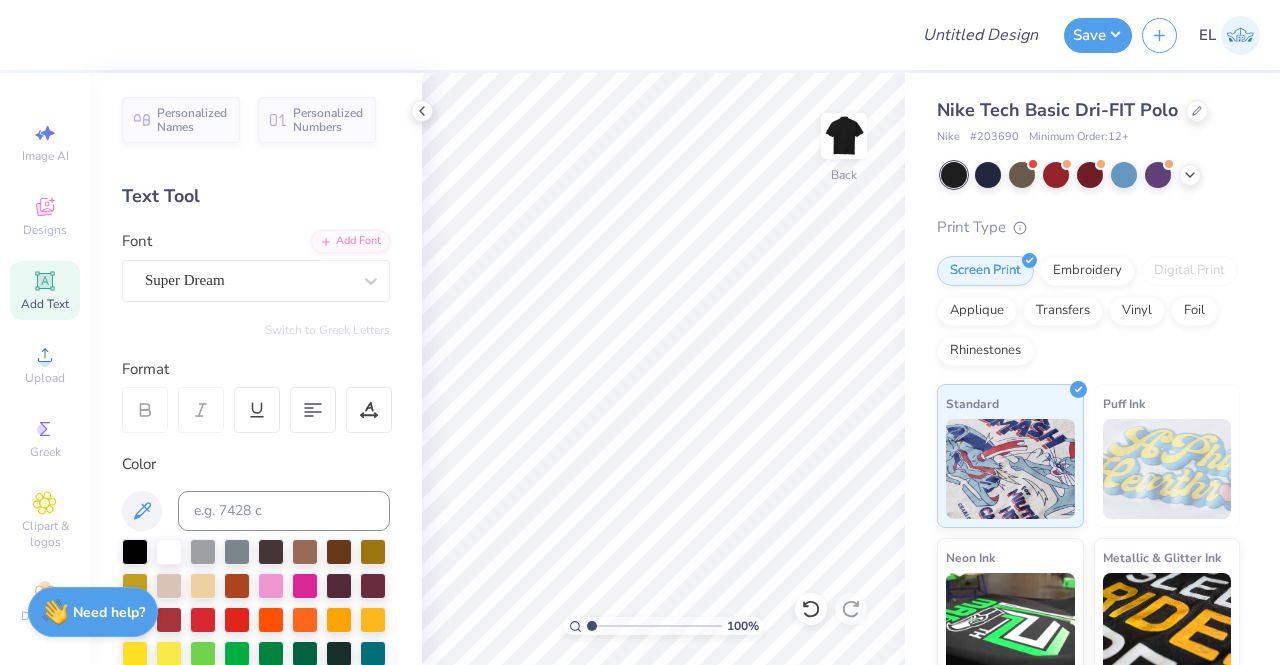 click at bounding box center [463, 35] 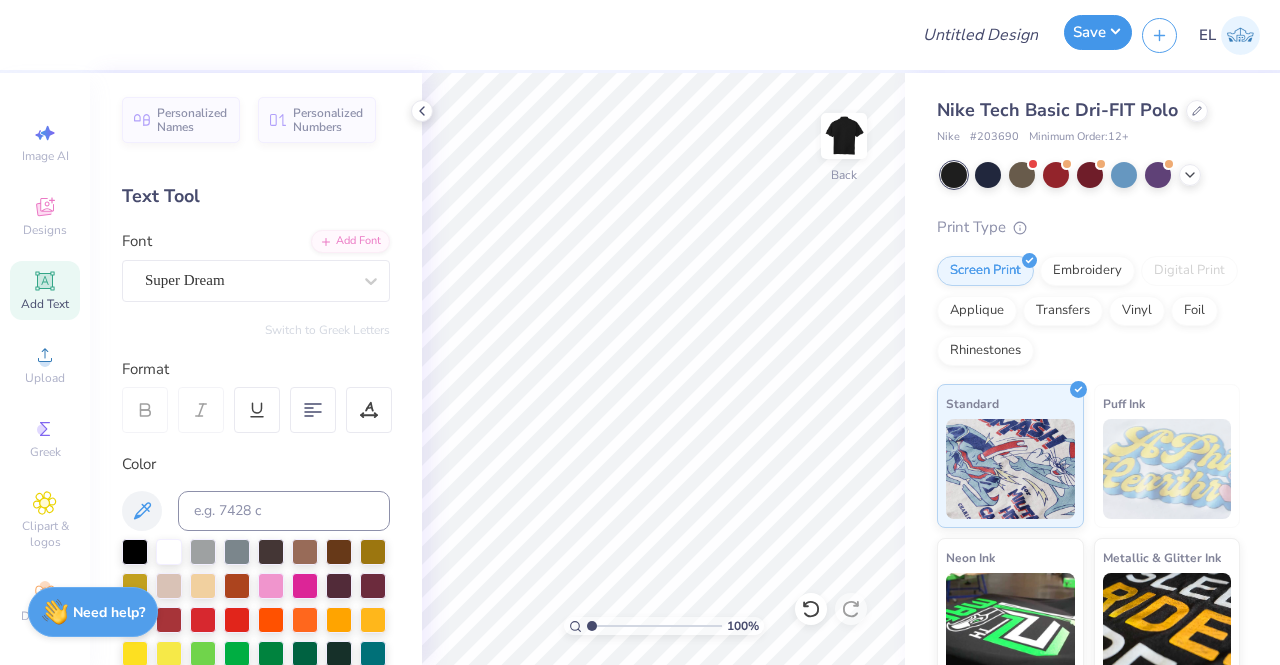 click on "Save" at bounding box center (1098, 32) 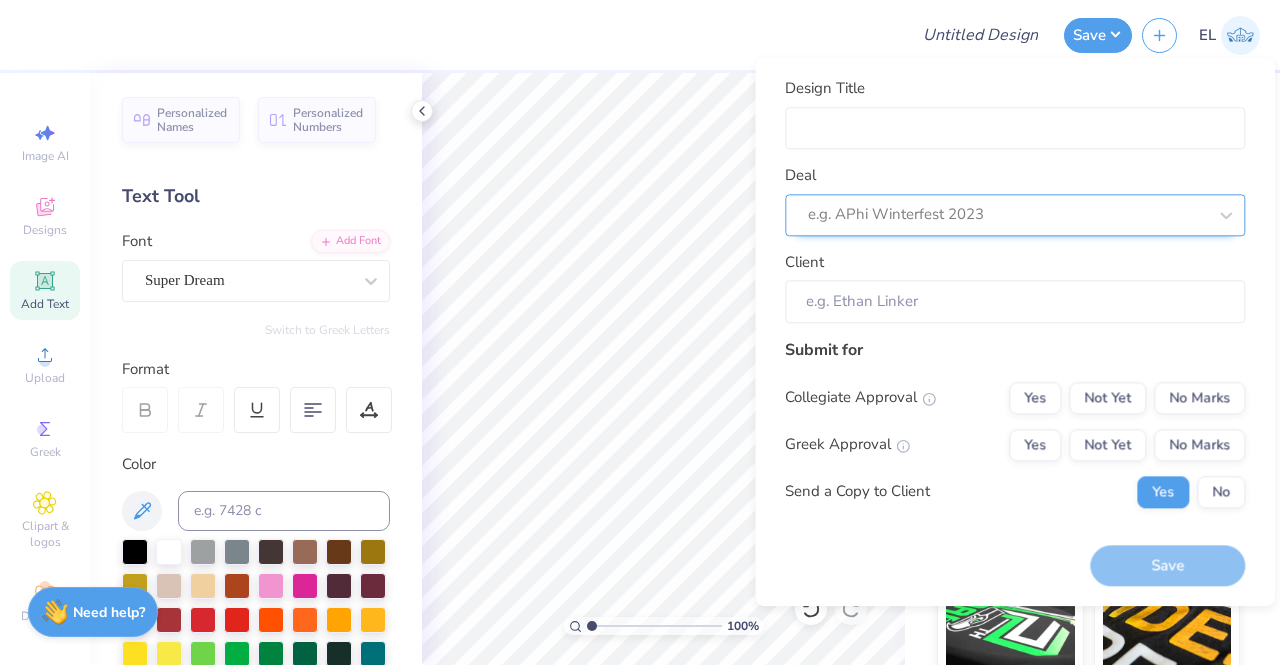 click at bounding box center [1007, 215] 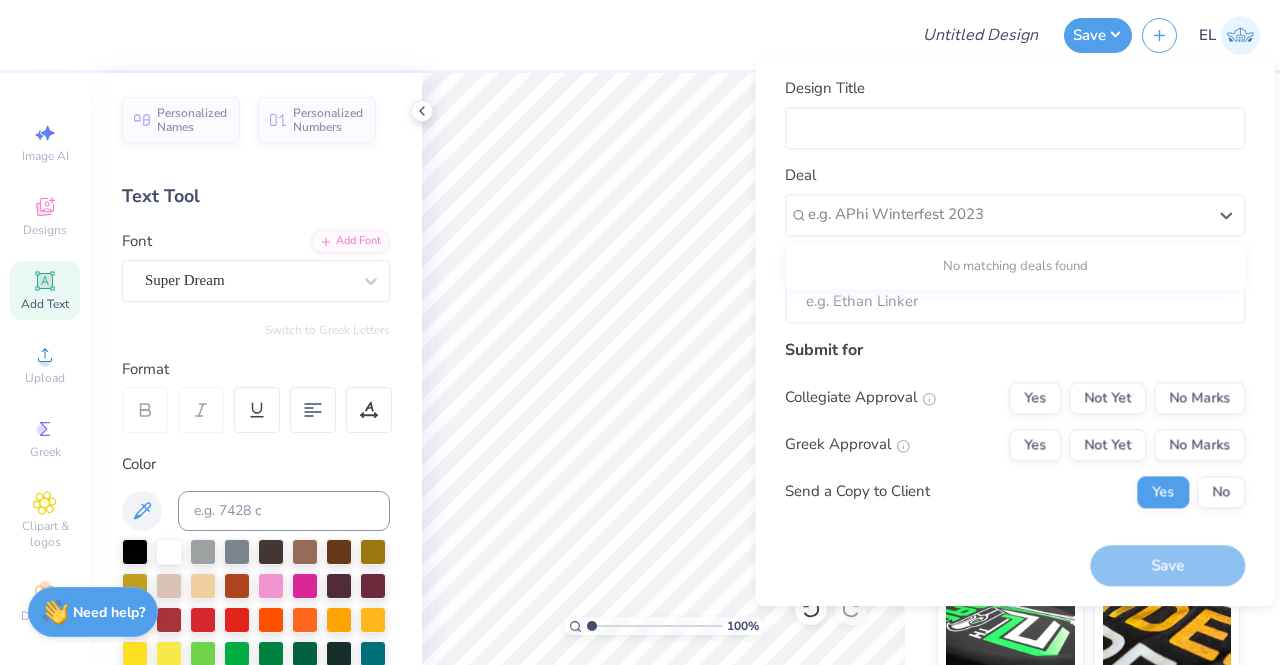 click on "Collegiate Approval Yes Not Yet No Marks" at bounding box center (1015, 398) 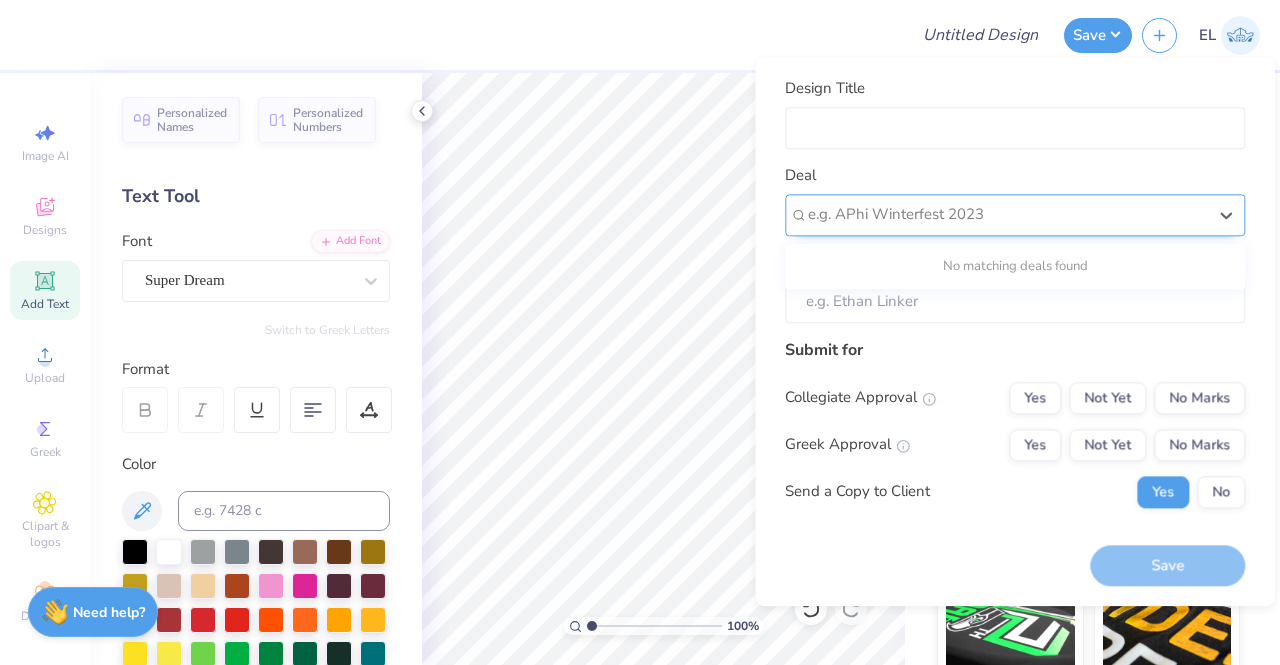 click at bounding box center (1007, 215) 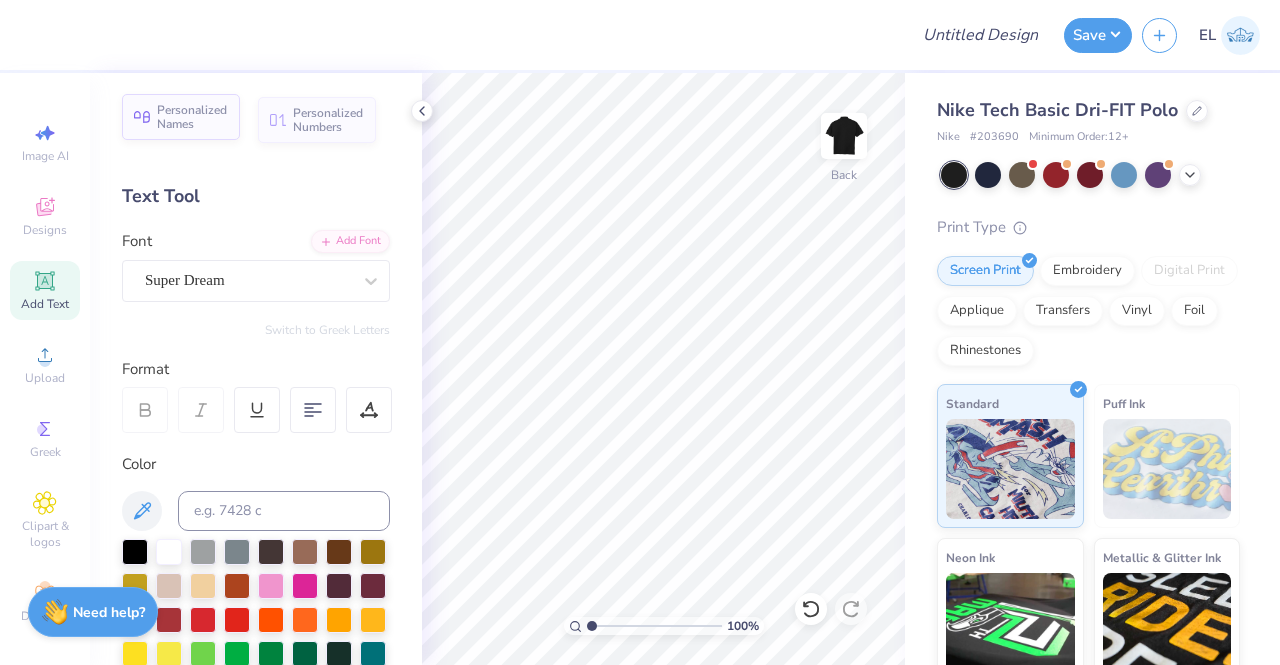 click on "Personalized Names" at bounding box center (192, 117) 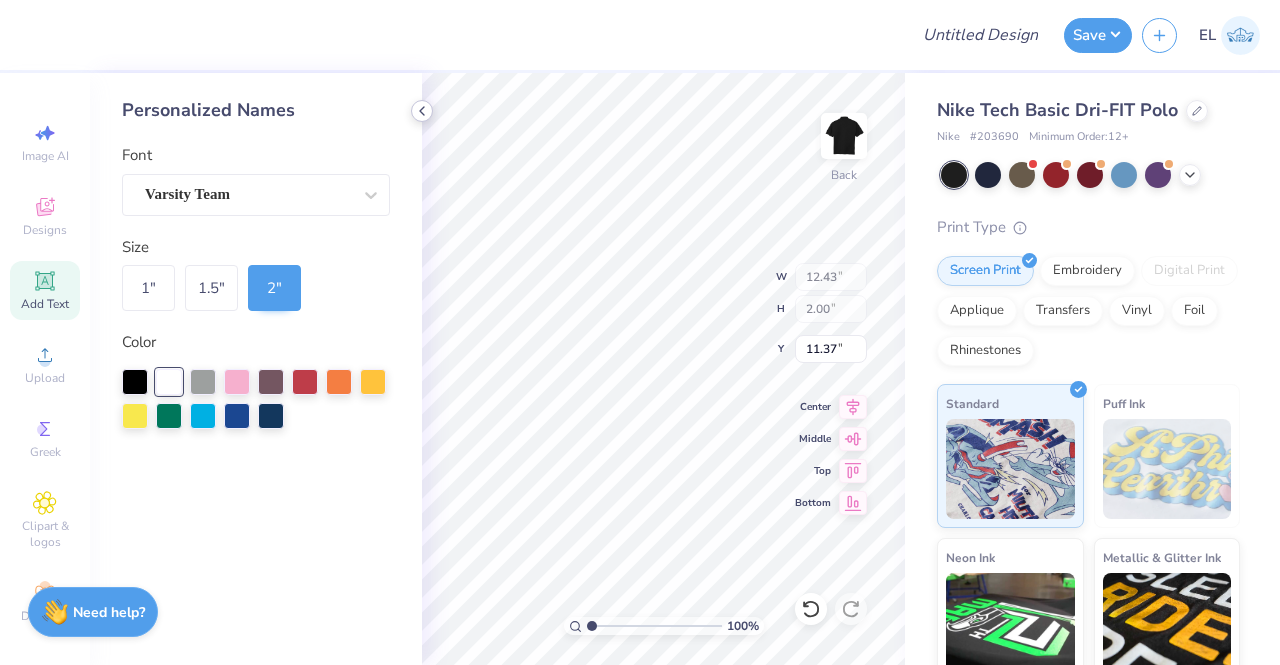 click 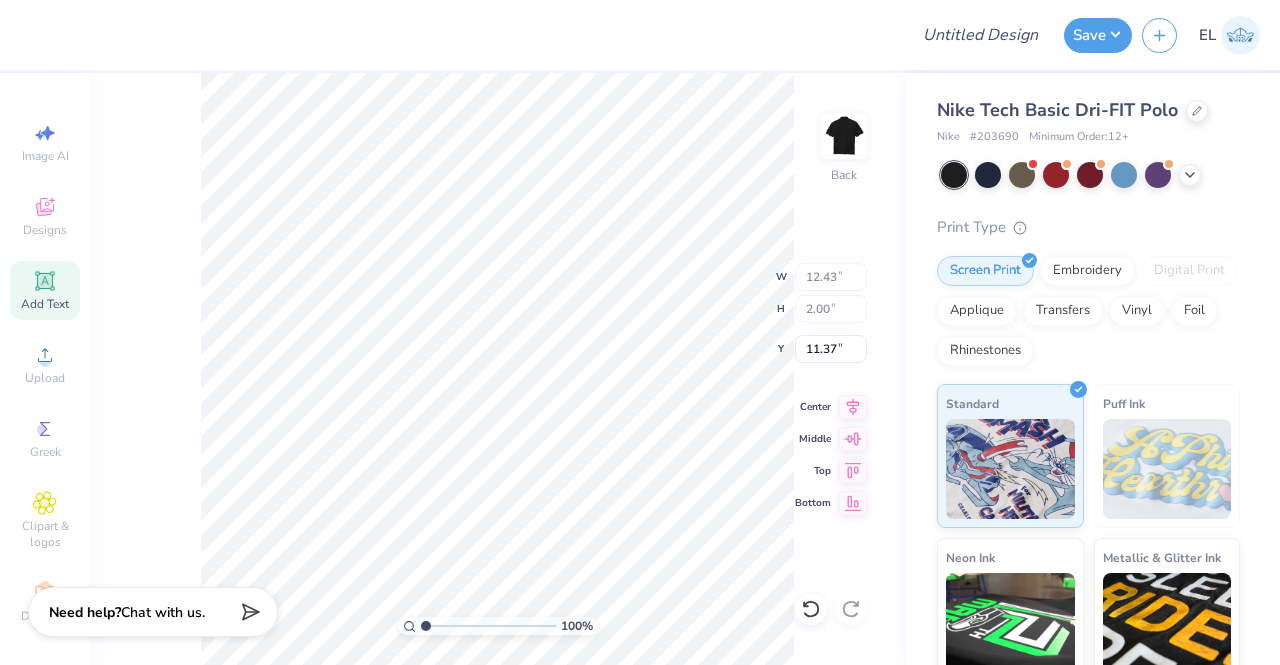 click at bounding box center [463, 35] 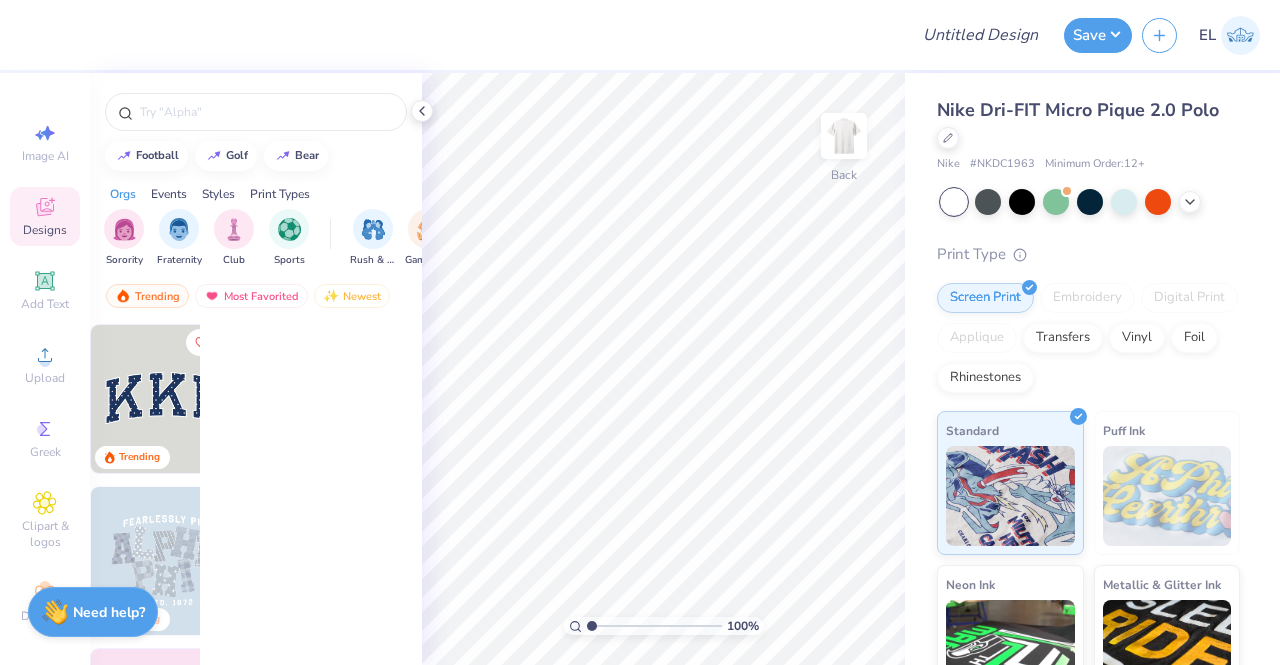 scroll, scrollTop: 0, scrollLeft: 0, axis: both 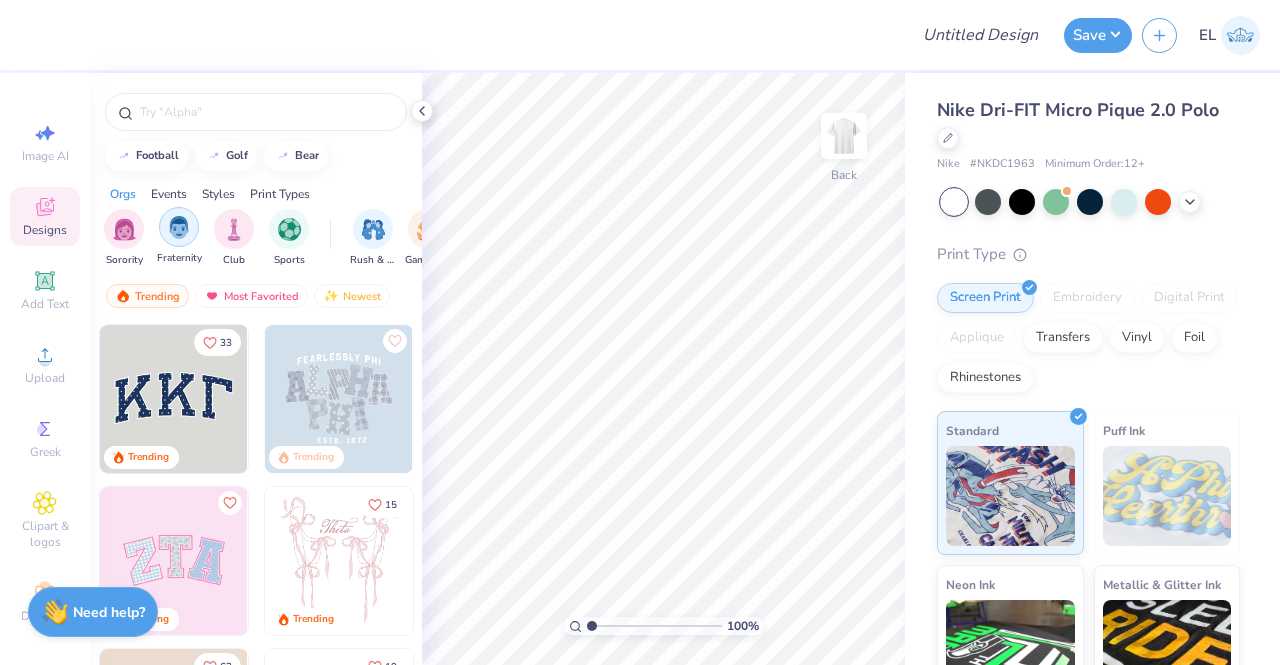 click at bounding box center (179, 227) 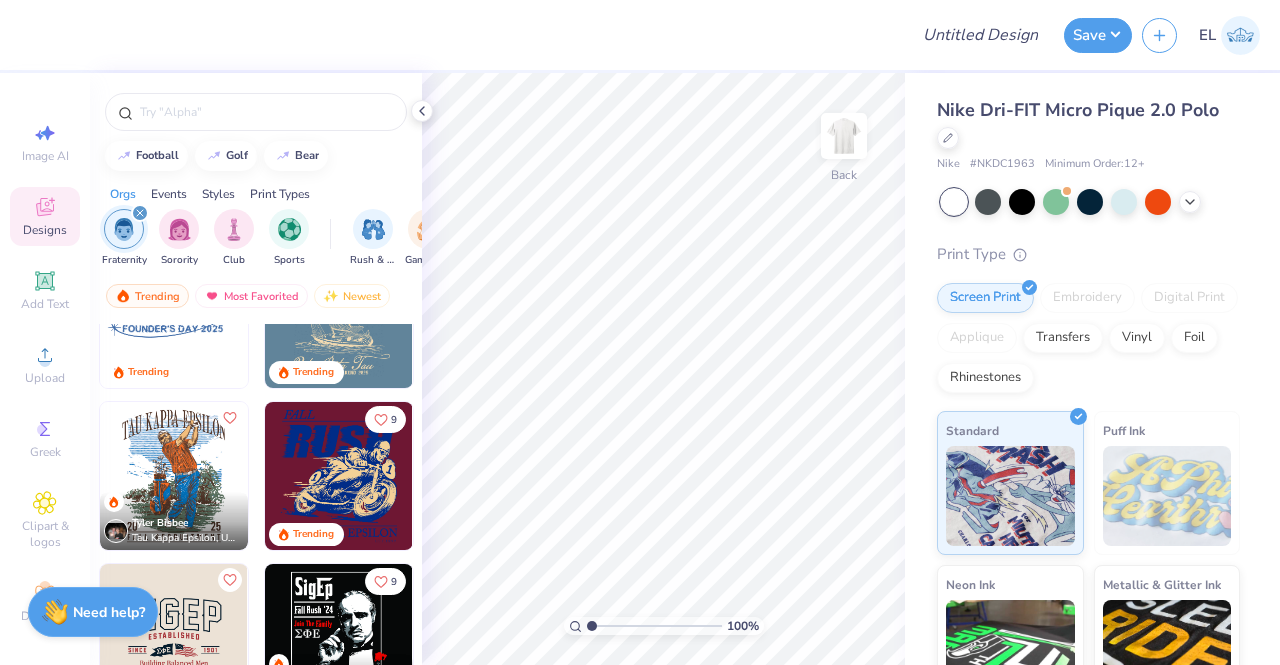 scroll, scrollTop: 174, scrollLeft: 0, axis: vertical 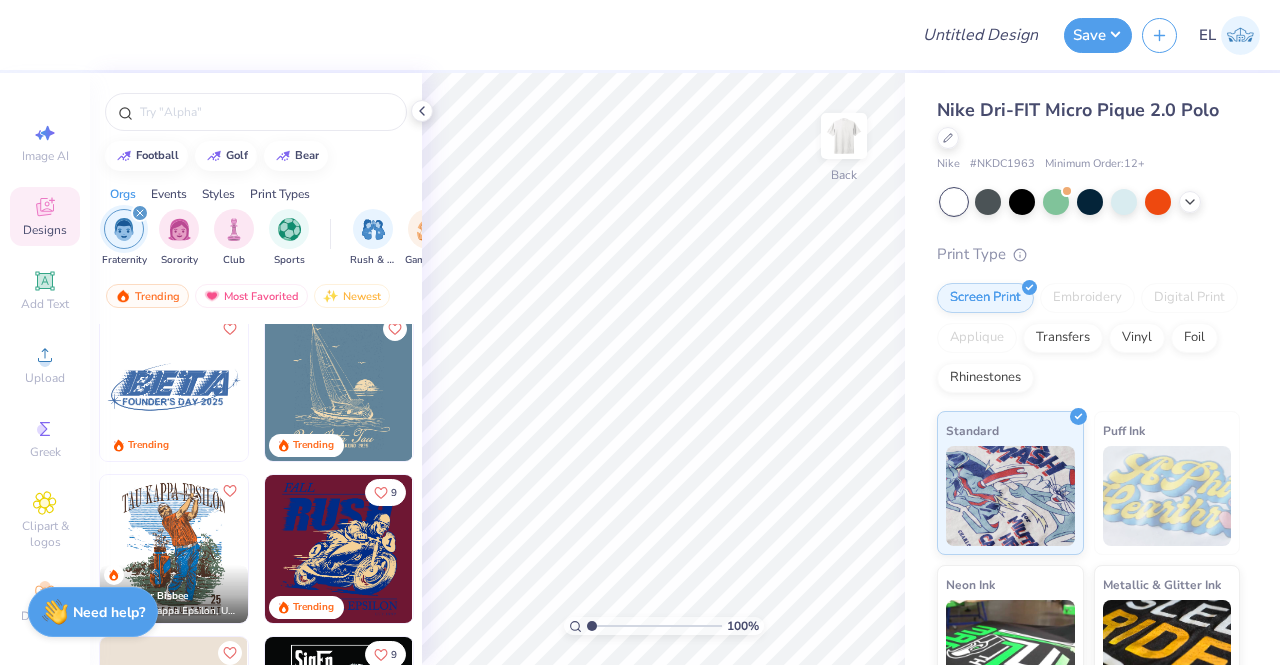 click 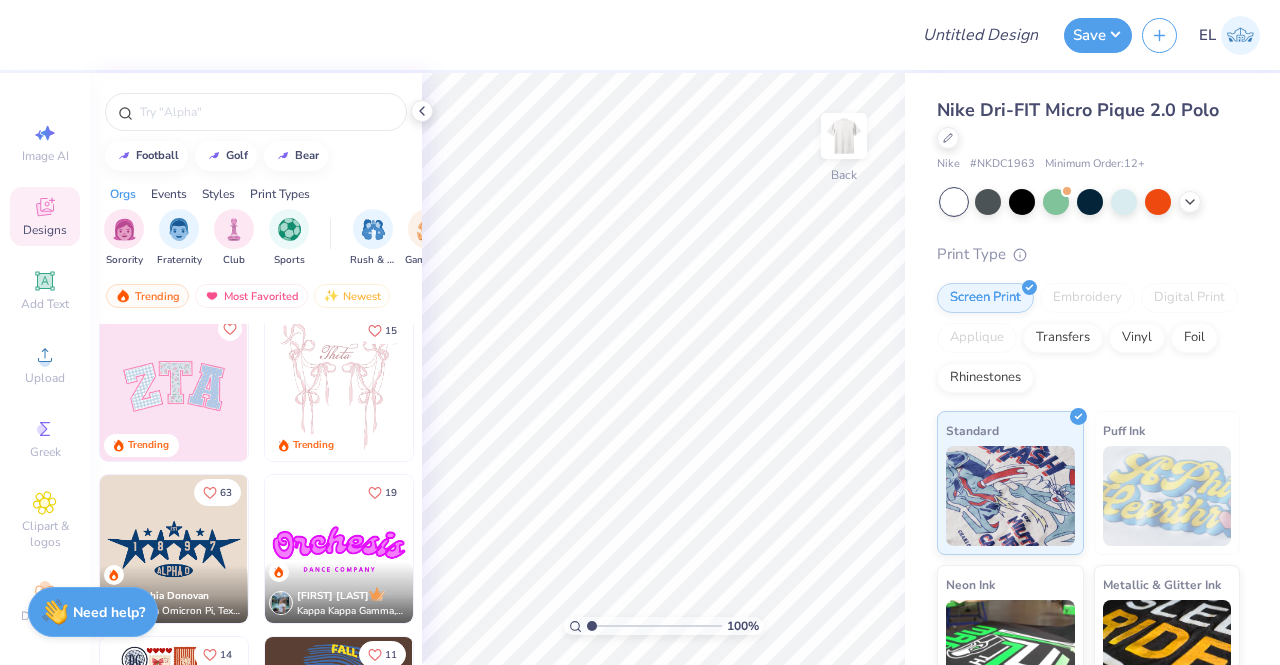 click on "Events" at bounding box center (169, 194) 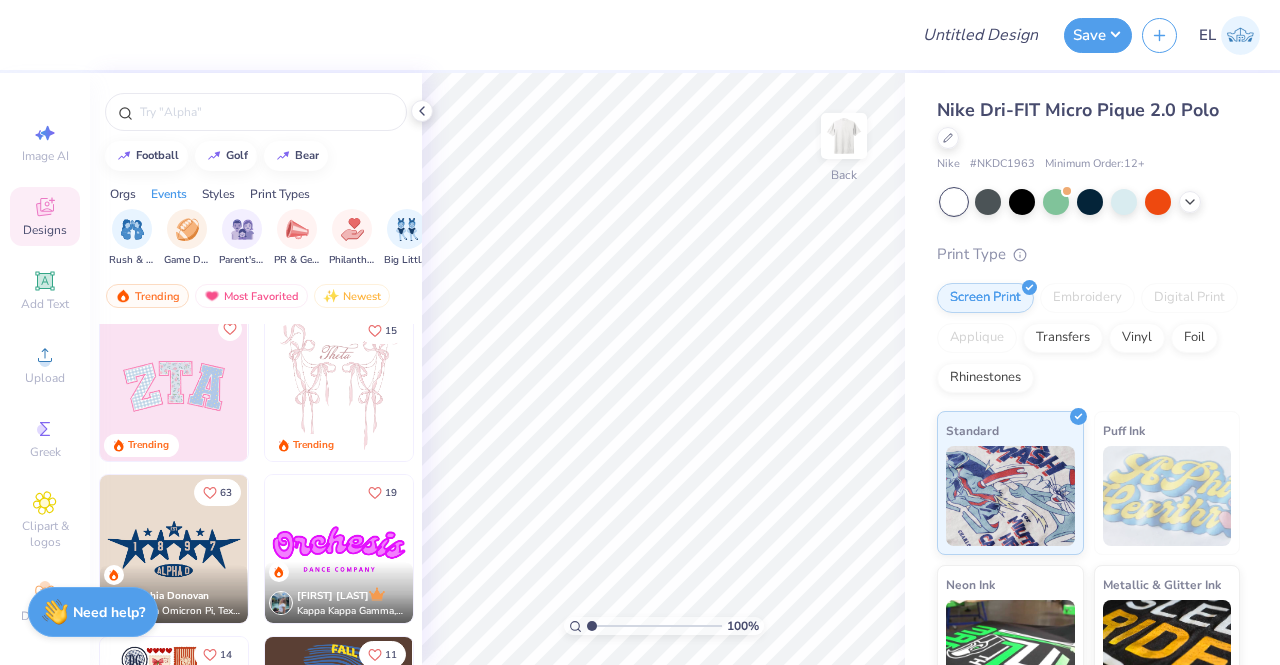 scroll, scrollTop: 0, scrollLeft: 249, axis: horizontal 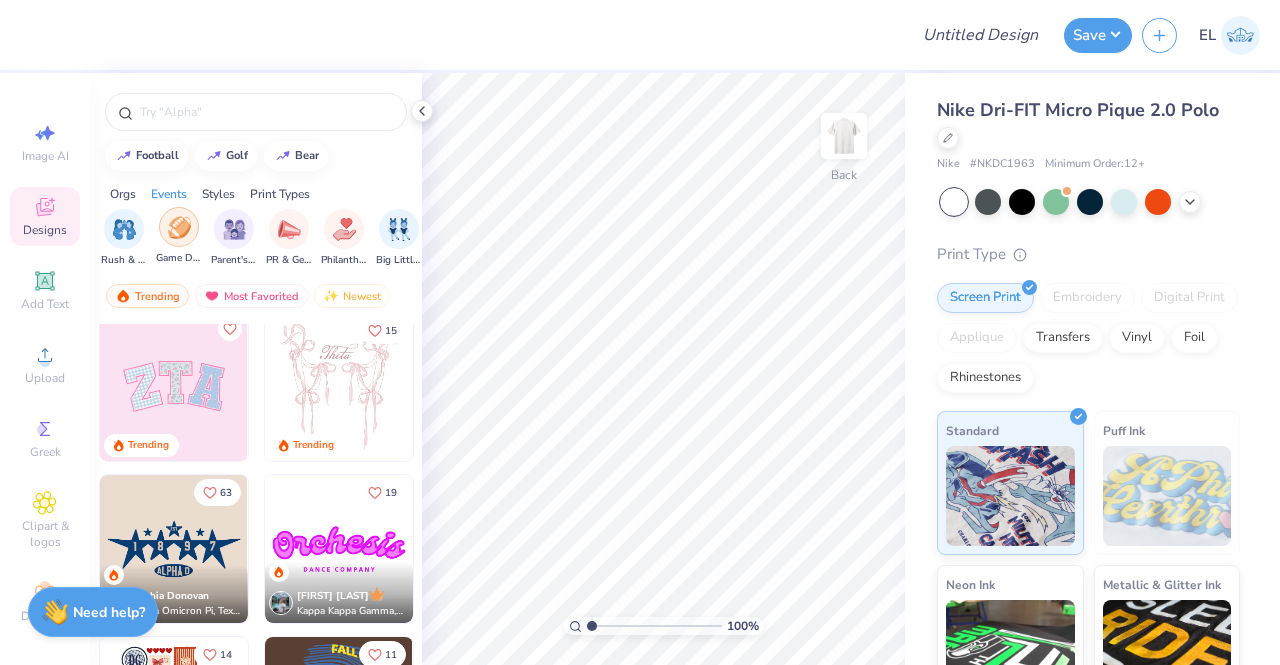 click at bounding box center (179, 227) 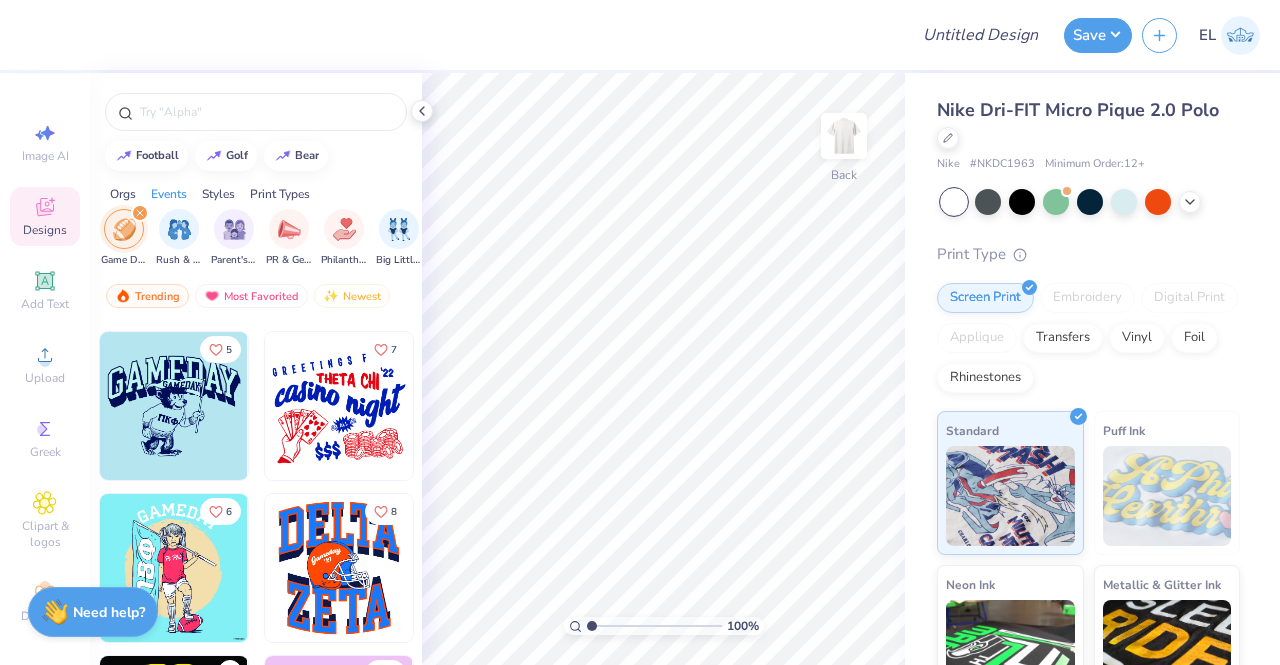 scroll, scrollTop: 1248, scrollLeft: 0, axis: vertical 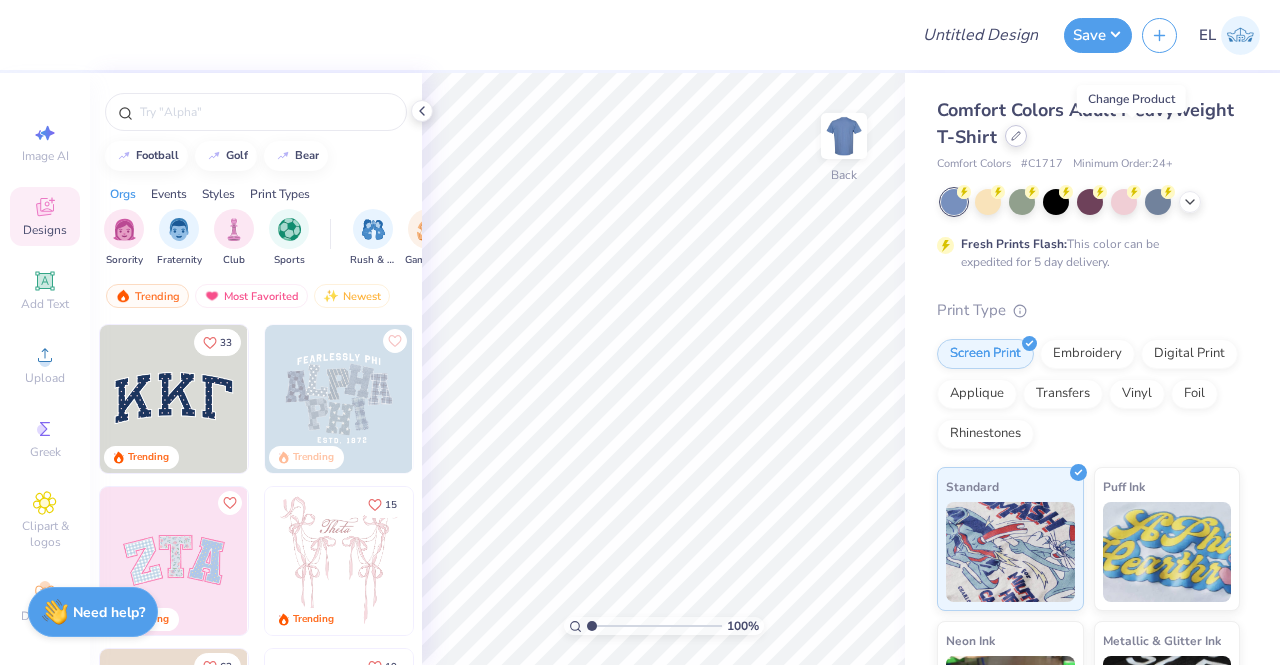 click 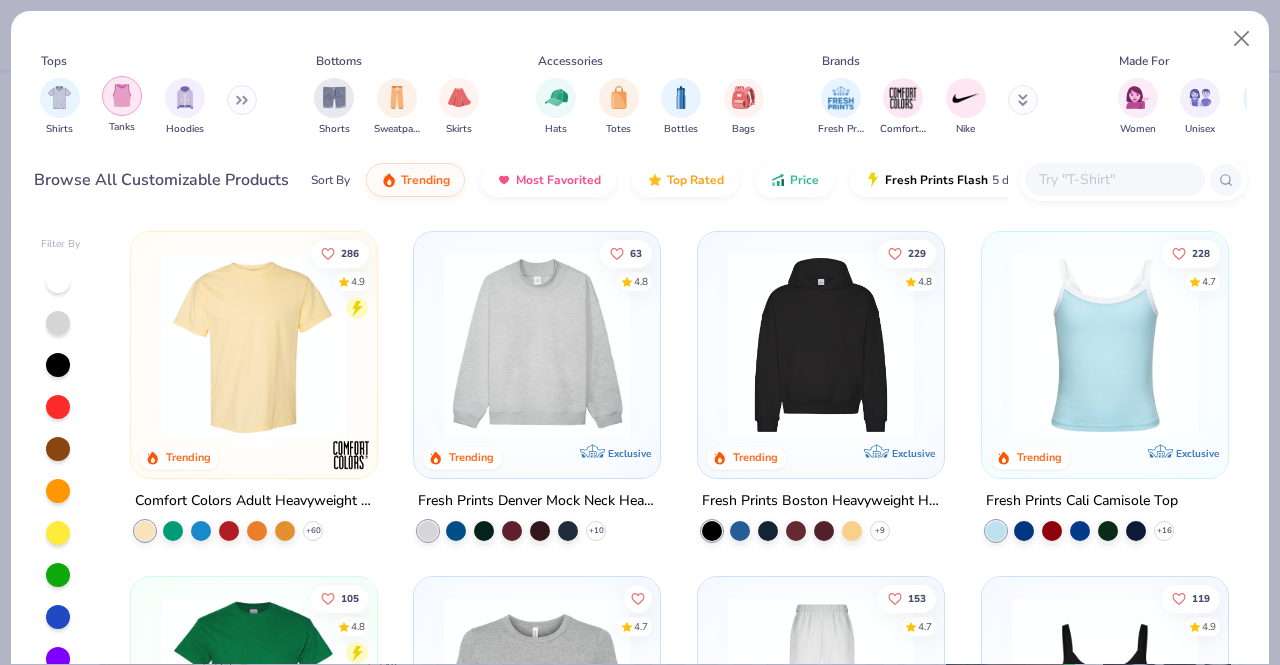 click at bounding box center [122, 96] 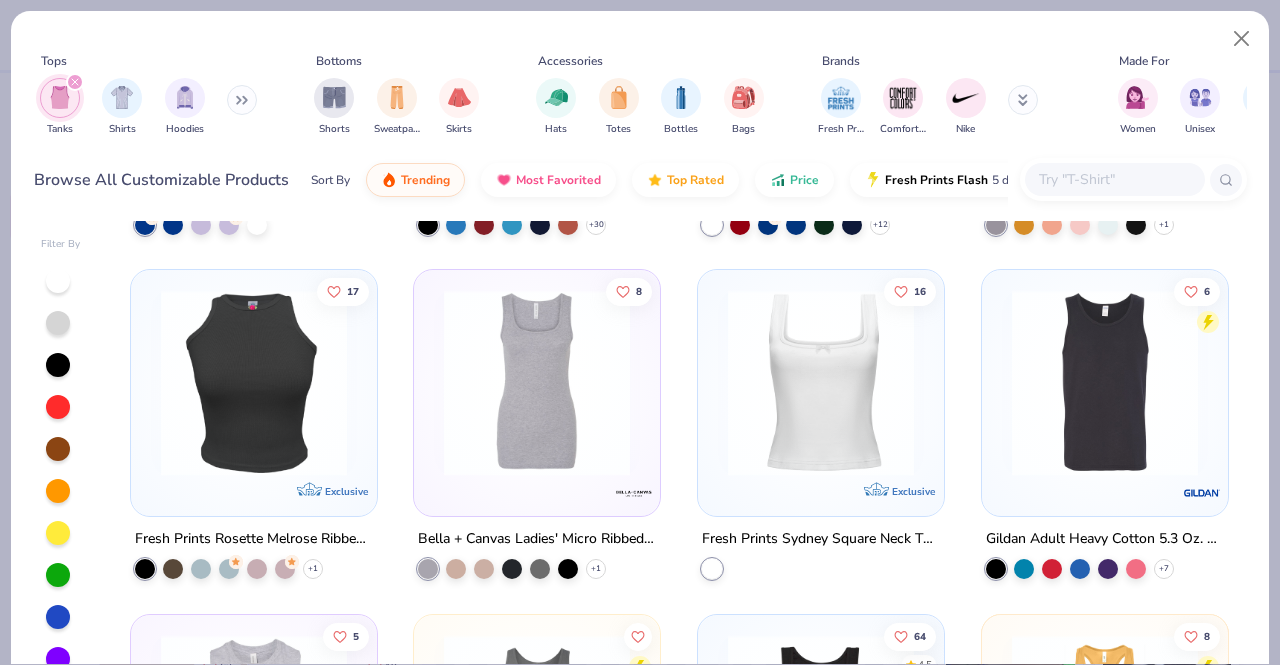 scroll, scrollTop: 0, scrollLeft: 0, axis: both 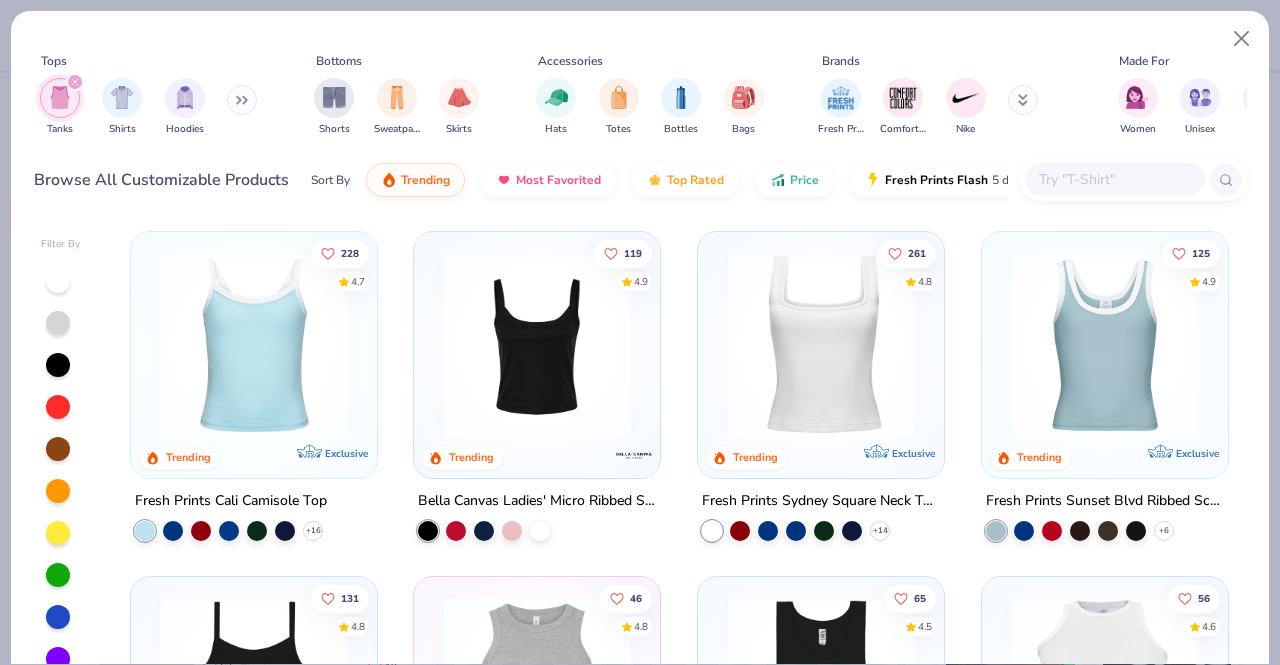 click on "Bella Canvas Ladies' Micro Ribbed Scoop Tank" at bounding box center (537, 501) 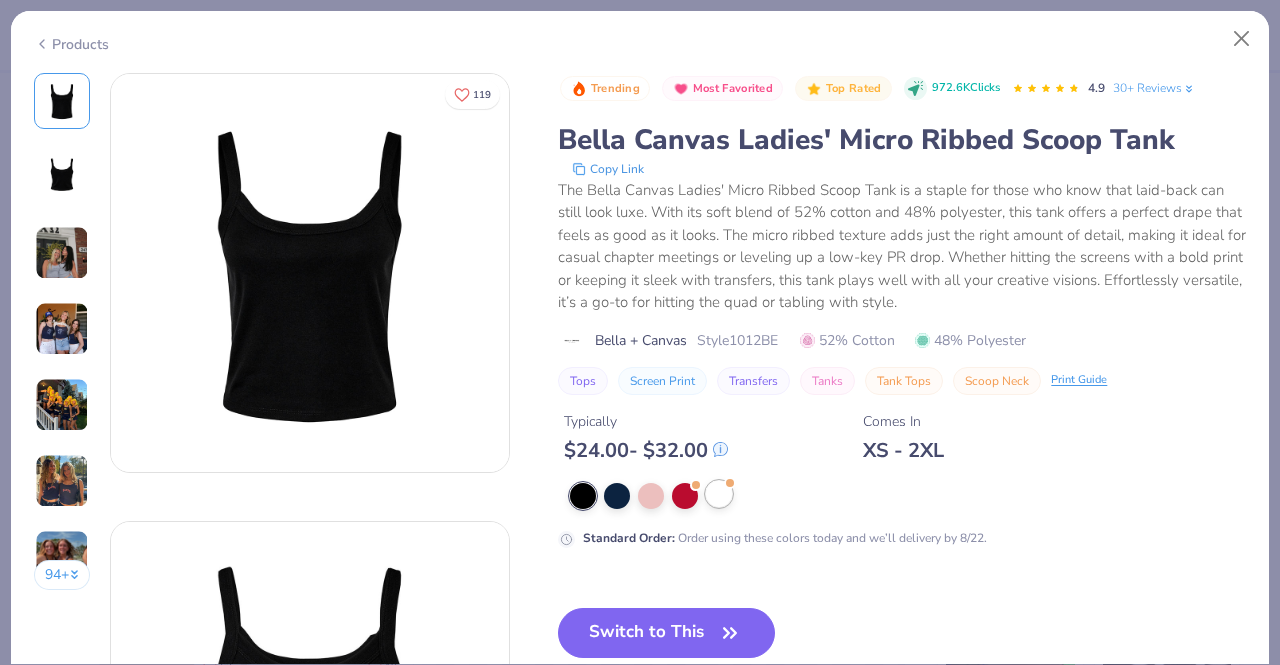 click at bounding box center [719, 494] 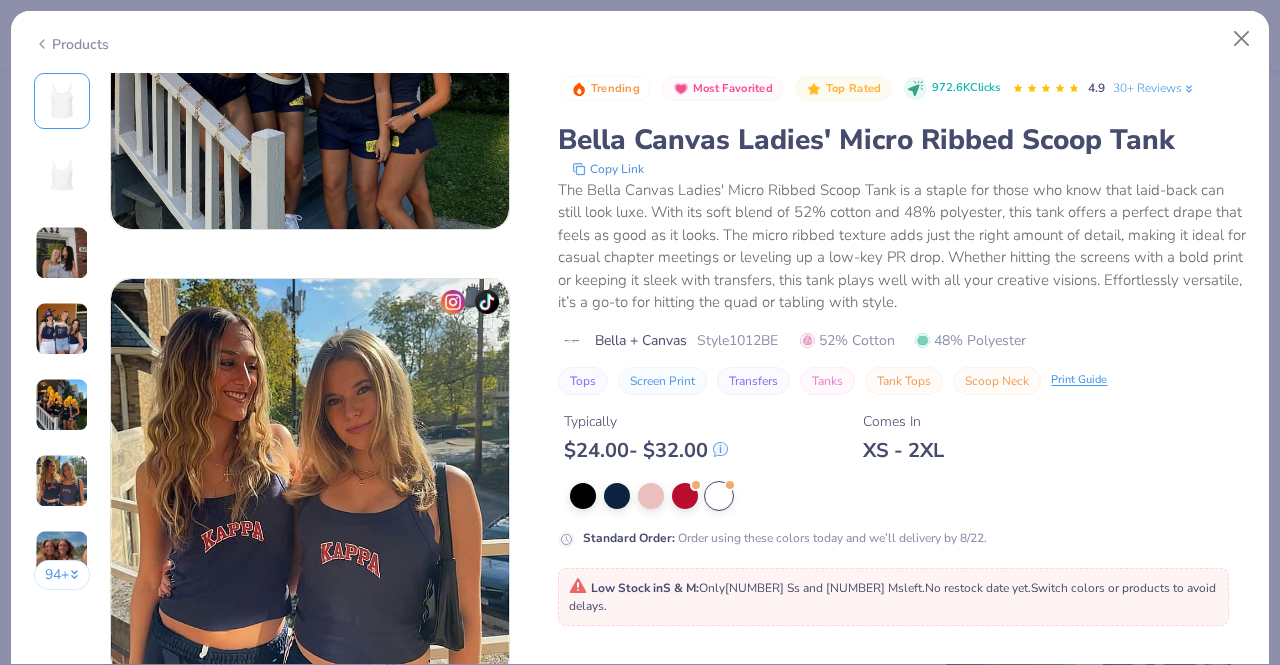 scroll, scrollTop: 2038, scrollLeft: 0, axis: vertical 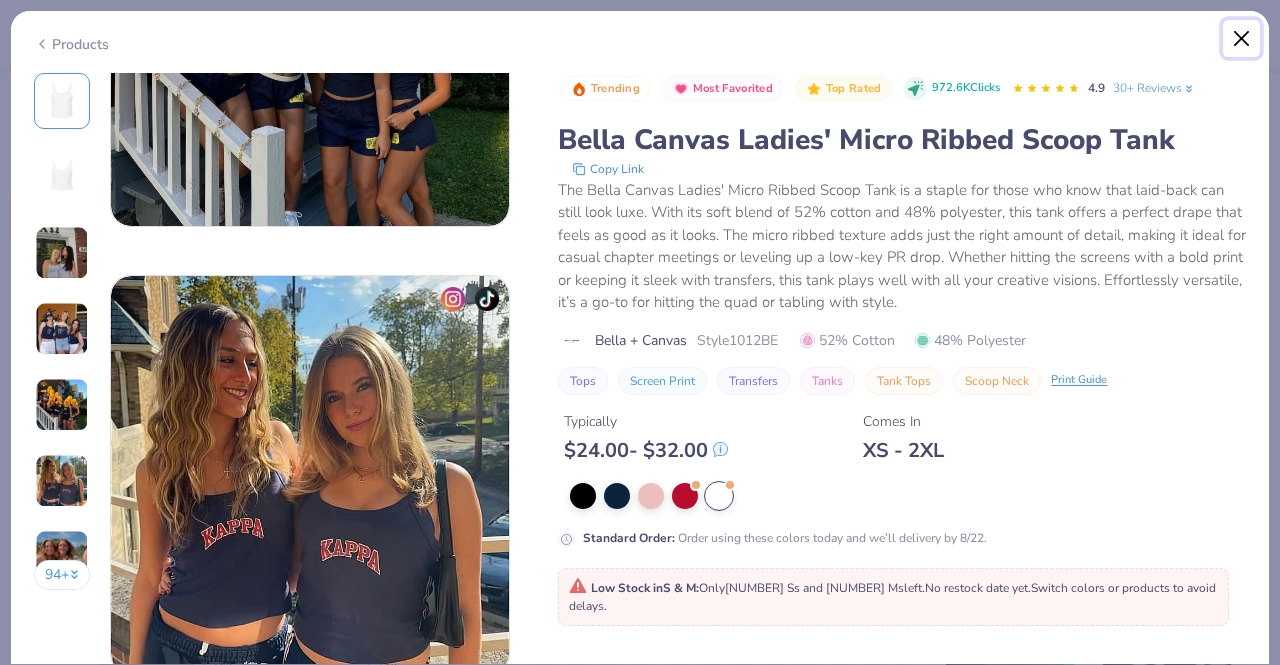 click at bounding box center (1242, 39) 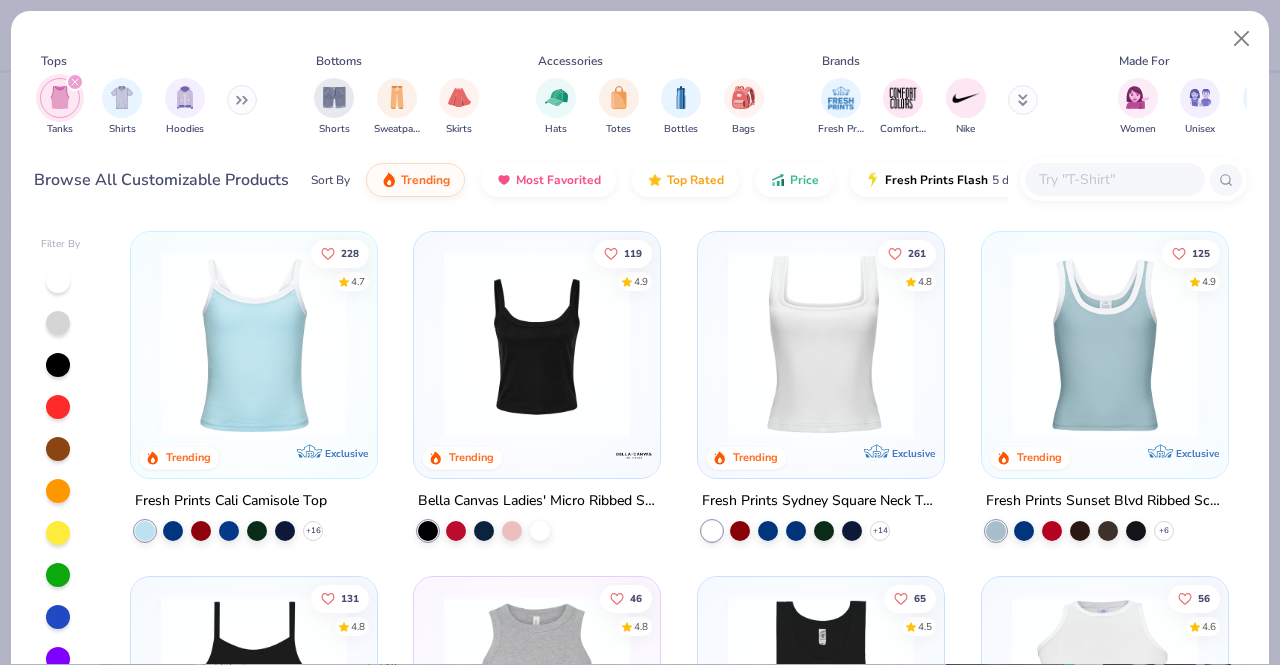 click at bounding box center (821, 345) 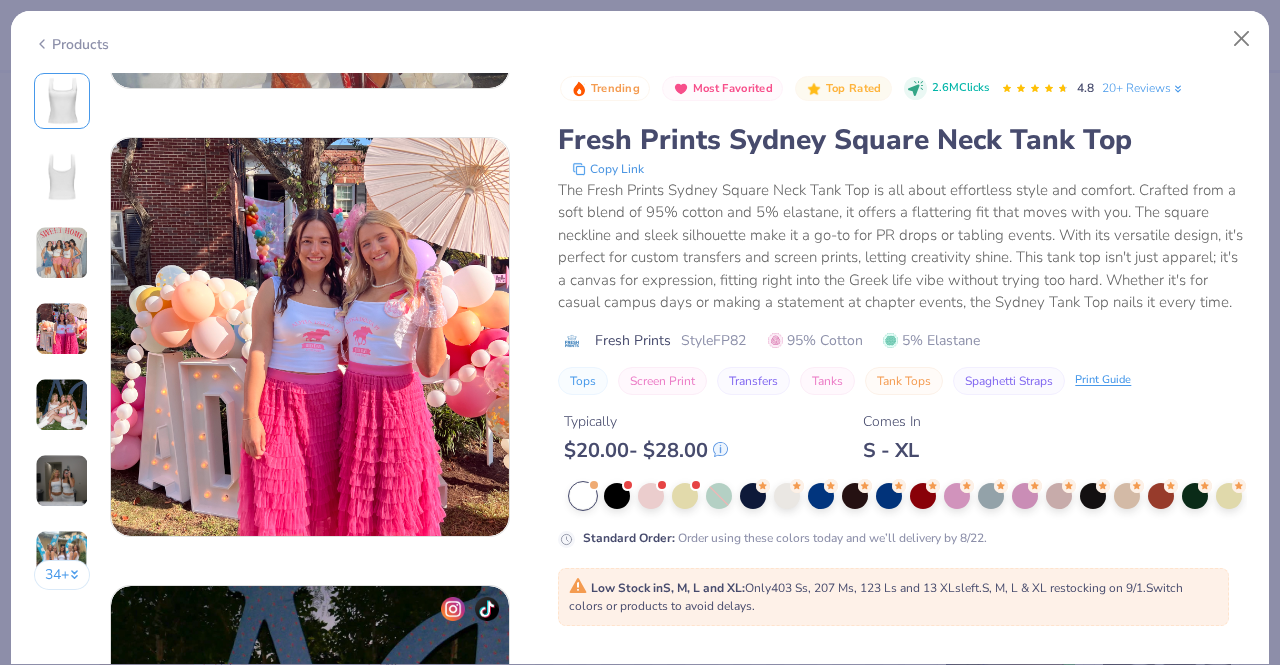 scroll, scrollTop: 1282, scrollLeft: 0, axis: vertical 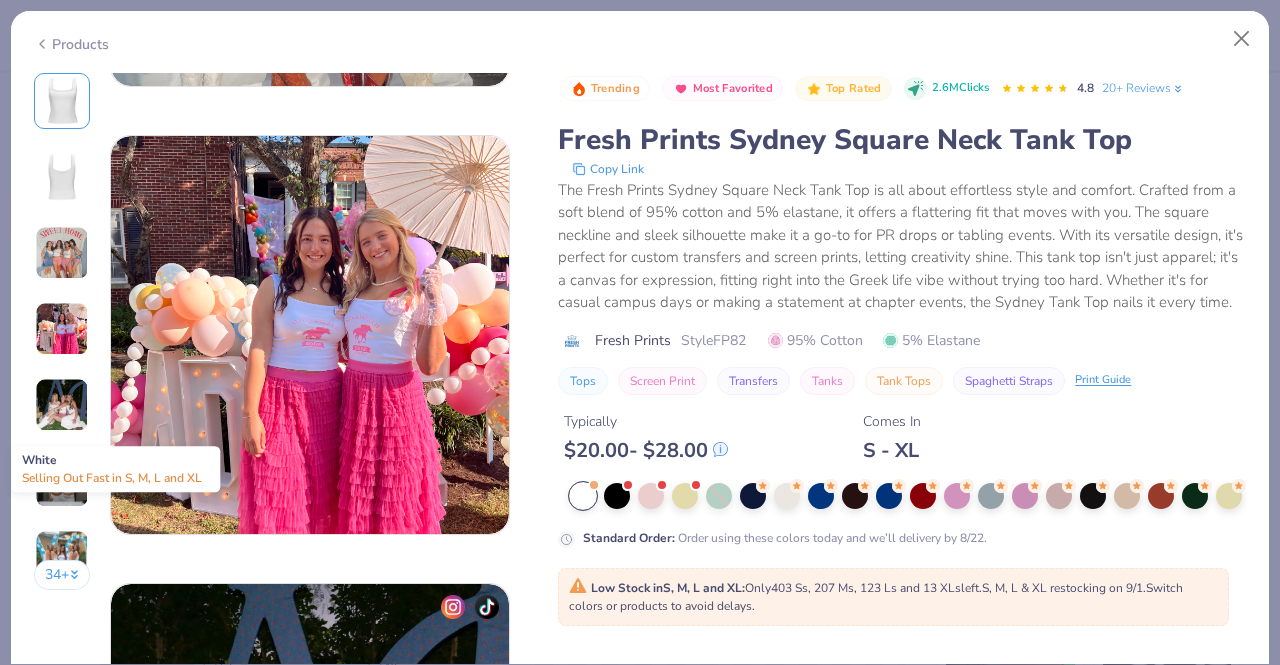 click at bounding box center [583, 496] 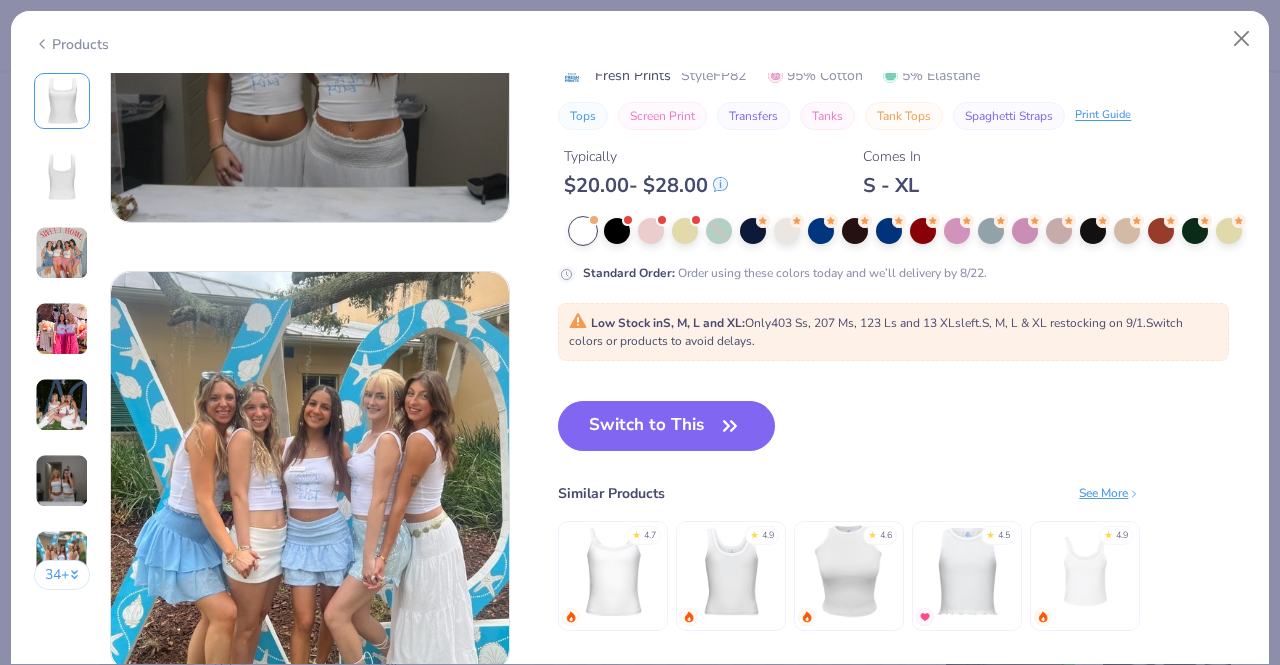 scroll, scrollTop: 2491, scrollLeft: 0, axis: vertical 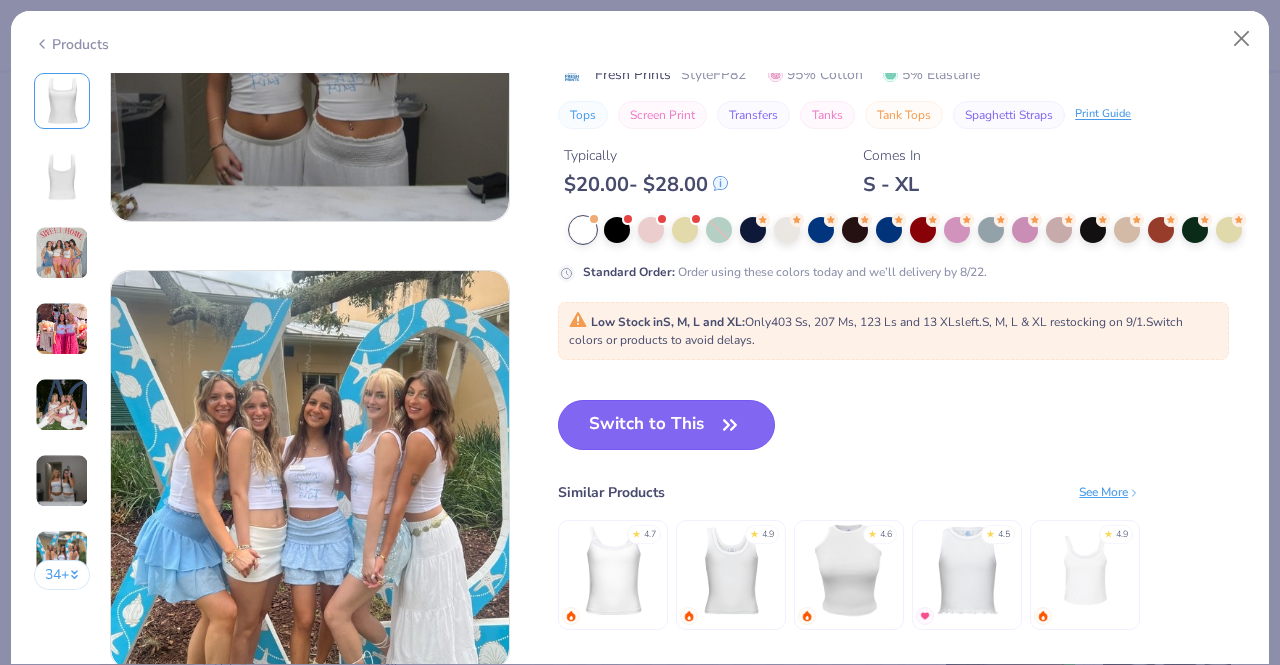 click on "Switch to This" at bounding box center (666, 425) 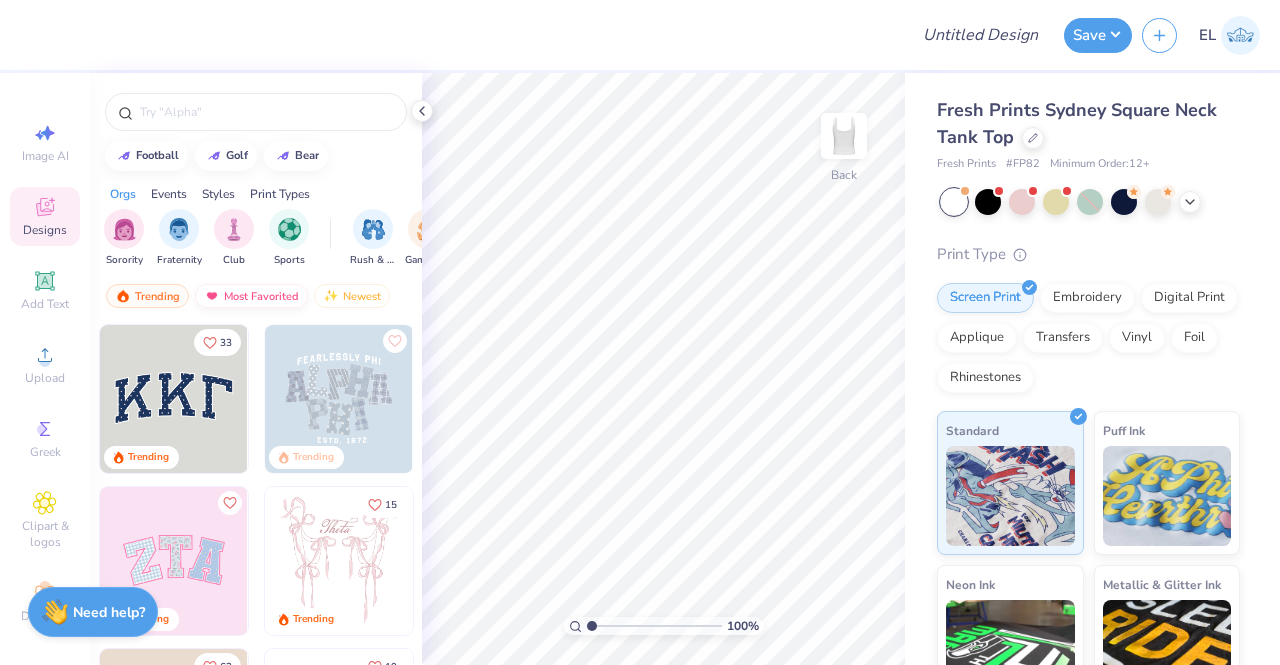 click on "Most Favorited" at bounding box center (251, 296) 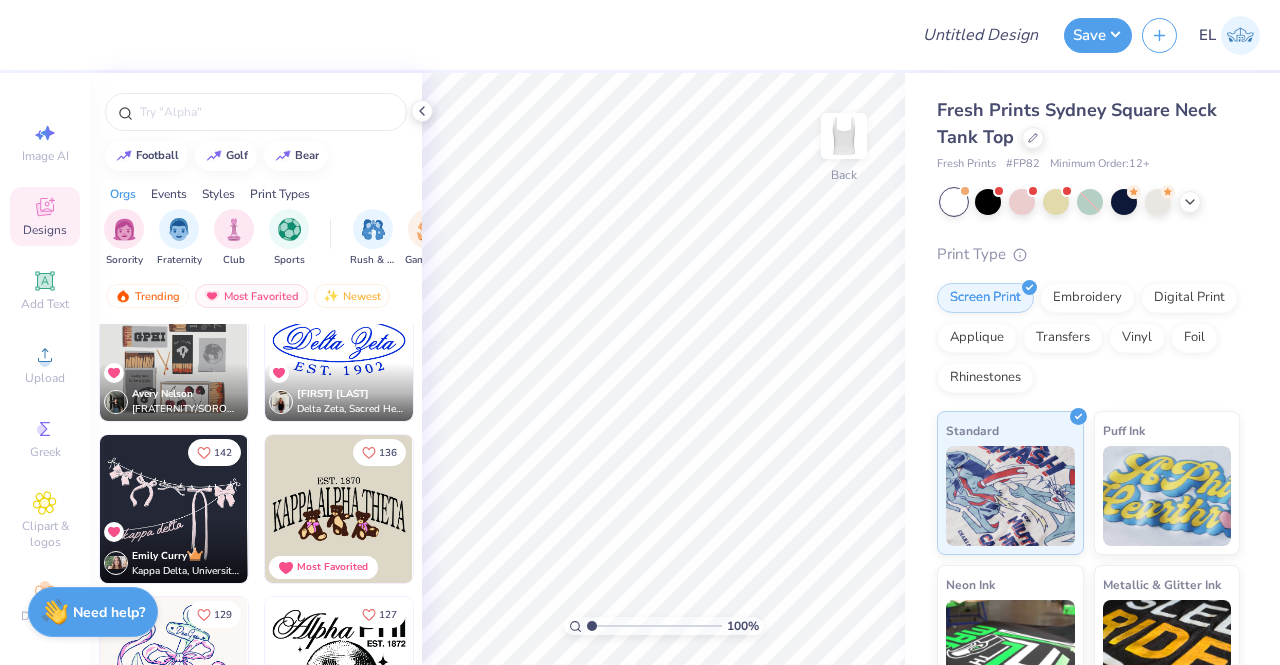 scroll, scrollTop: 863, scrollLeft: 0, axis: vertical 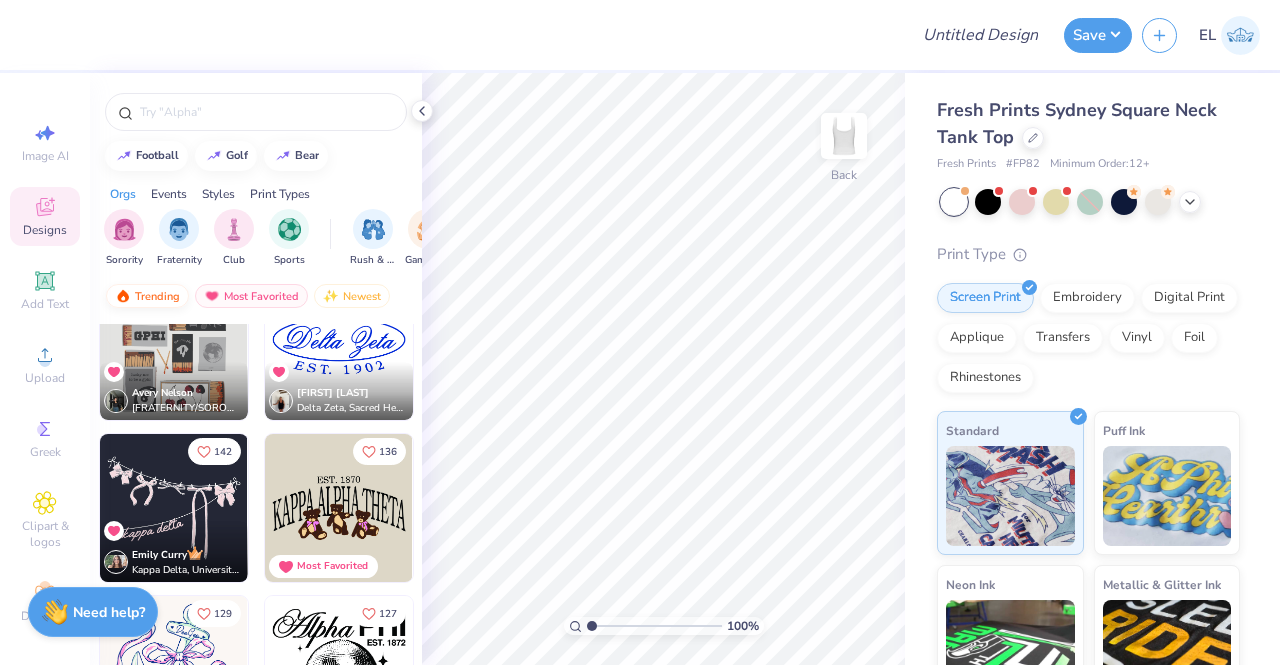 click on "Trending" at bounding box center (147, 296) 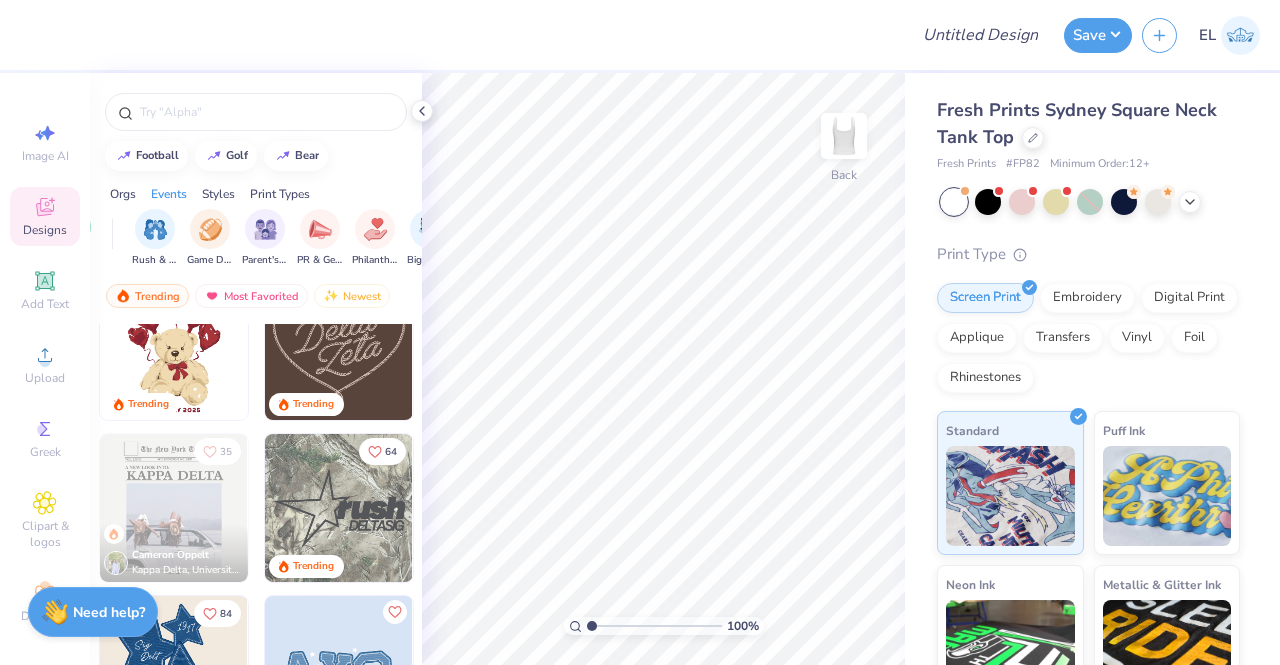 scroll, scrollTop: 0, scrollLeft: 0, axis: both 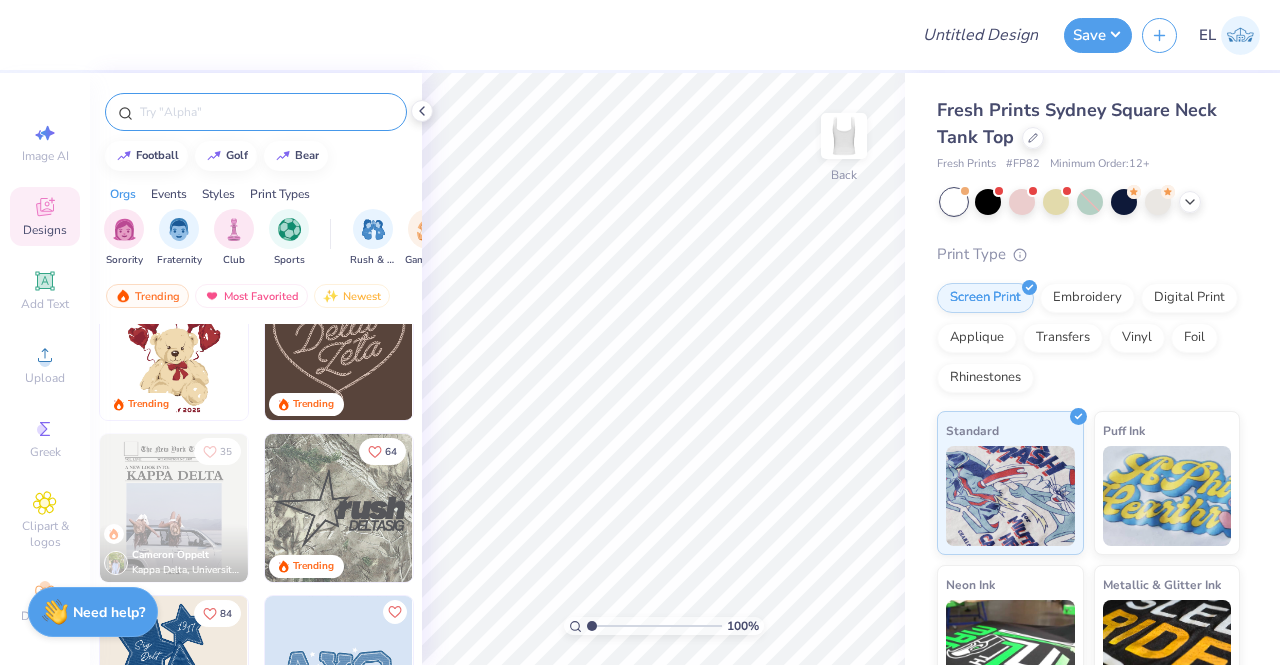 click at bounding box center (266, 112) 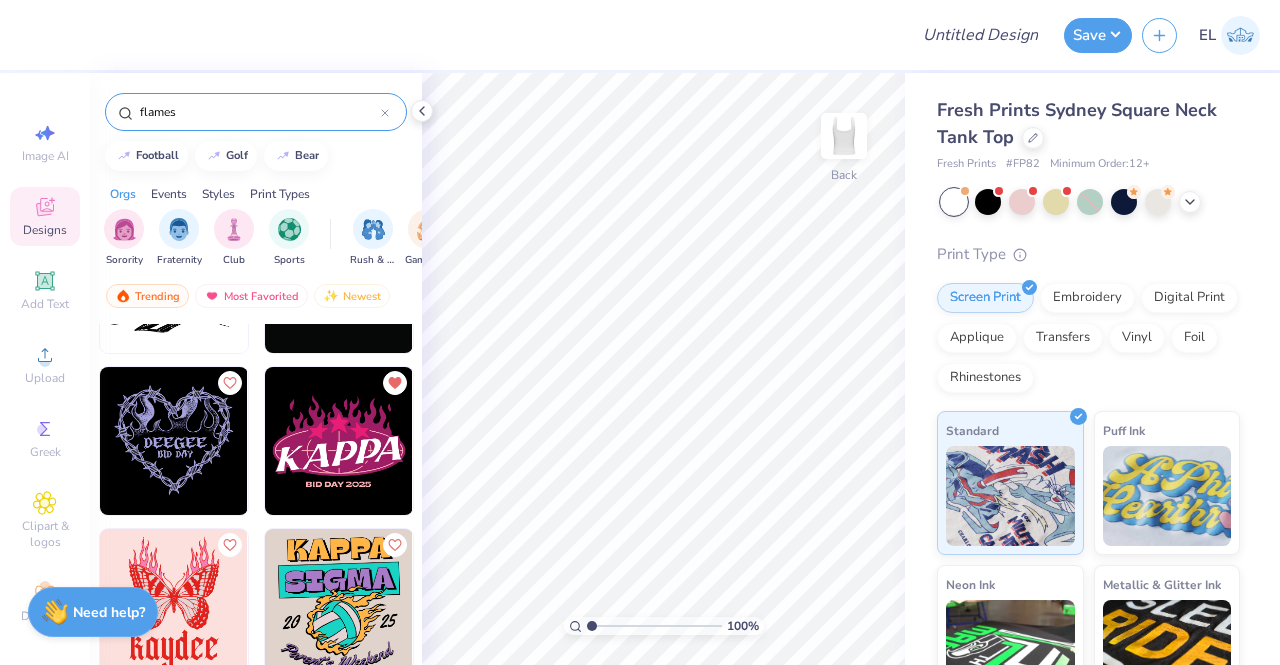 scroll, scrollTop: 127, scrollLeft: 0, axis: vertical 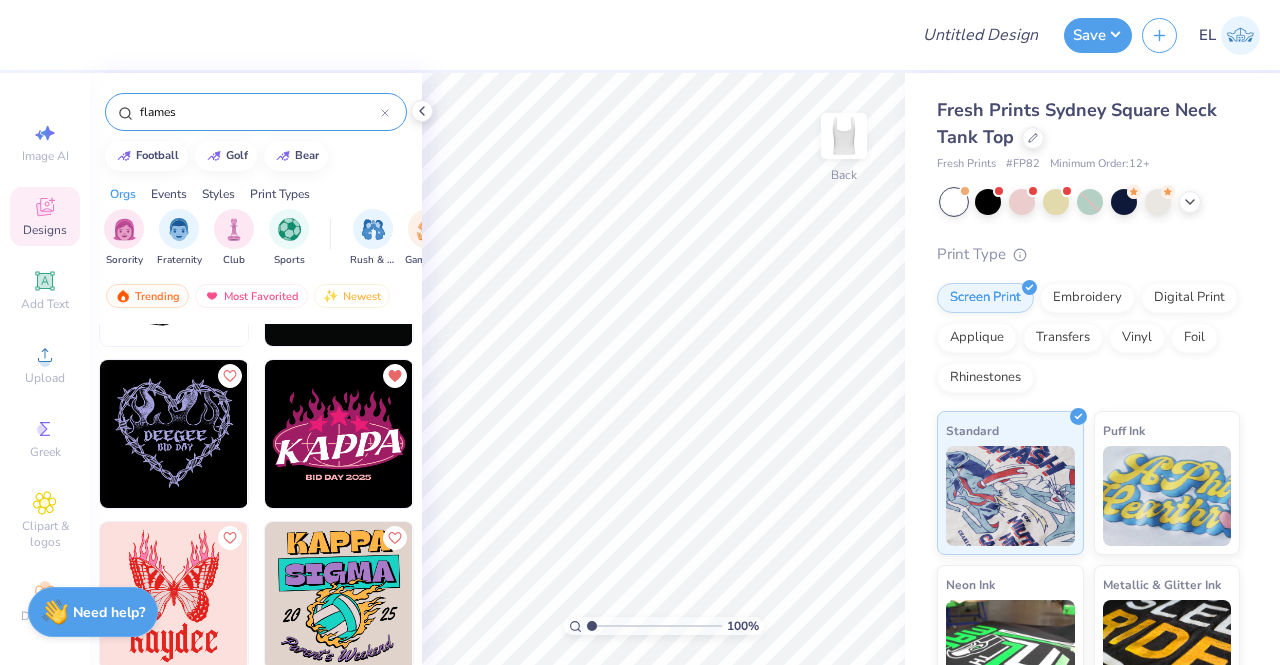 type on "flames" 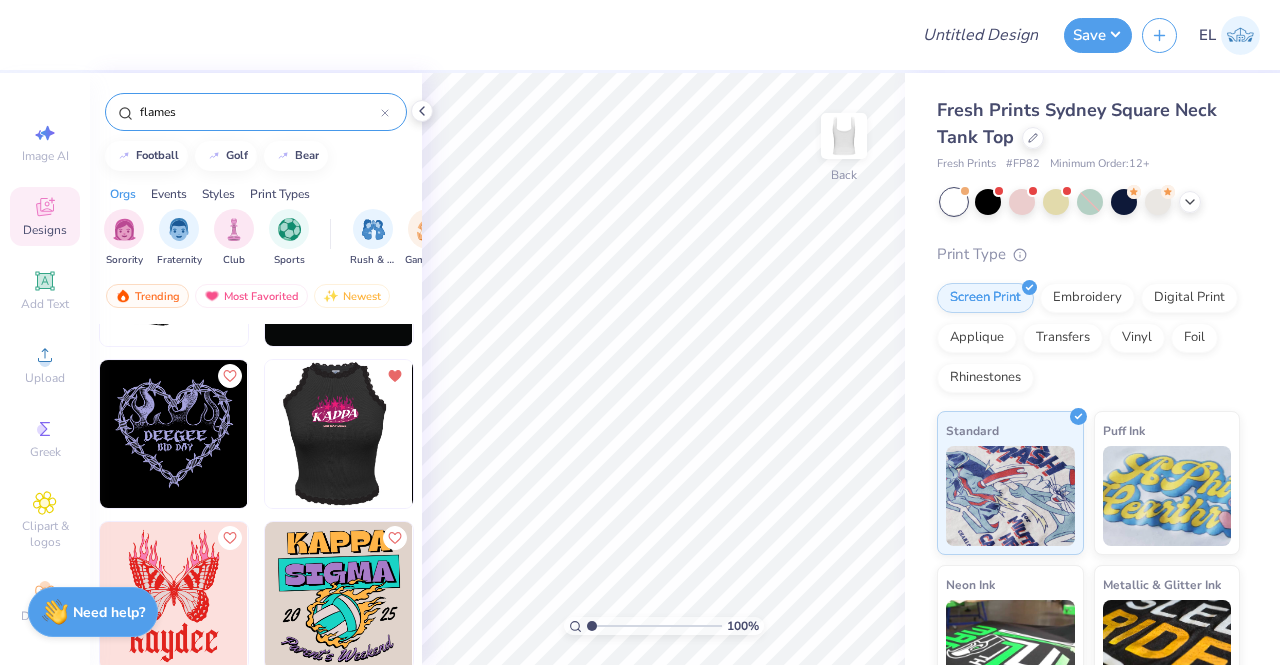 click at bounding box center (191, 434) 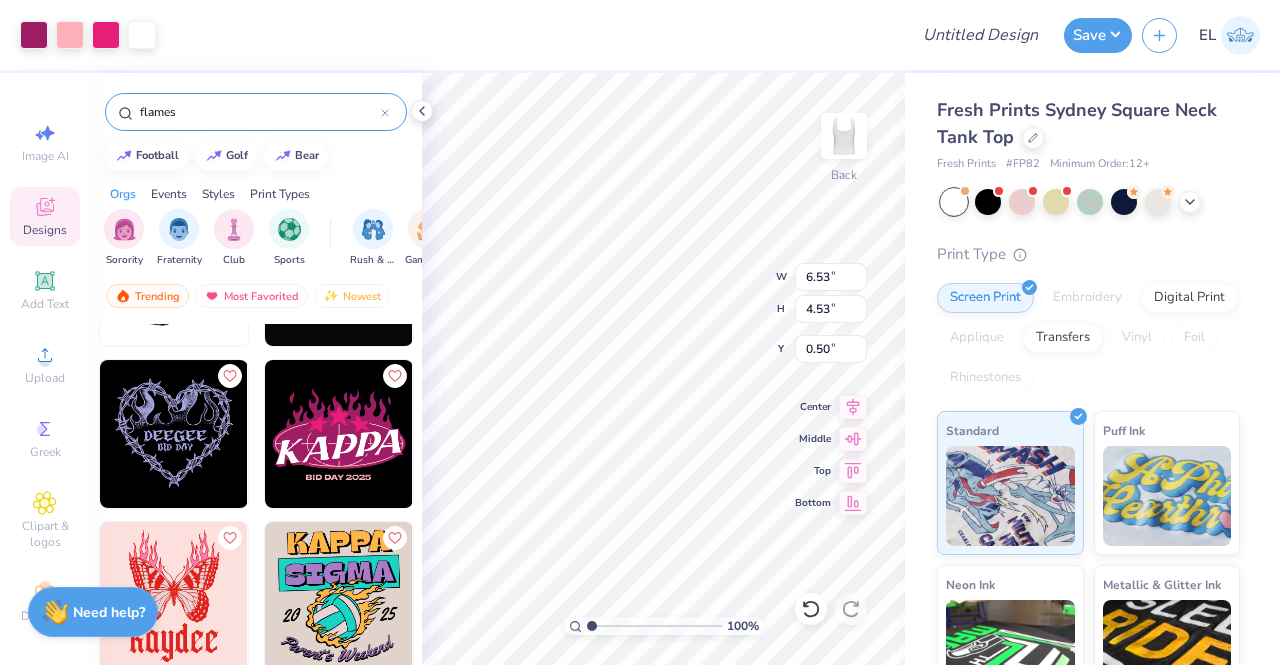 type on "0.50" 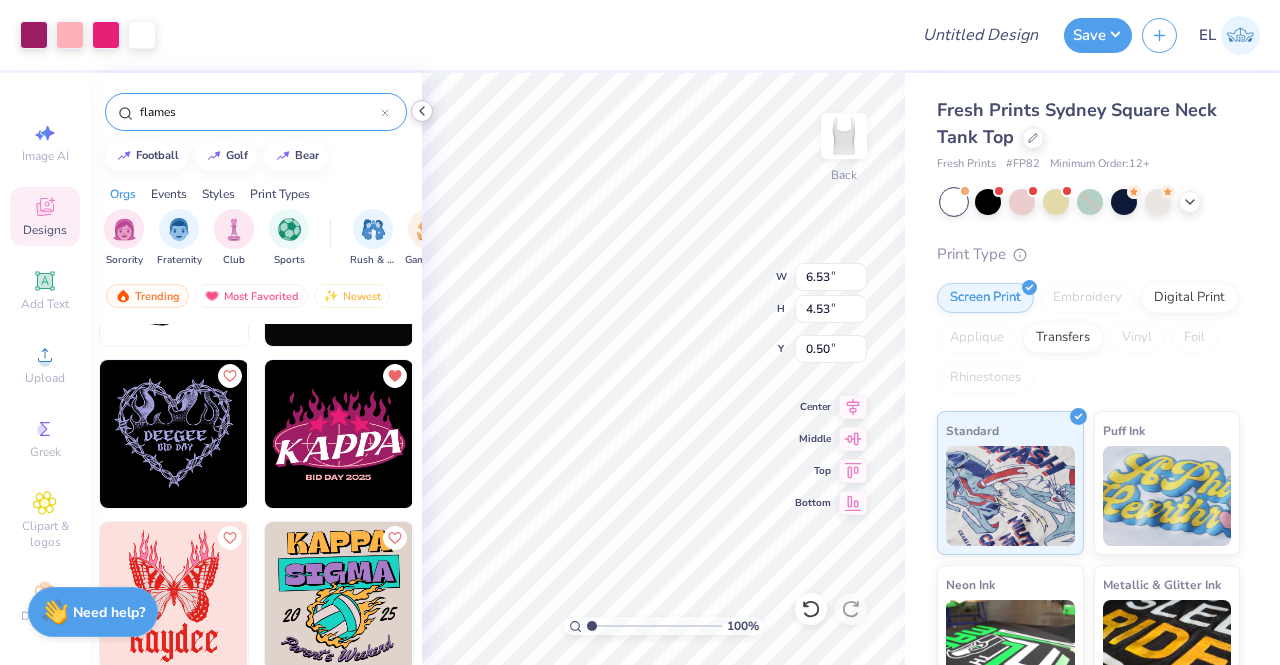 click 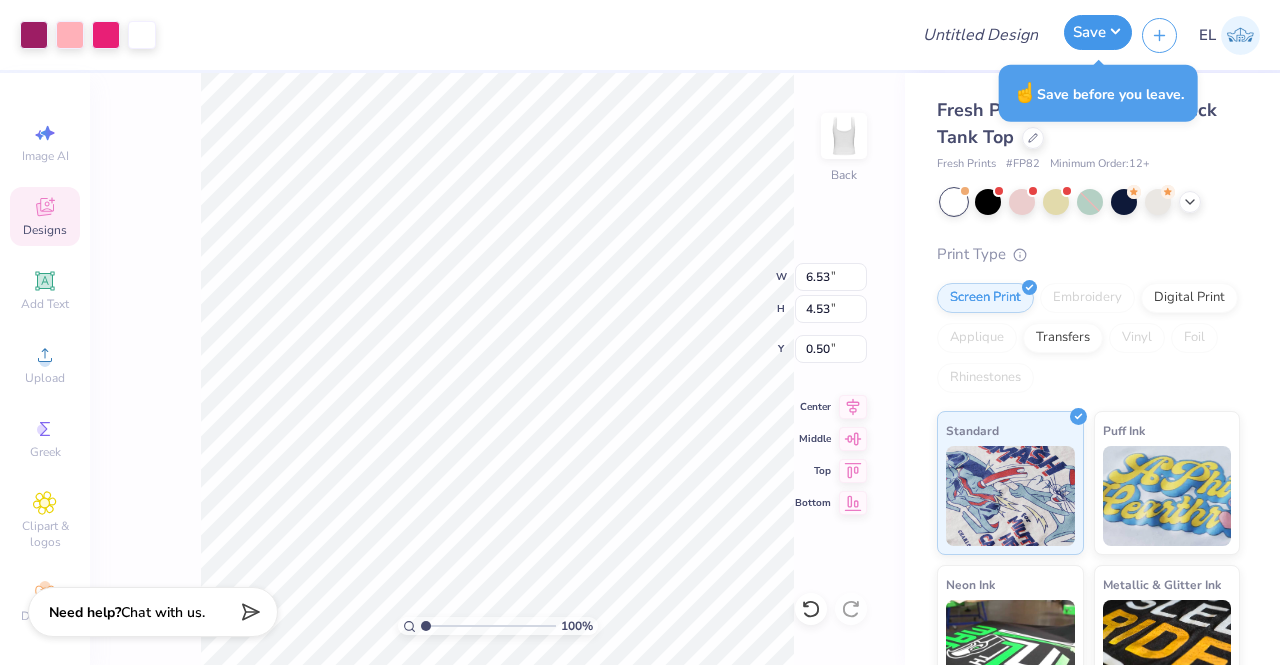 click on "Save" at bounding box center [1098, 32] 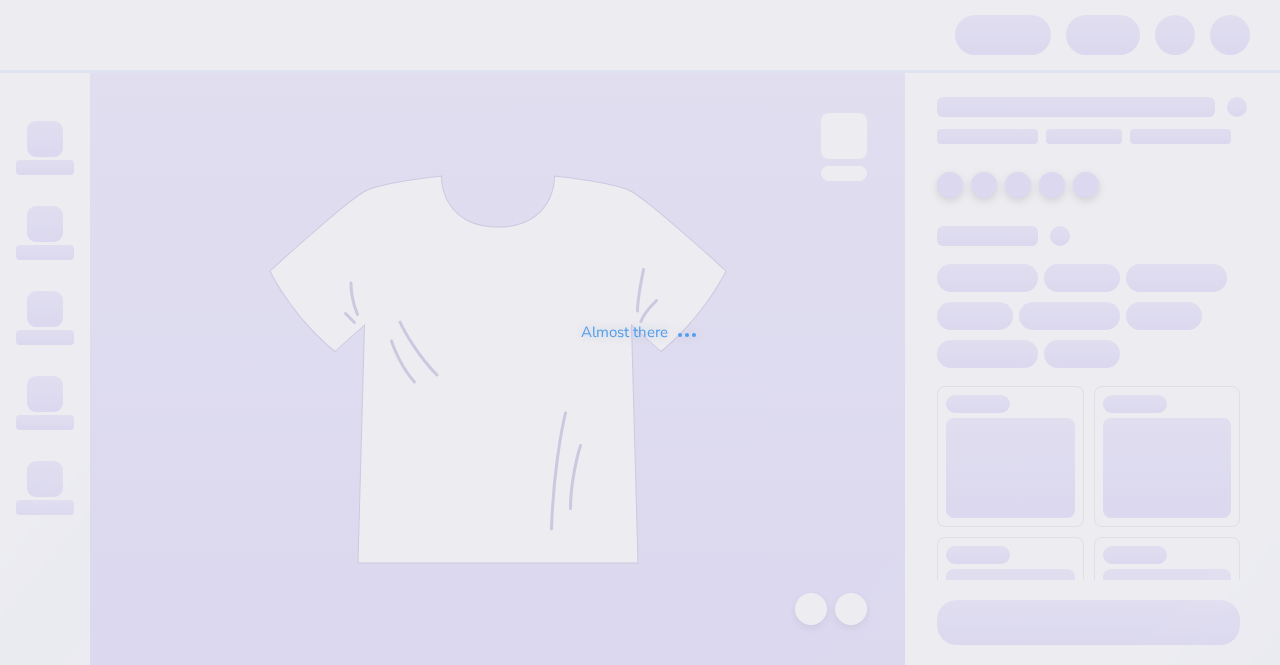 scroll, scrollTop: 0, scrollLeft: 0, axis: both 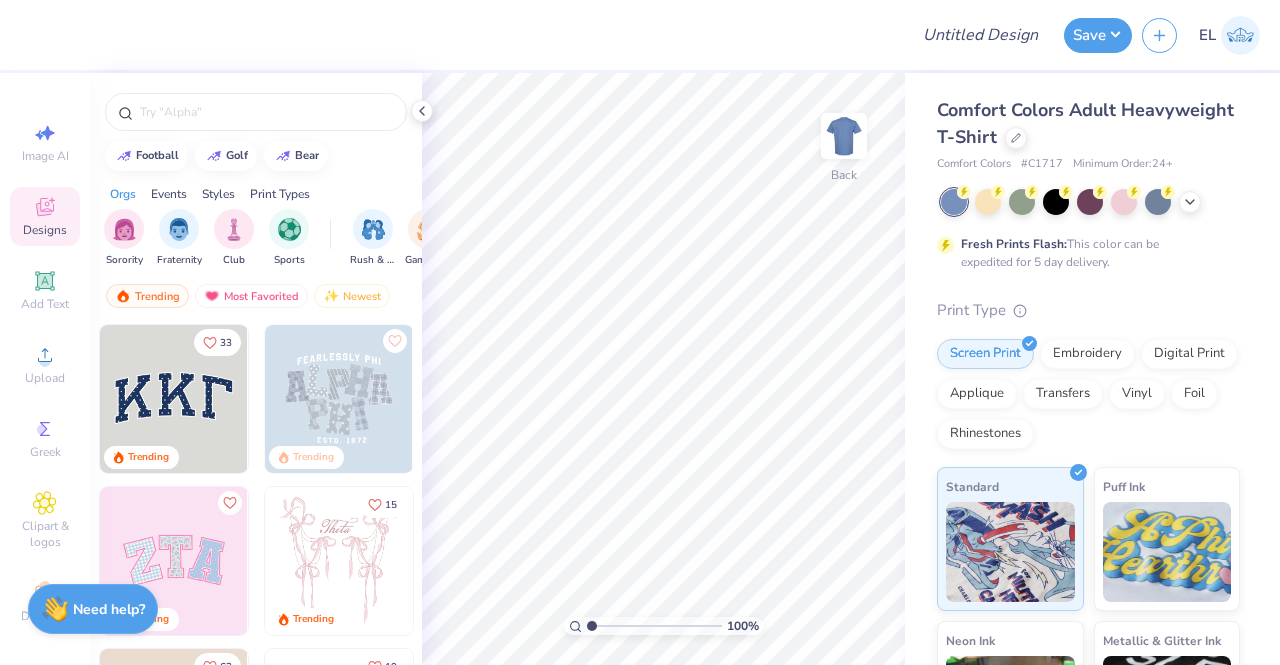 click on "Need help?" at bounding box center [109, 609] 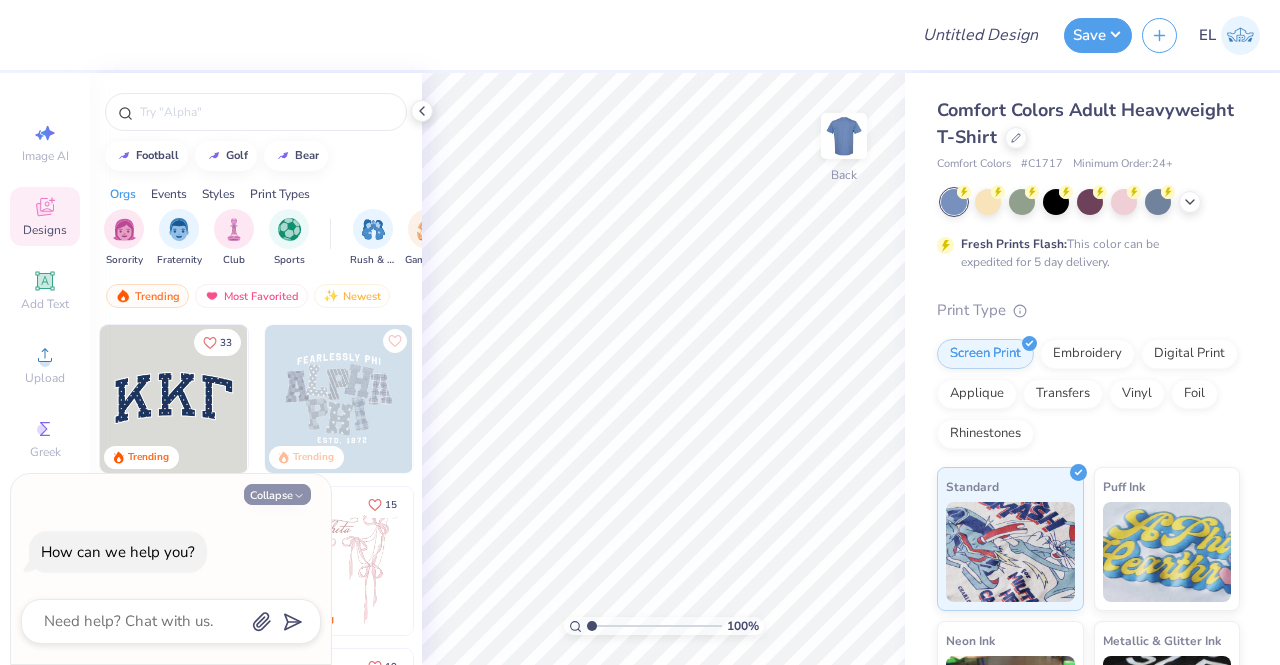 click on "Collapse" at bounding box center [277, 494] 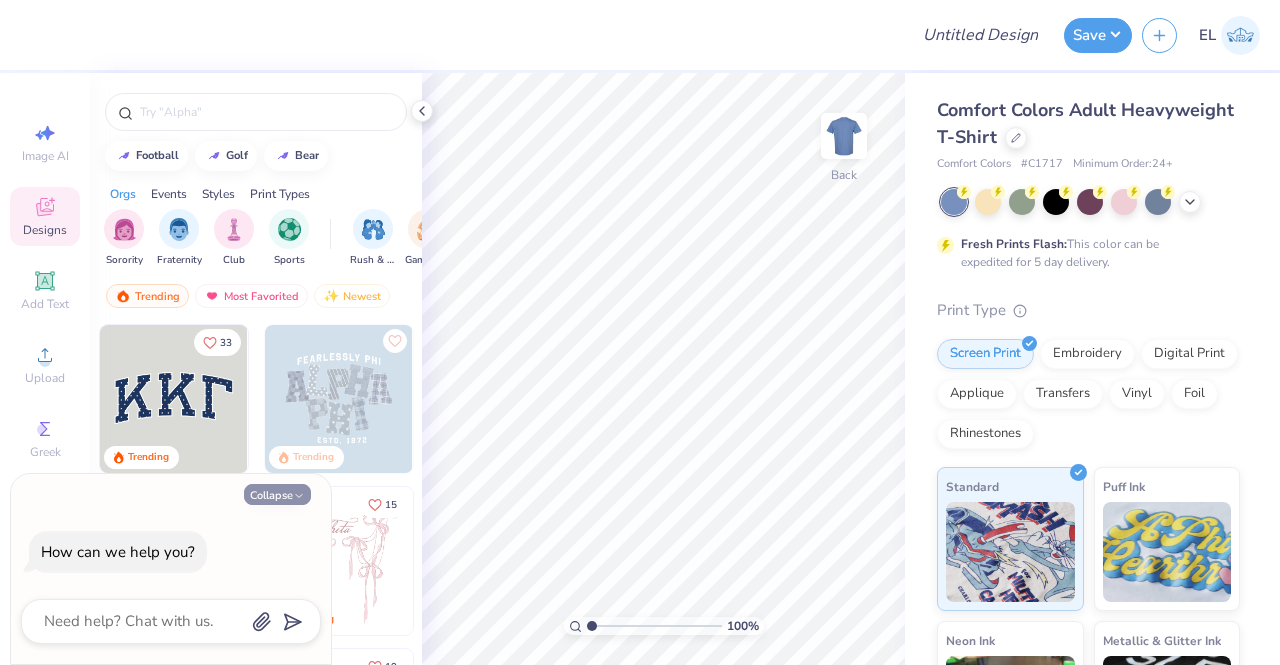 type on "x" 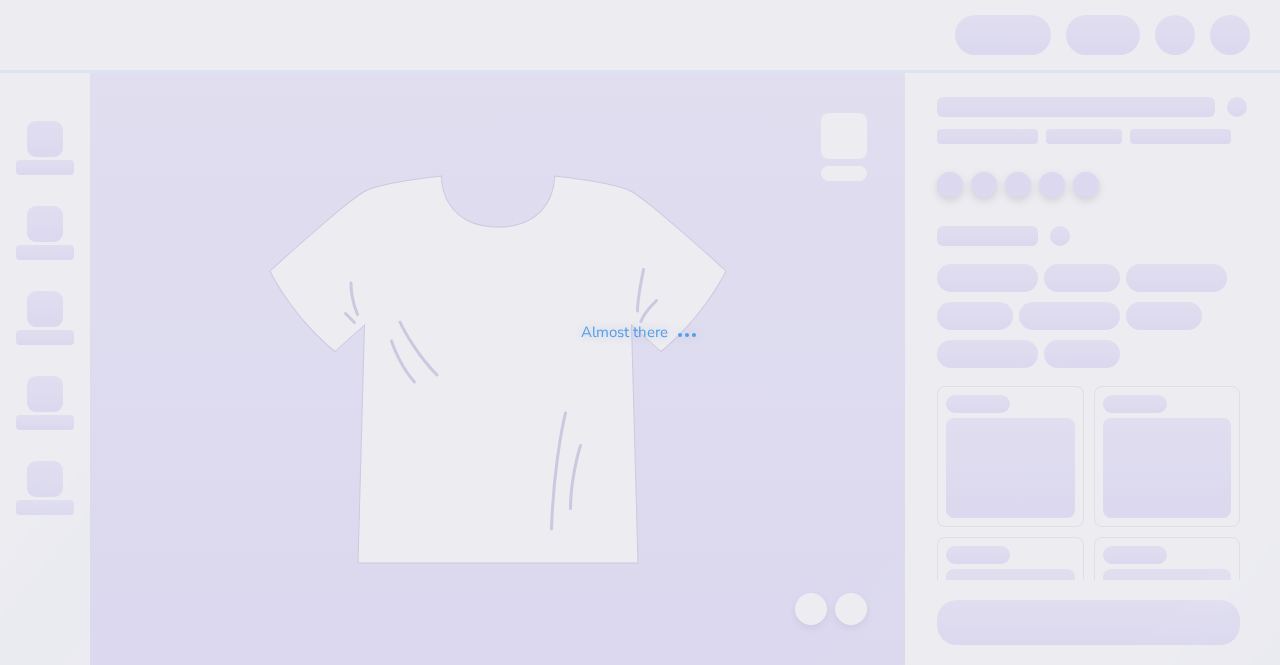 scroll, scrollTop: 0, scrollLeft: 0, axis: both 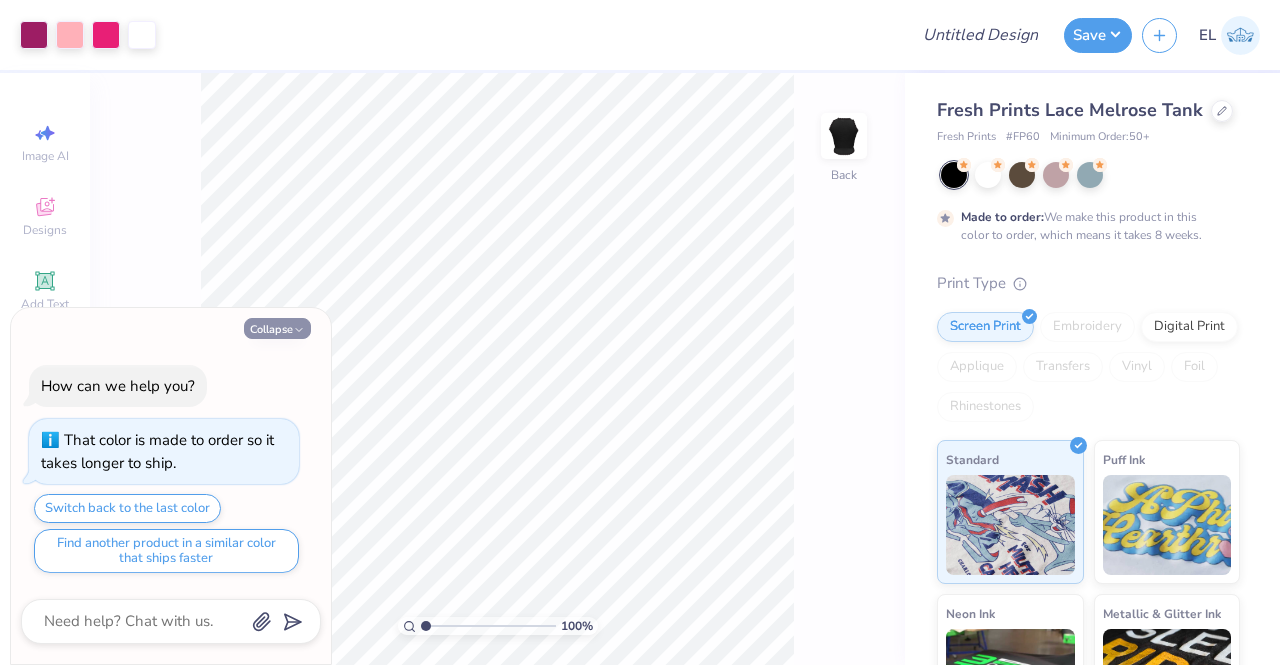 click 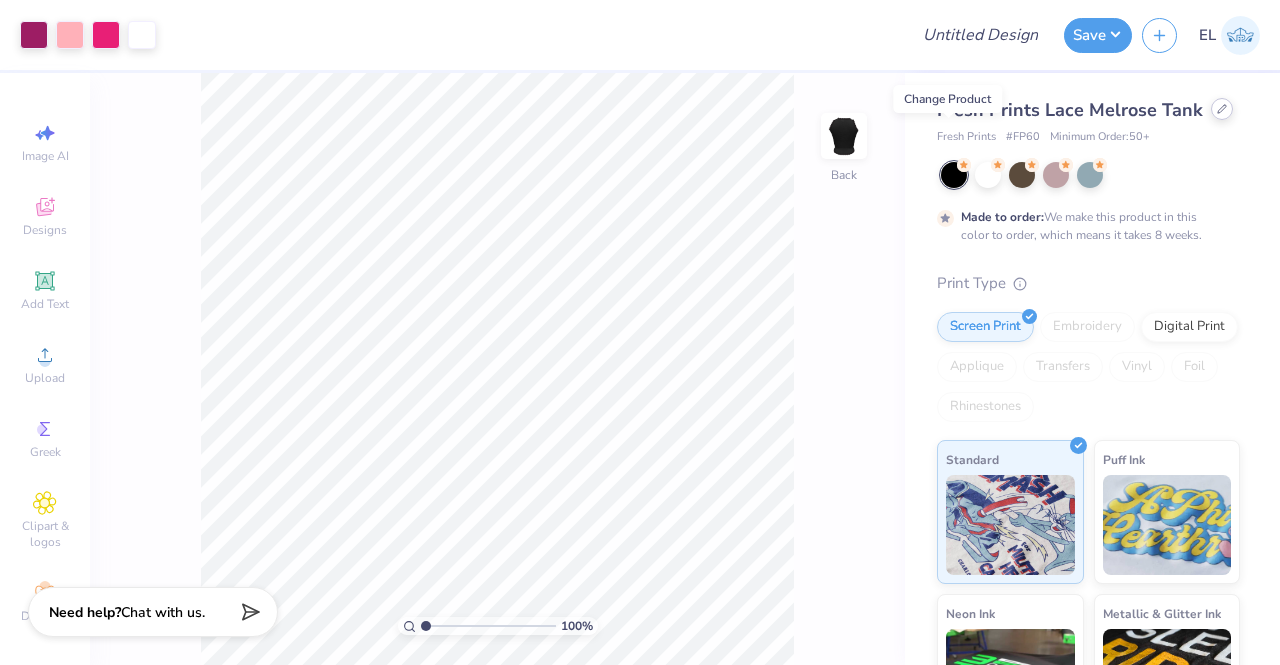 click 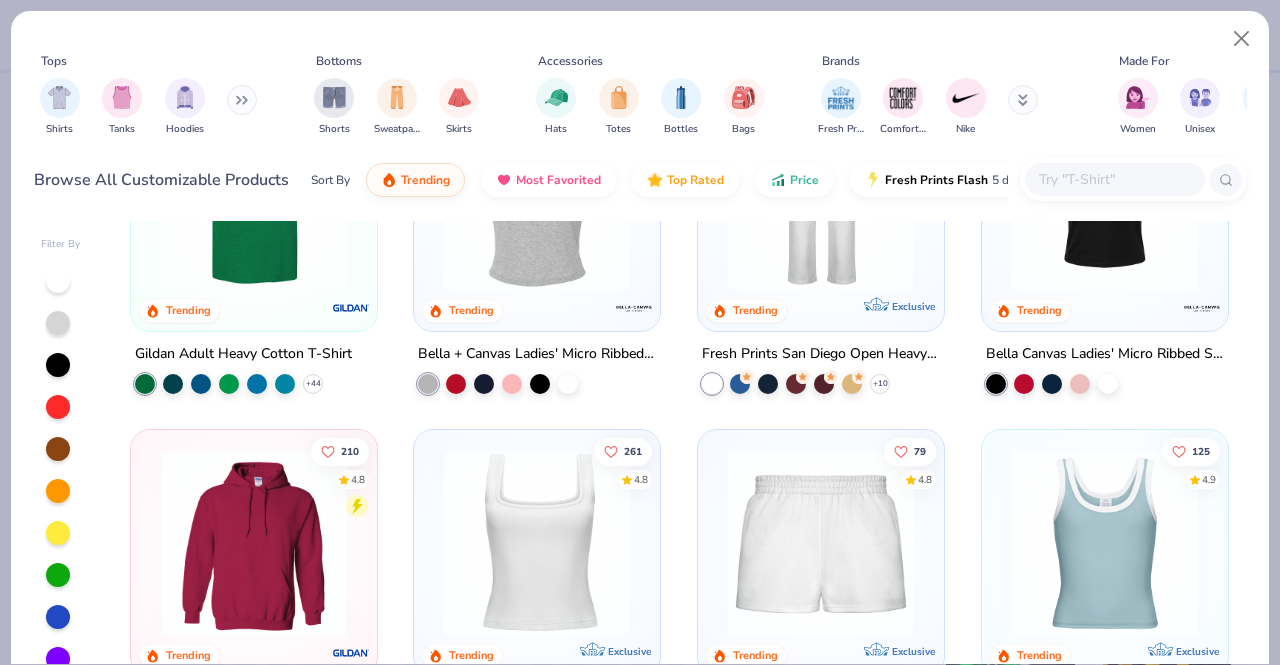 scroll, scrollTop: 610, scrollLeft: 0, axis: vertical 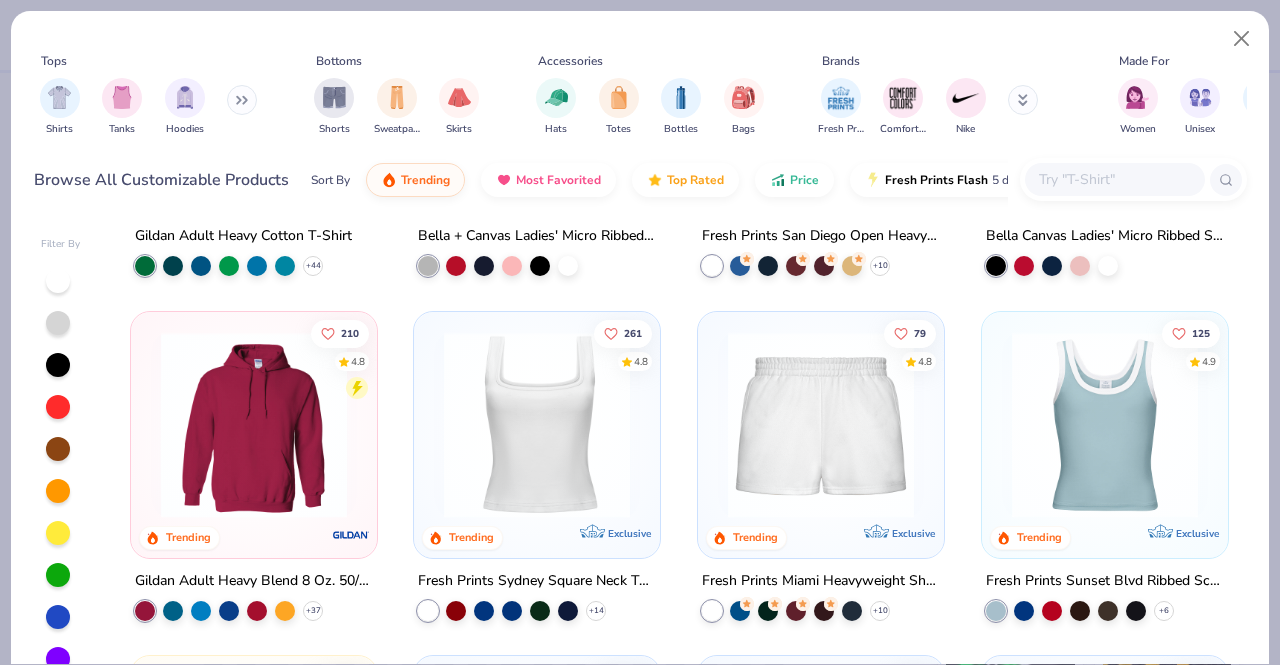 click at bounding box center [537, 424] 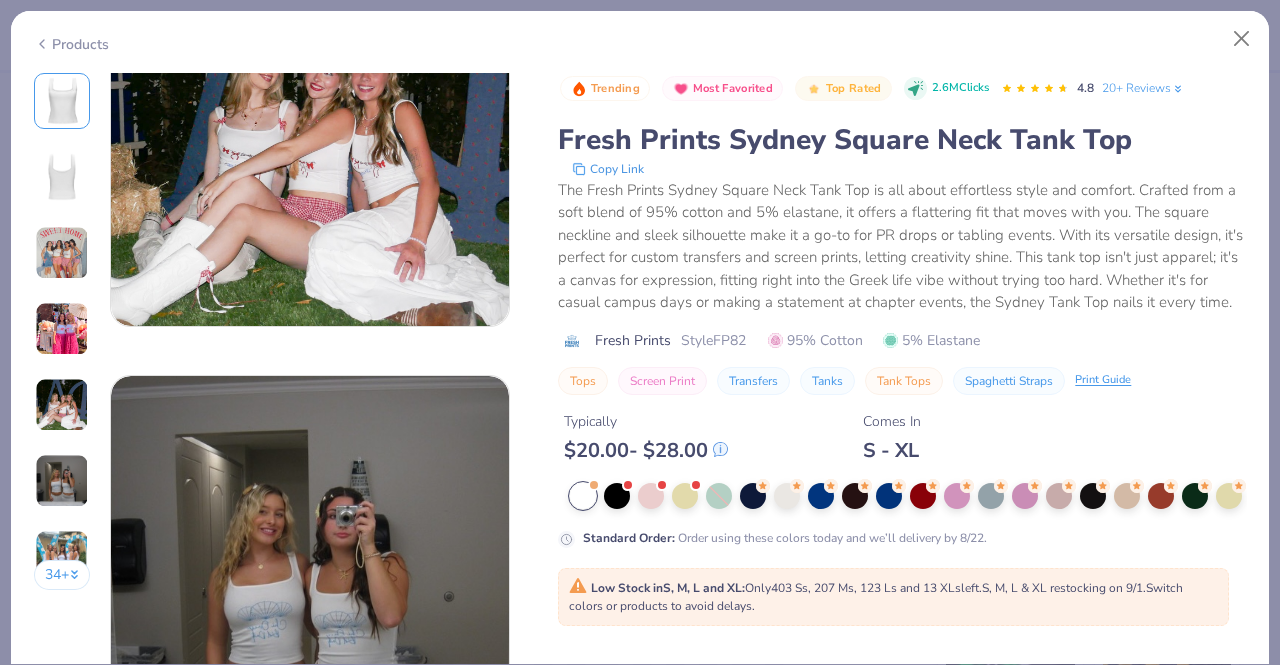 scroll, scrollTop: 2382, scrollLeft: 0, axis: vertical 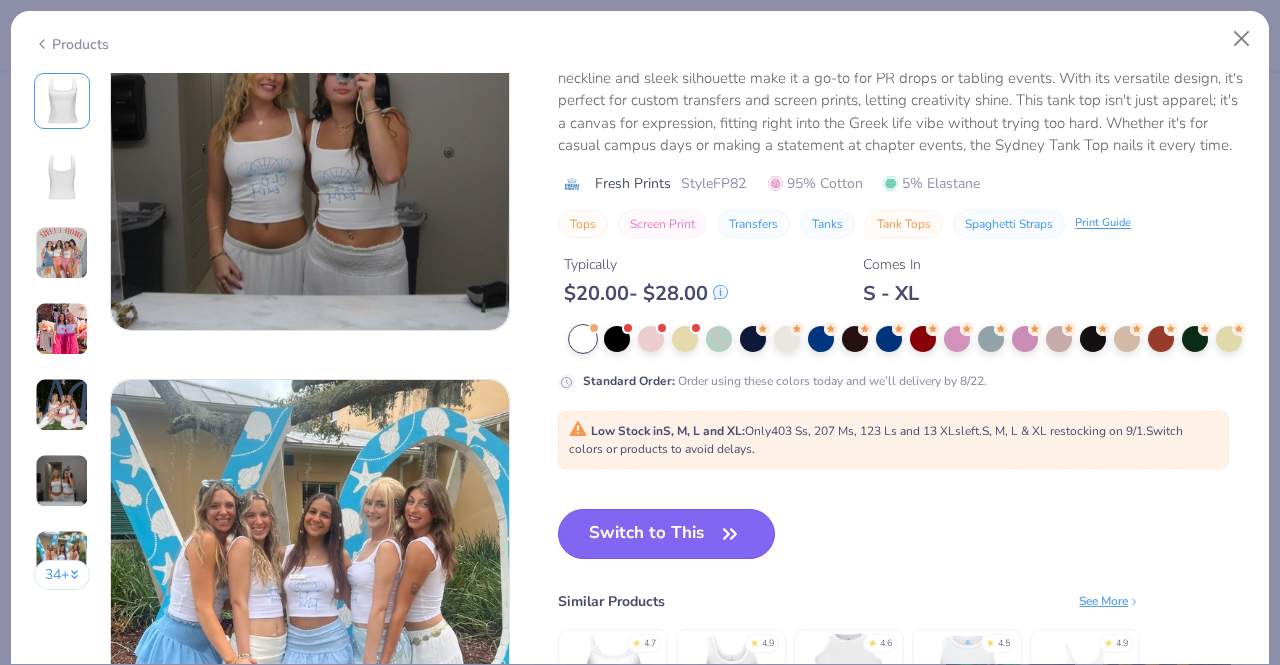 click on "Switch to This" at bounding box center (666, 534) 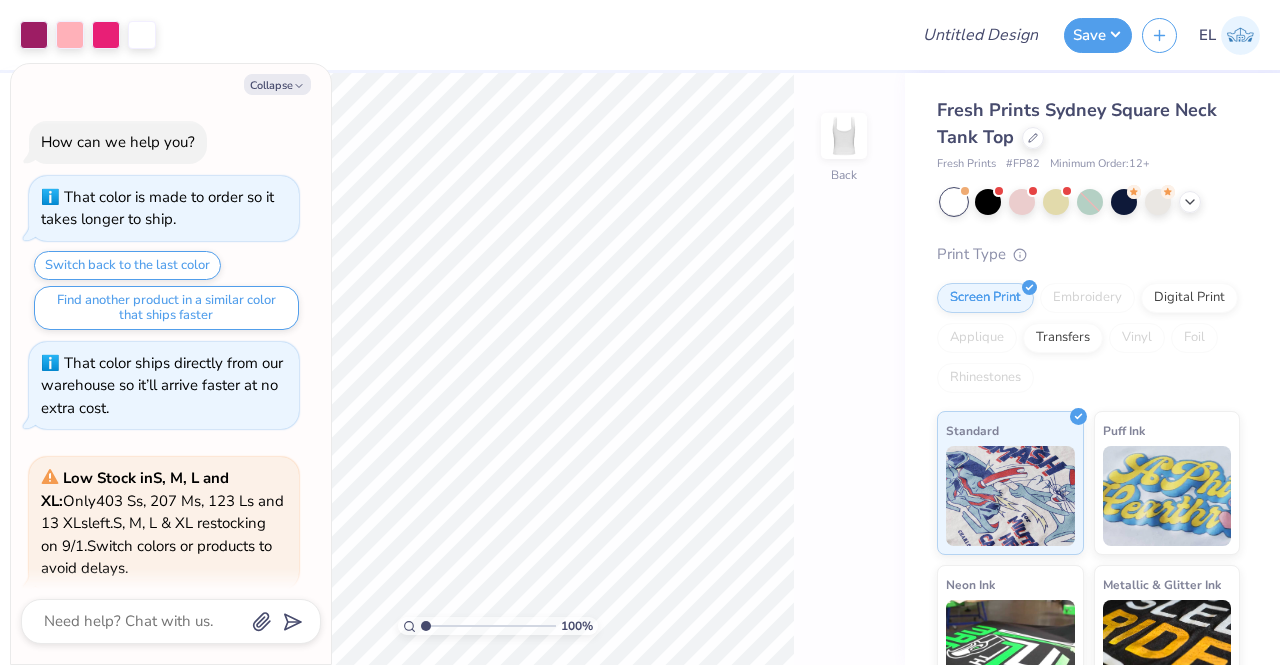 scroll, scrollTop: 159, scrollLeft: 0, axis: vertical 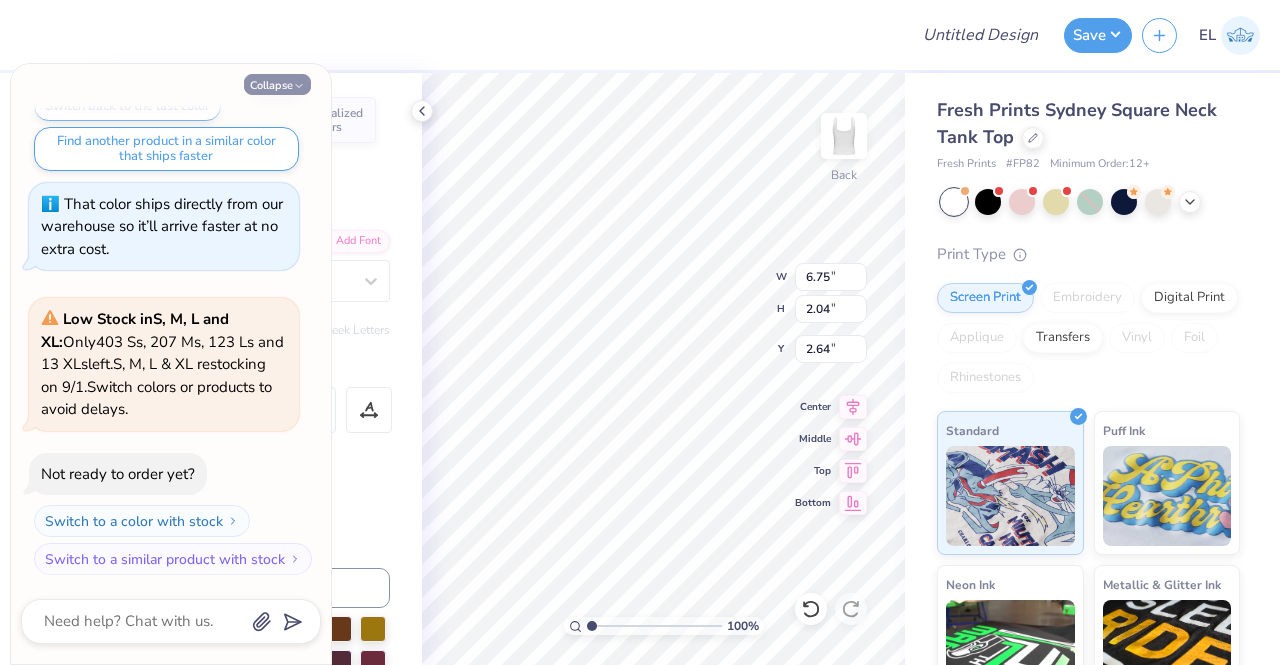 click 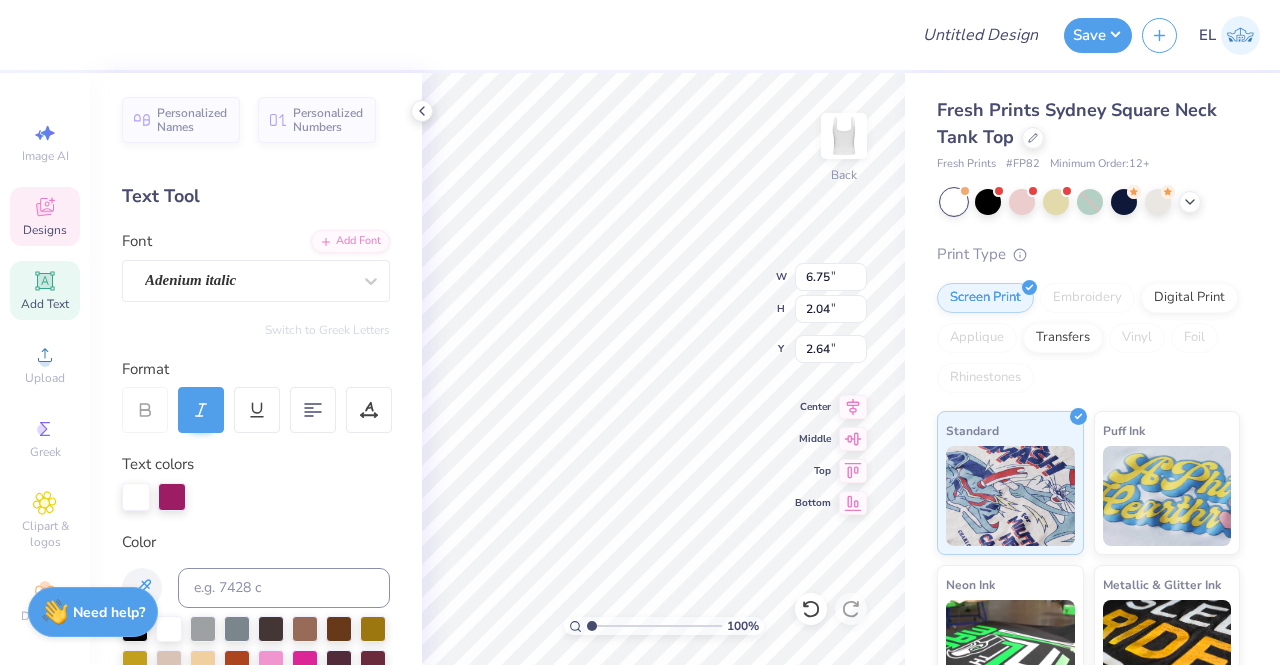 scroll, scrollTop: 16, scrollLeft: 6, axis: both 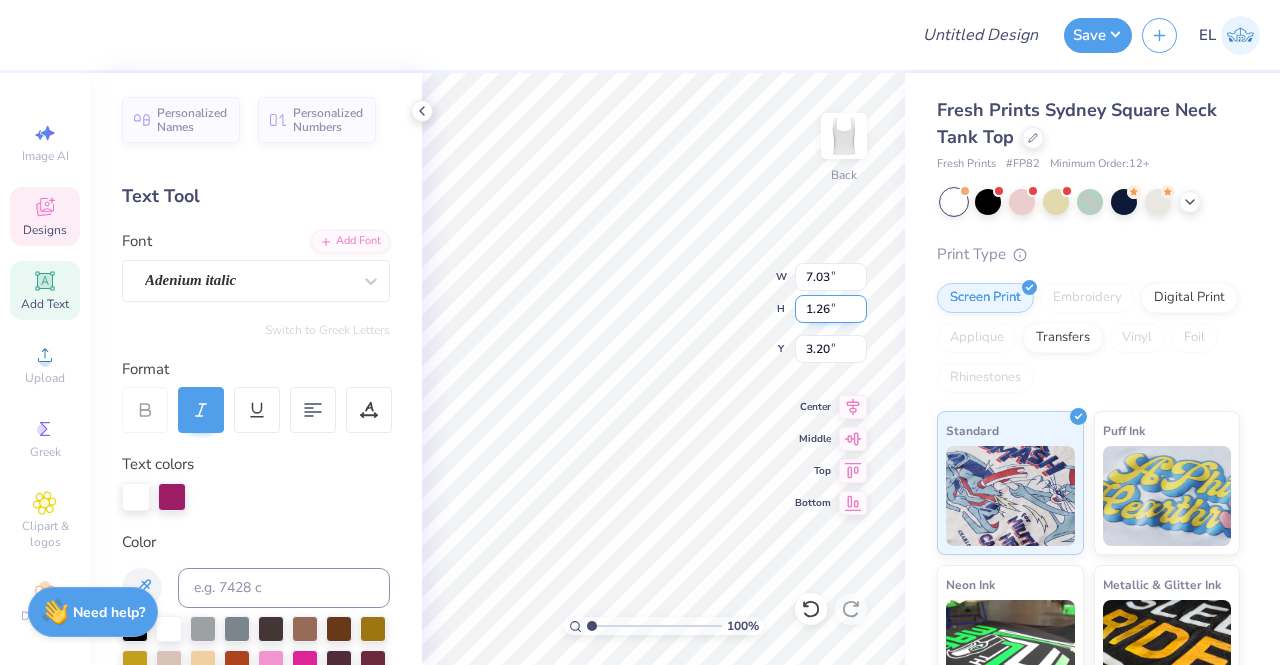 click on "1.26" at bounding box center [831, 309] 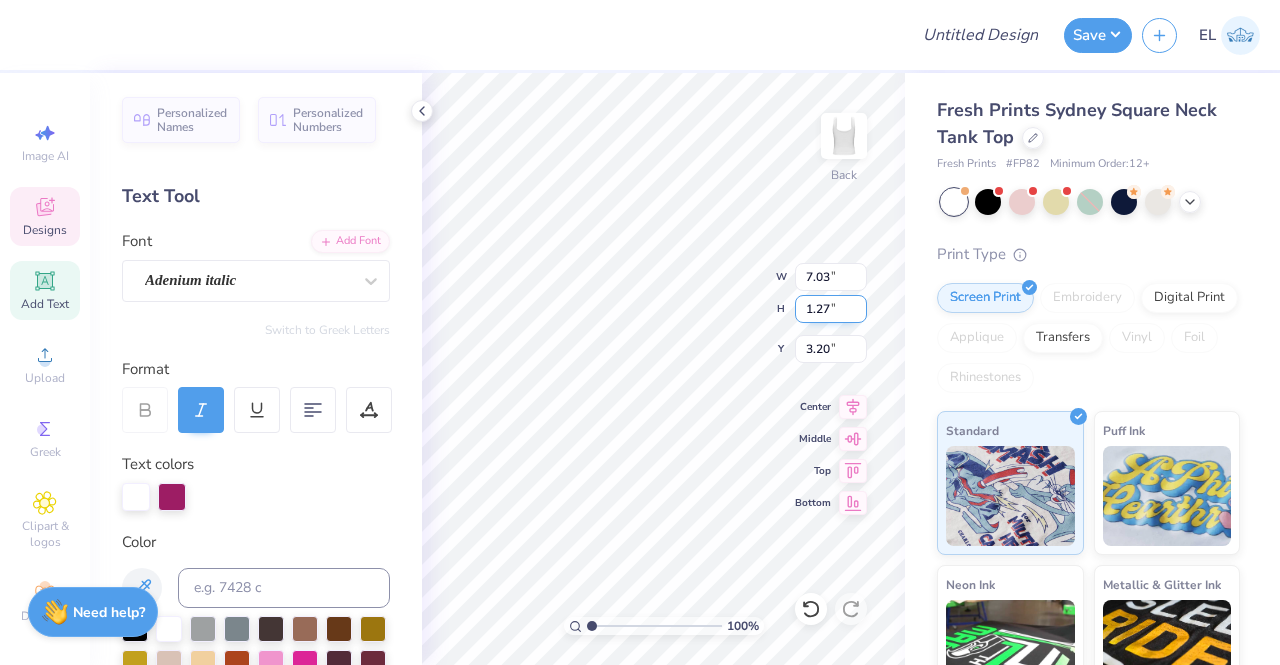 click on "1.27" at bounding box center (831, 309) 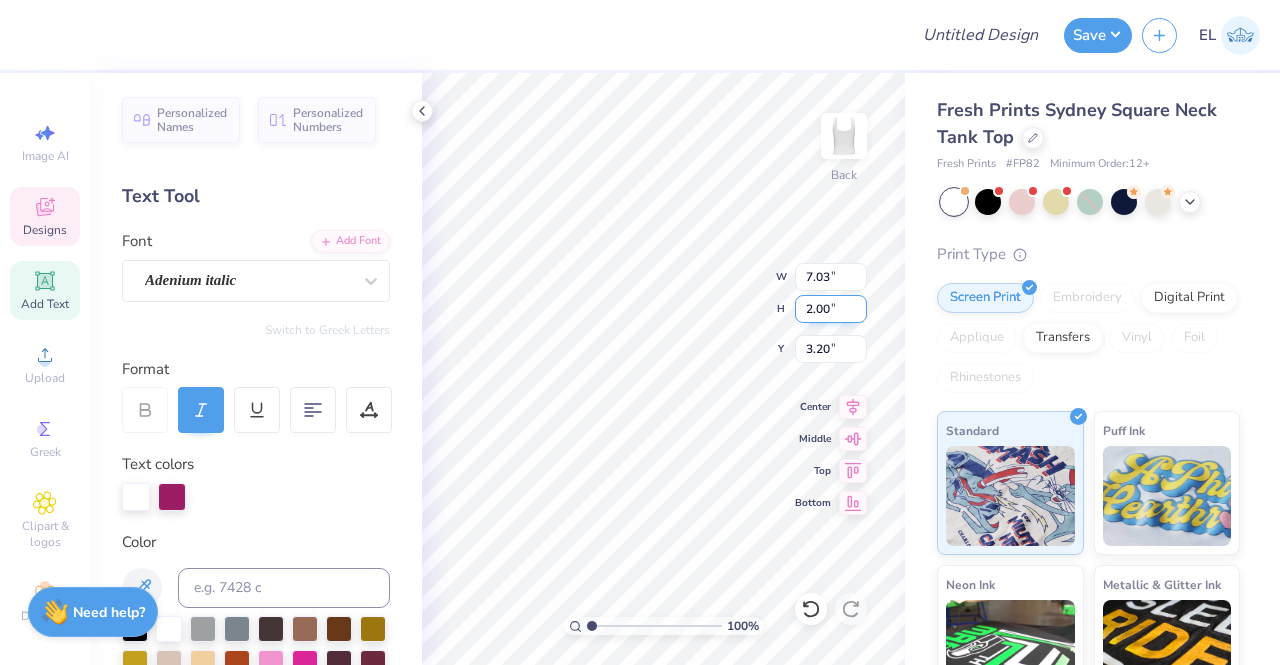 type on "2.00" 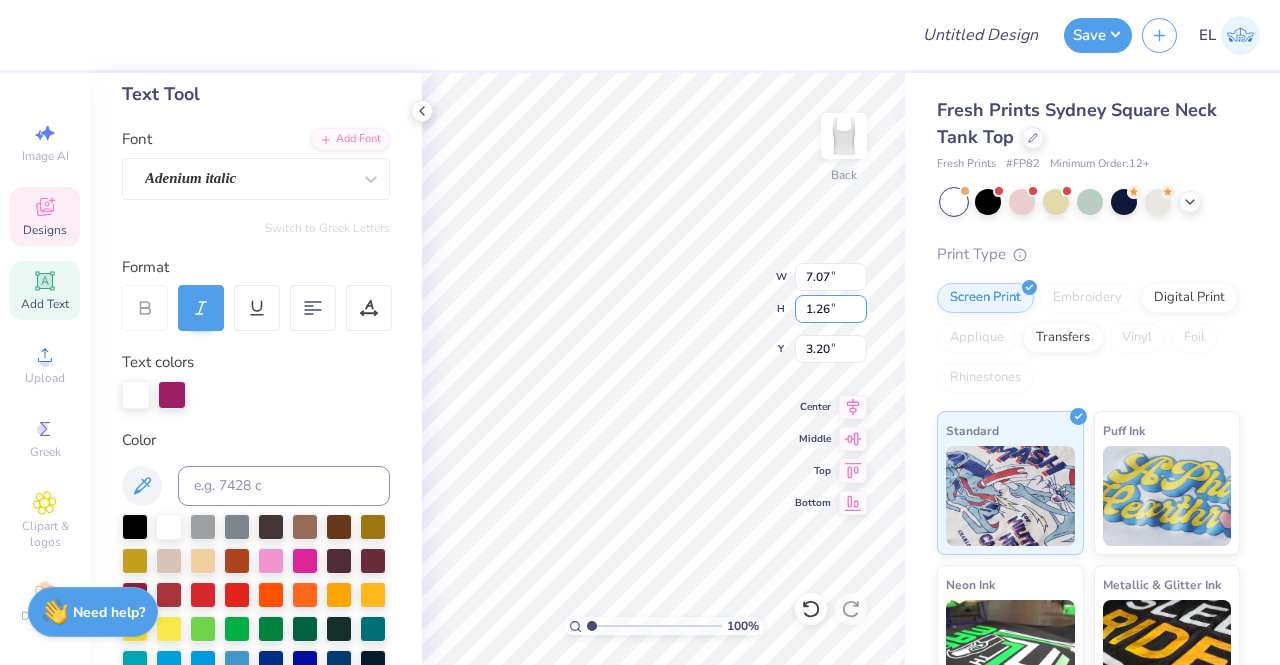 scroll, scrollTop: 52, scrollLeft: 0, axis: vertical 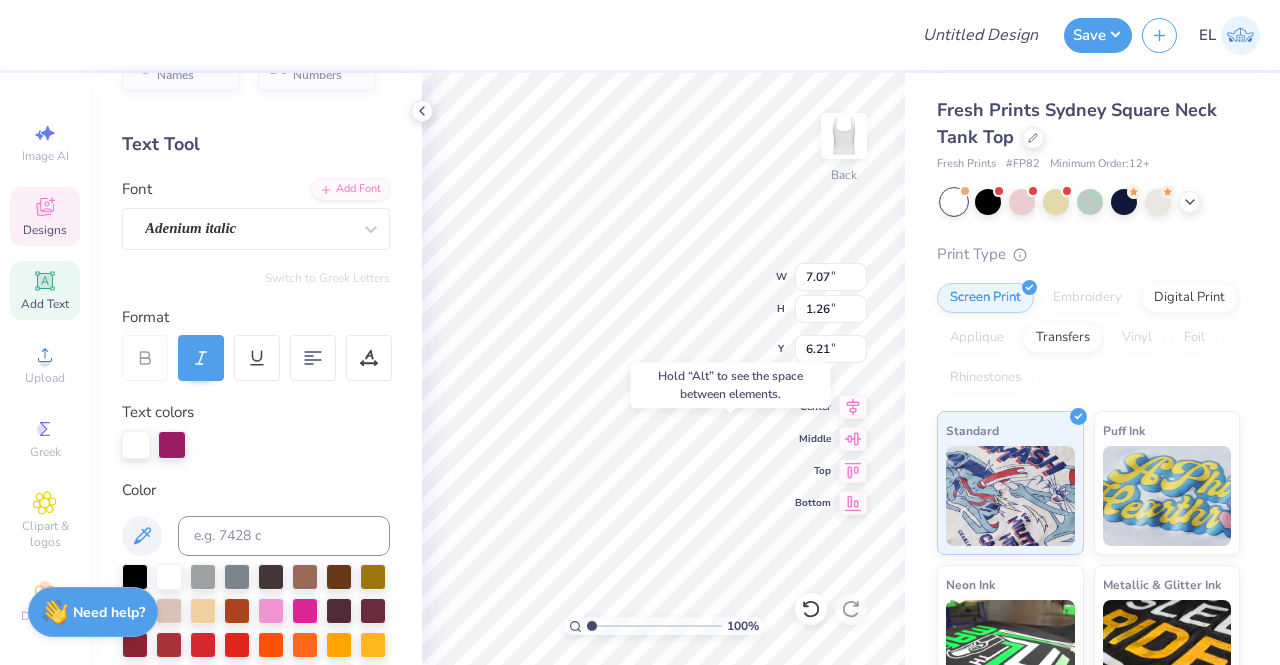 type on "6.21" 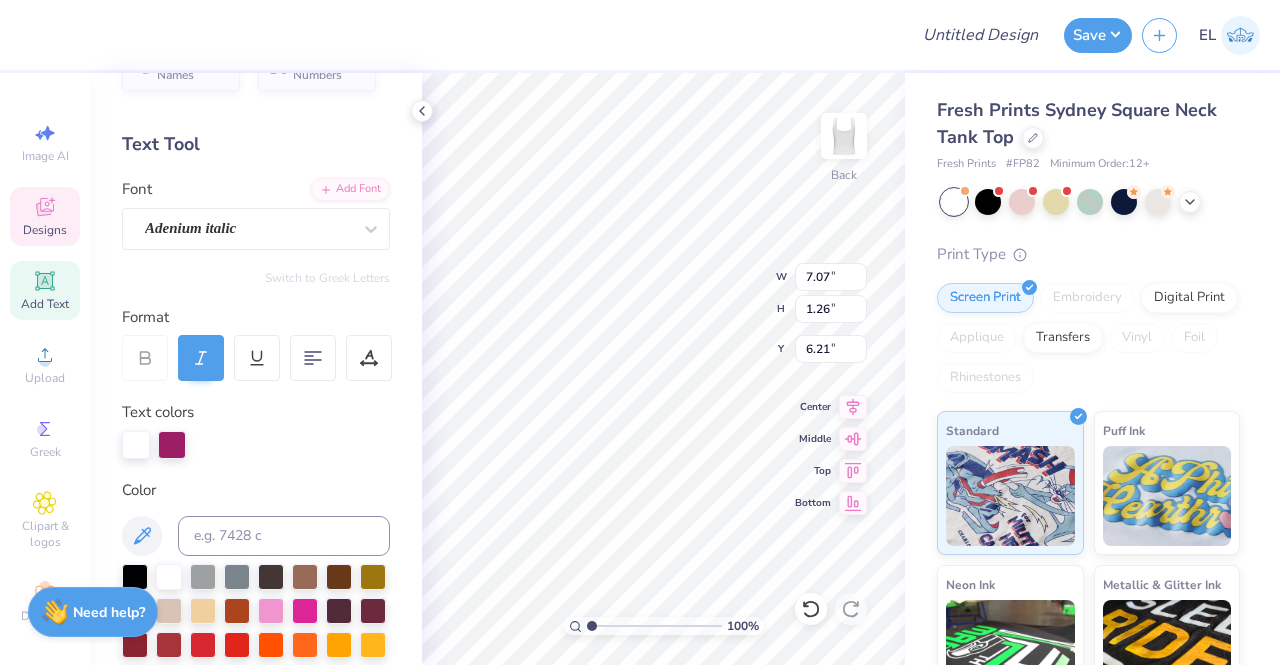 type on "1.38" 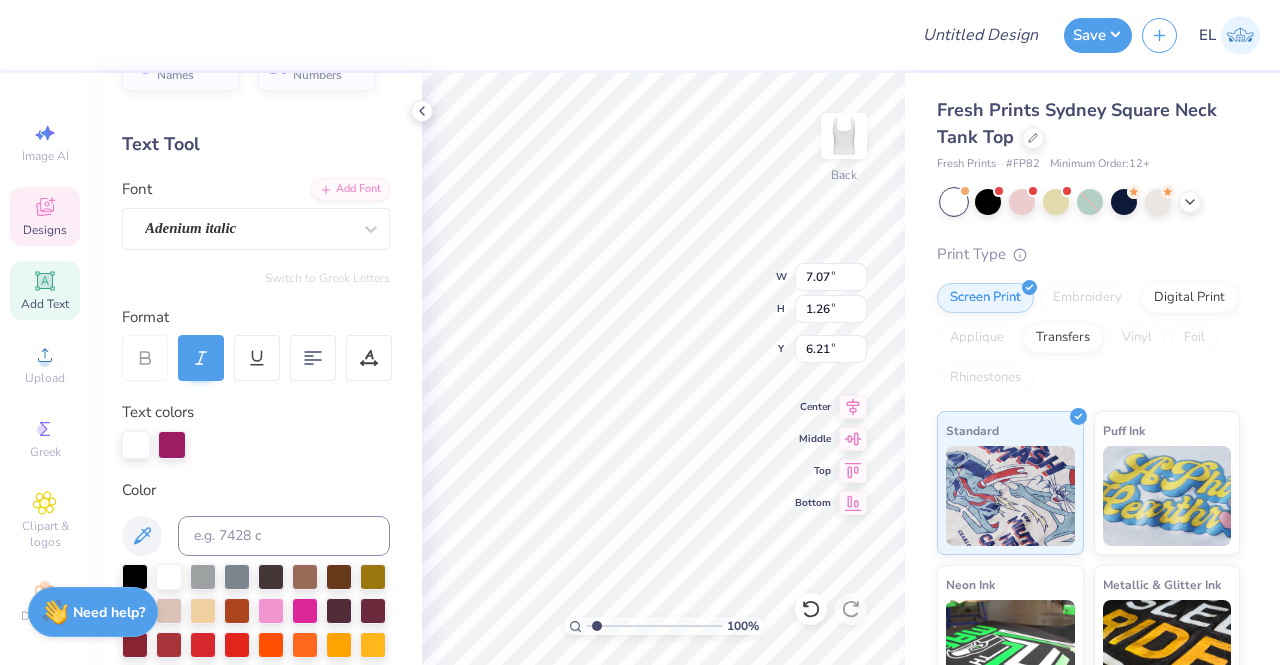 type on "x" 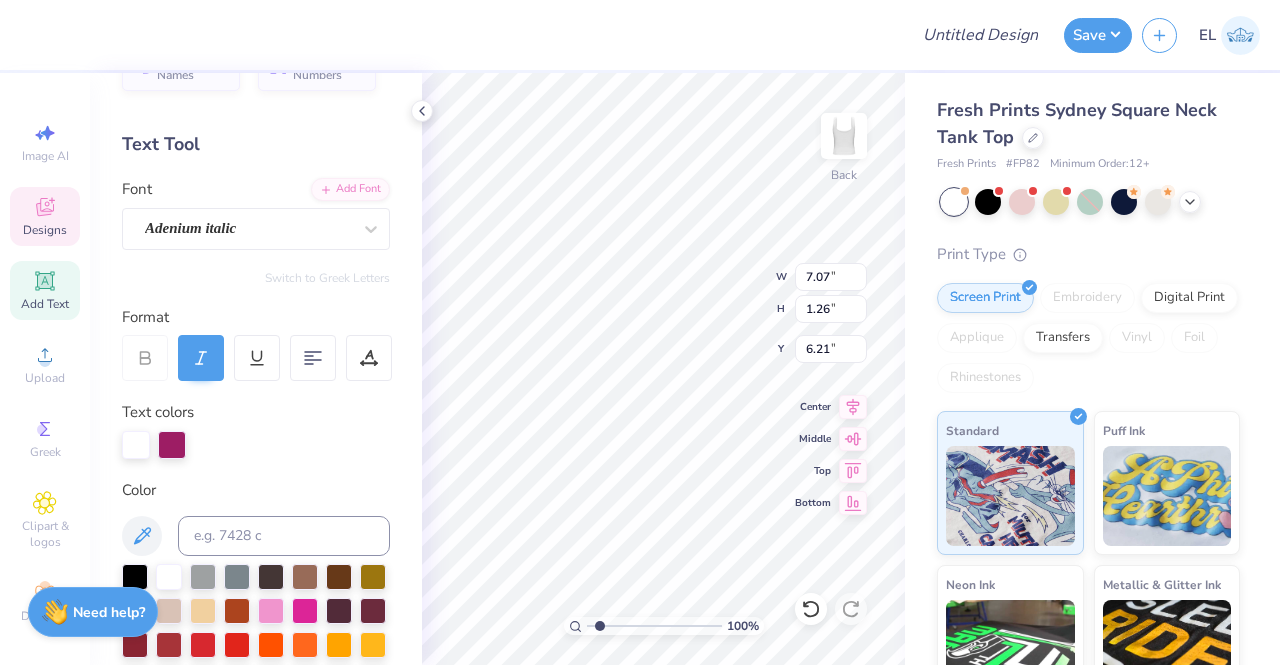 type on "x" 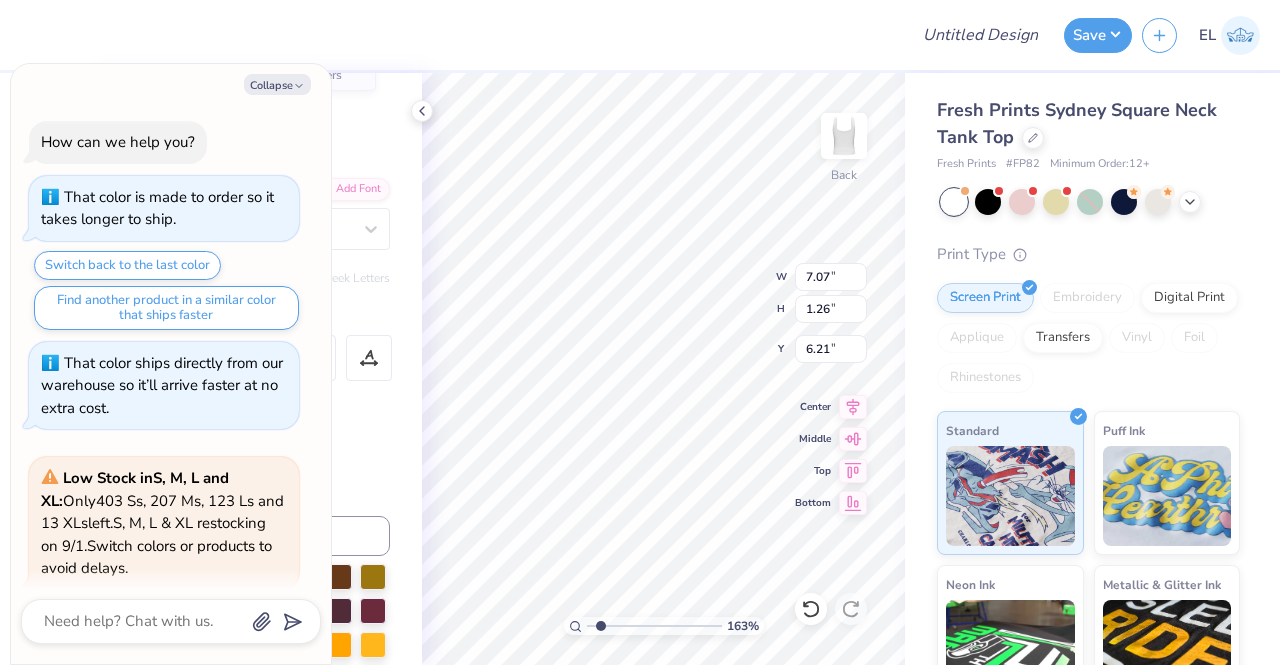 scroll, scrollTop: 281, scrollLeft: 0, axis: vertical 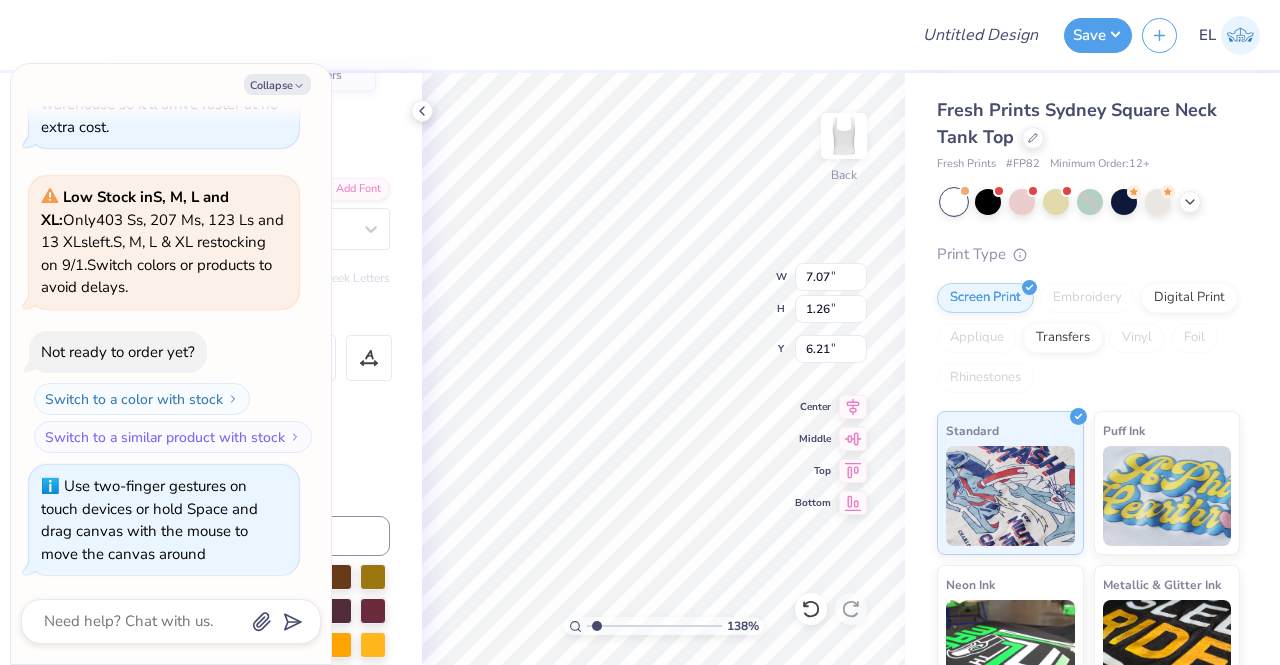 type on "1.38" 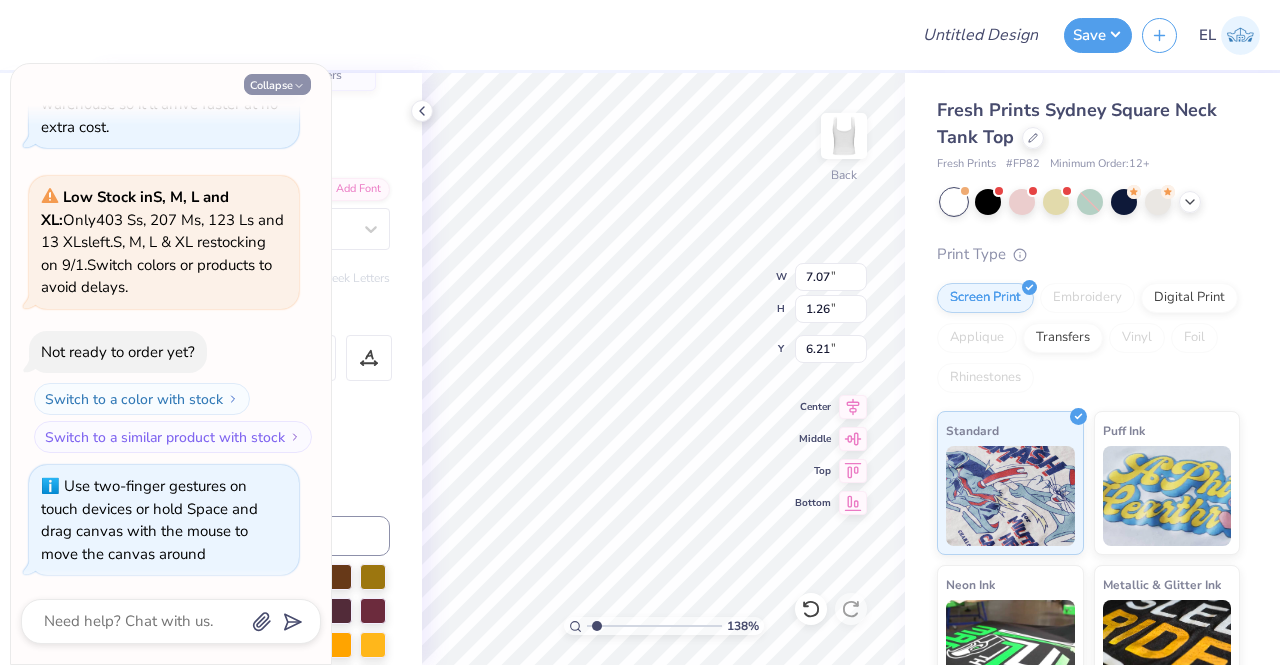 click on "Collapse" at bounding box center (277, 84) 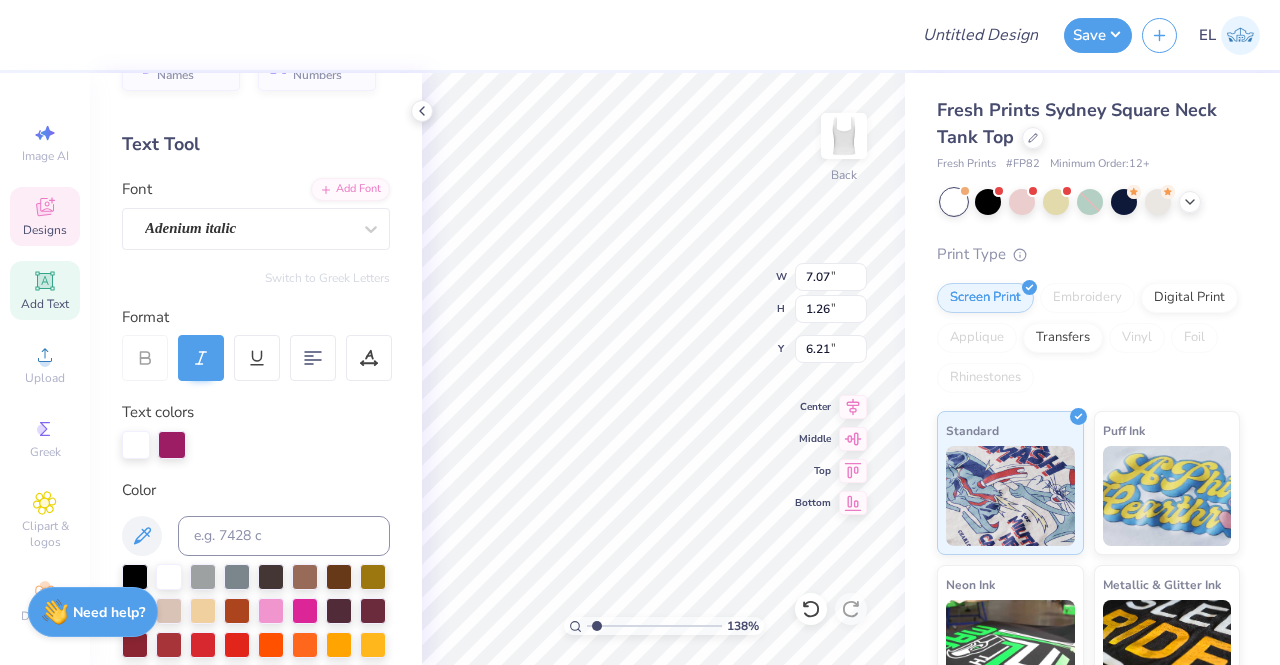 type on "x" 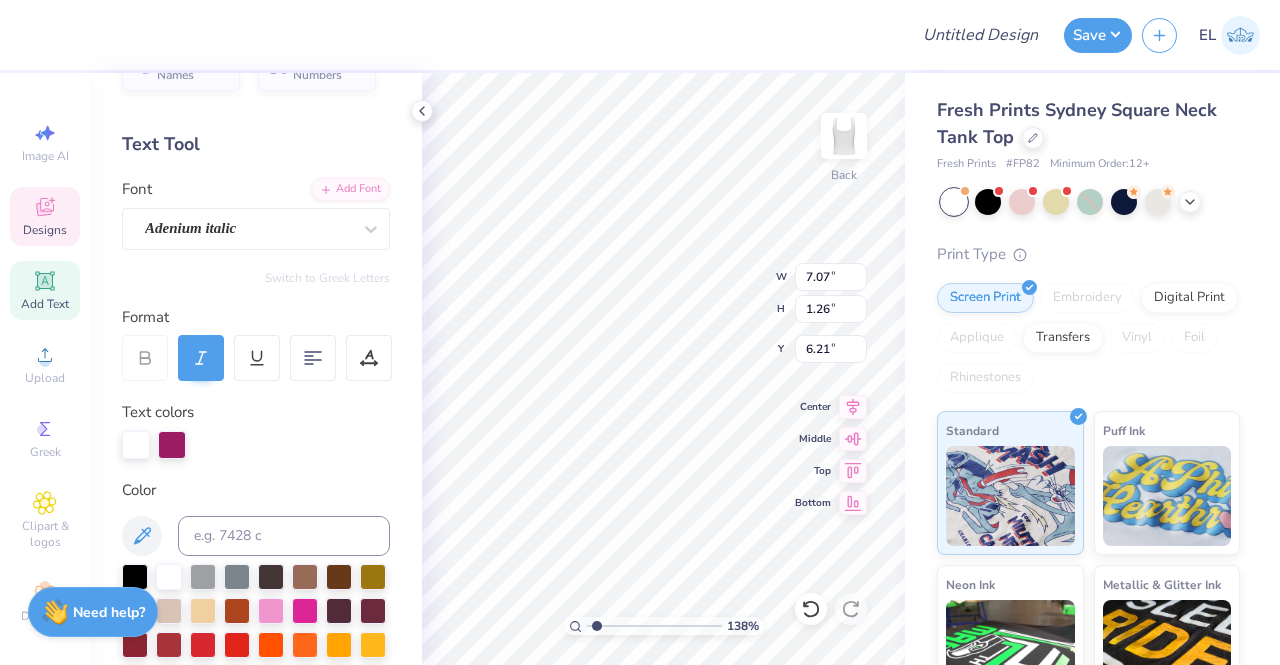 type on "2.84" 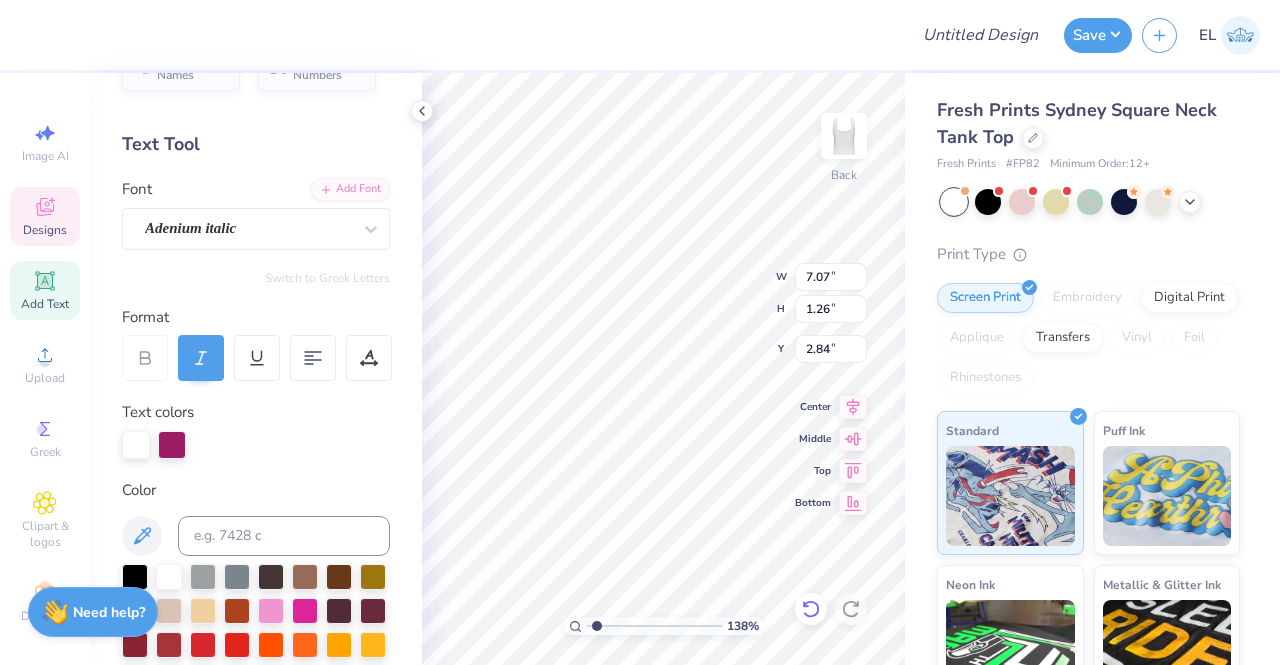 click 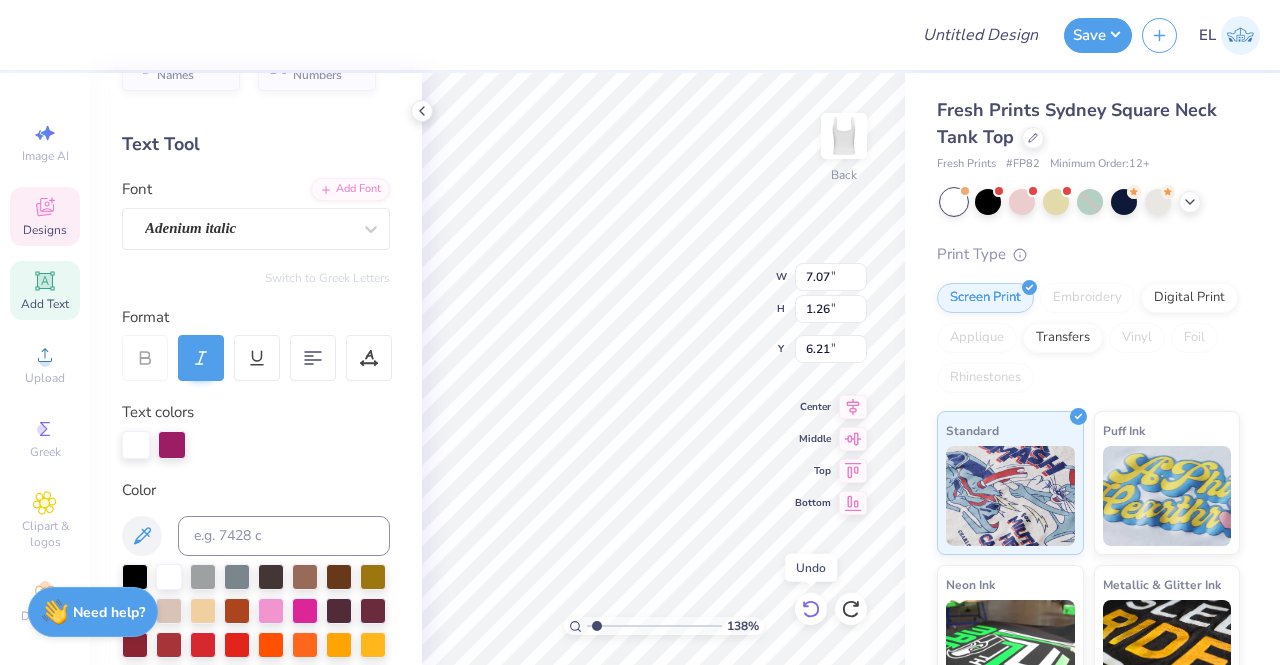 click 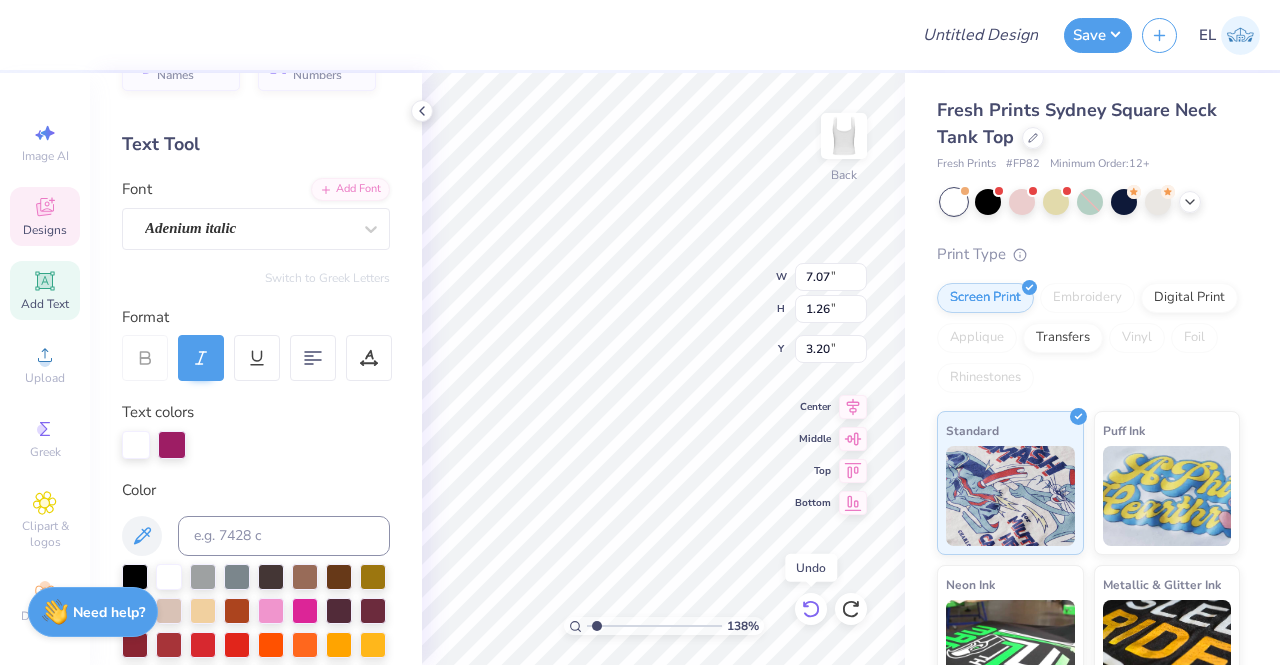 click 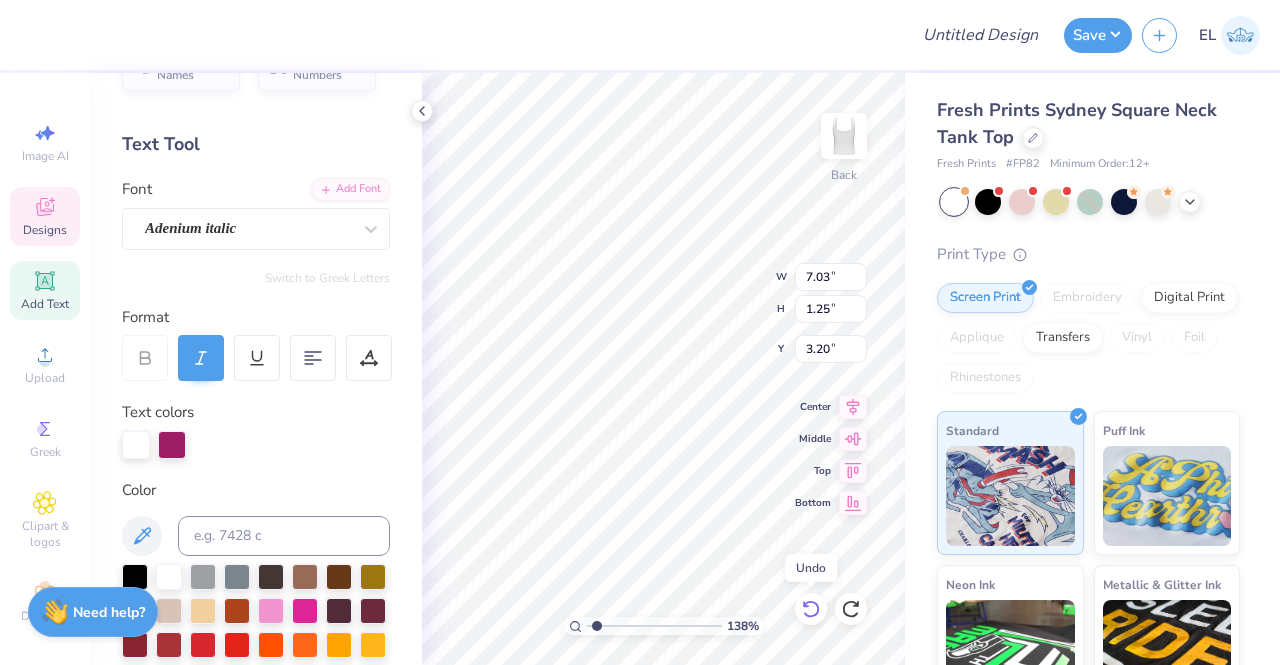 click 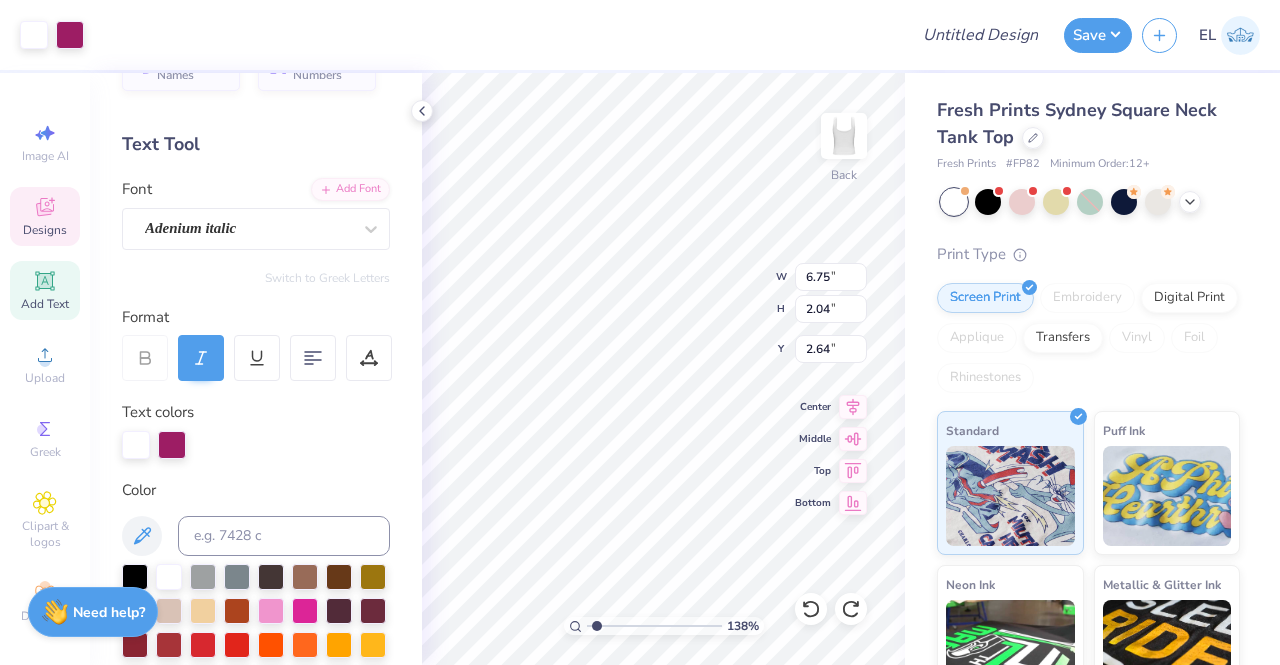 scroll, scrollTop: 16, scrollLeft: 2, axis: both 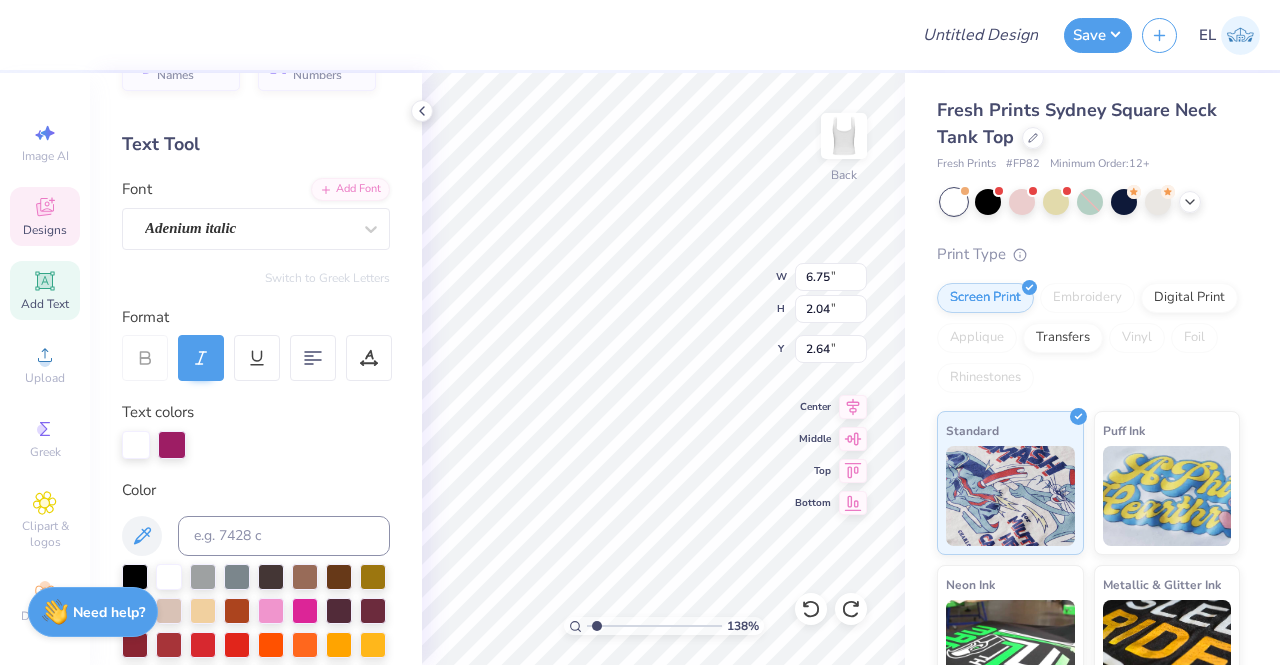 type on "ZETA" 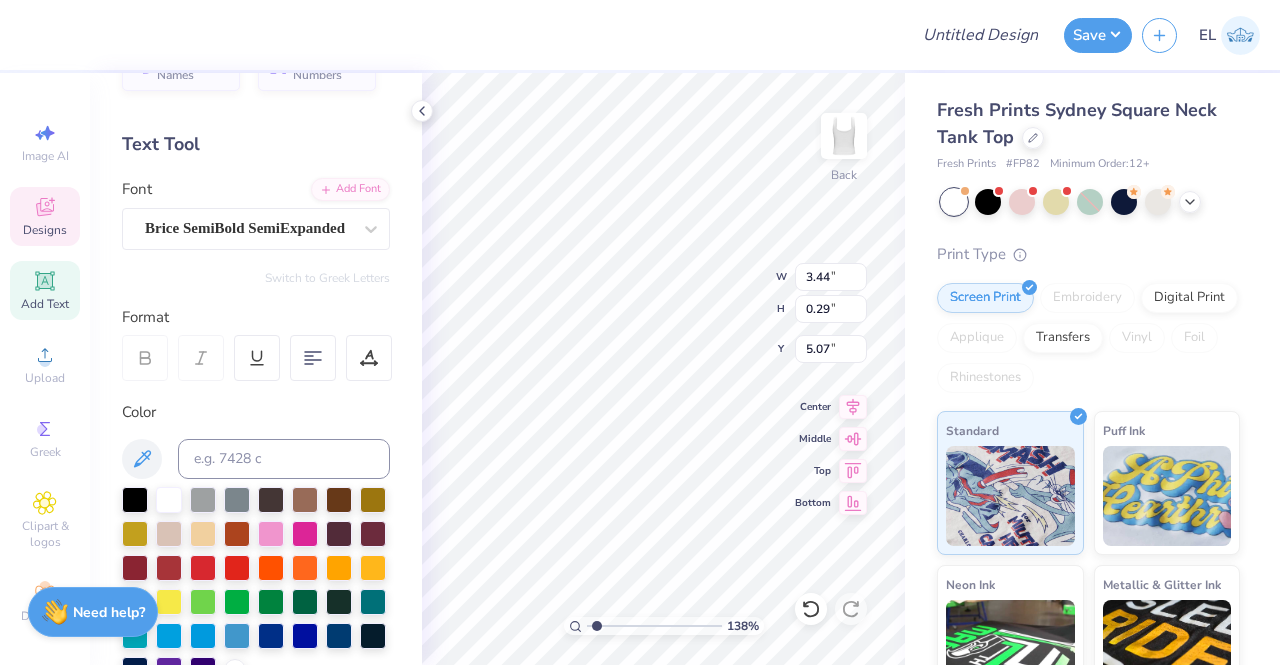 type on "3.44" 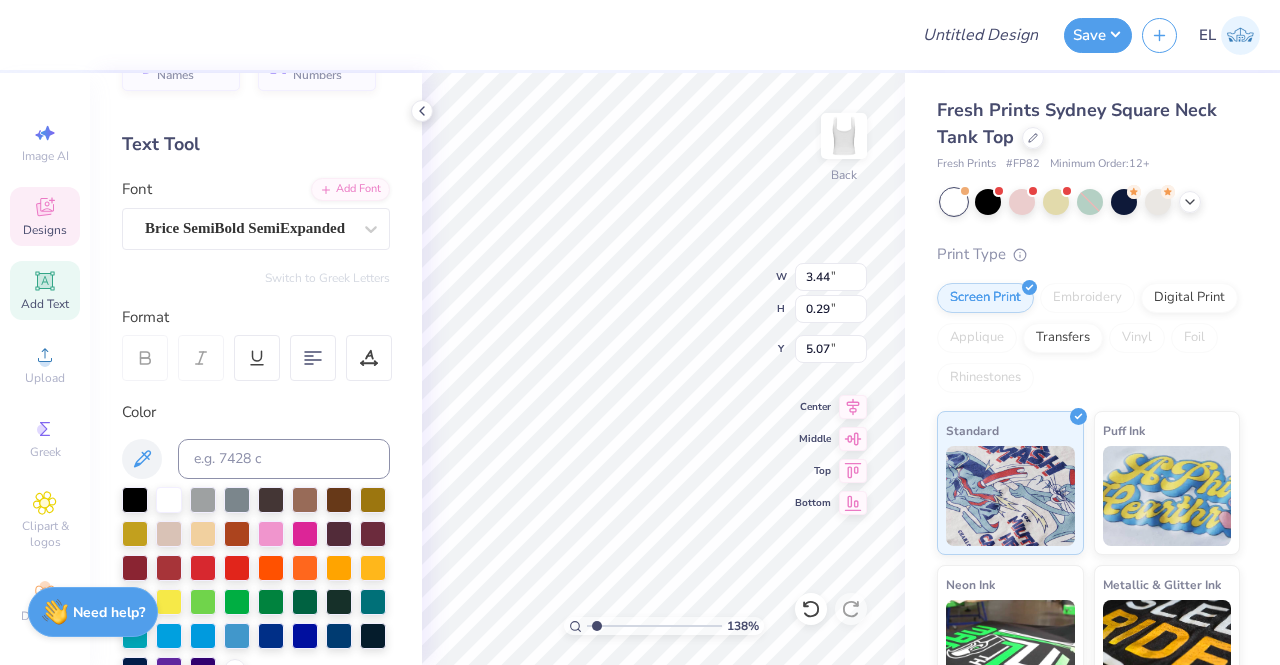 scroll, scrollTop: 16, scrollLeft: 6, axis: both 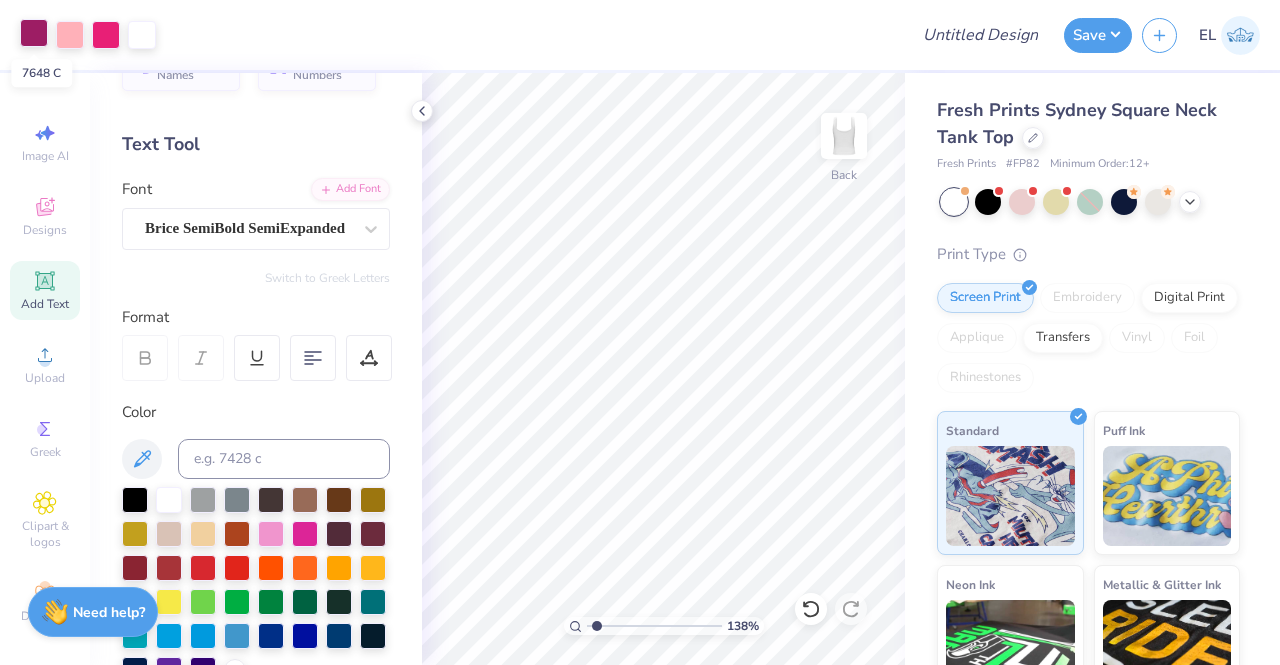 click at bounding box center [34, 33] 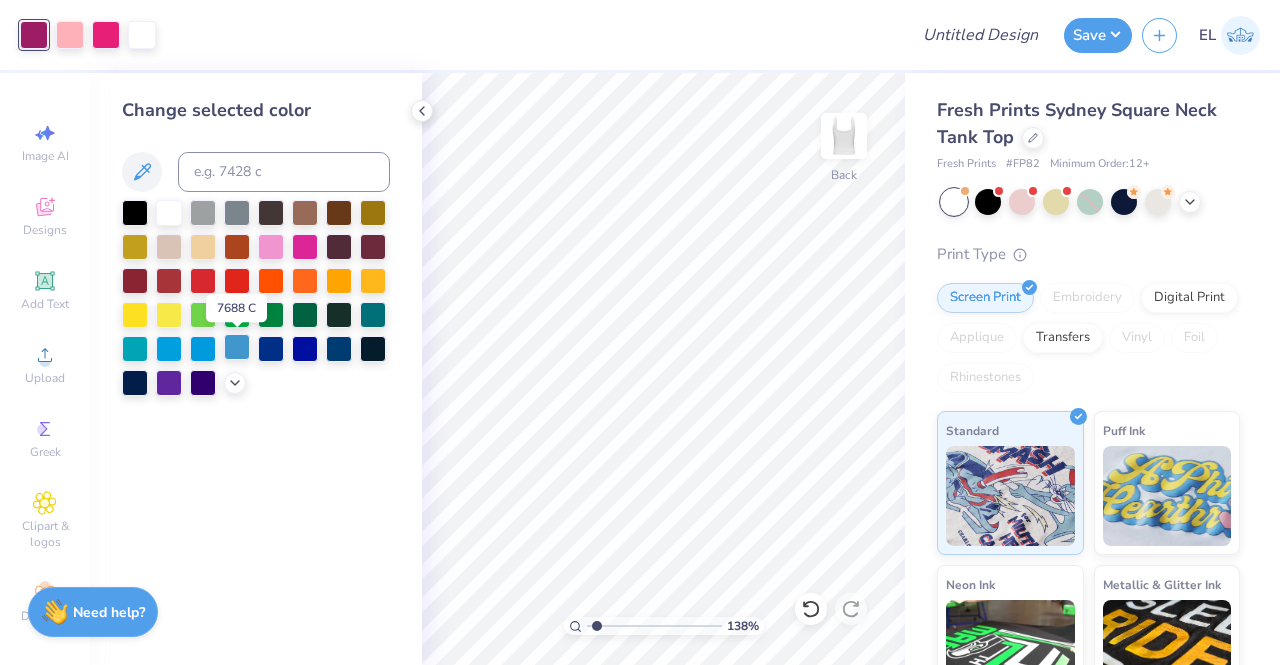 click at bounding box center [237, 347] 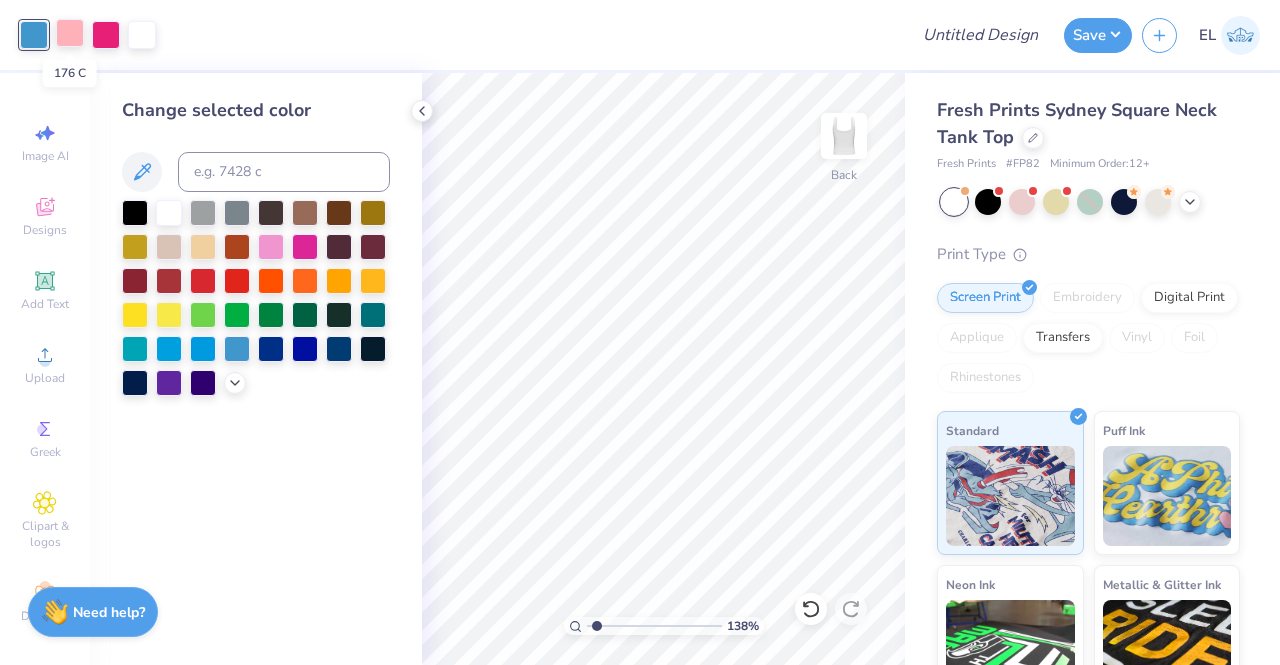 click at bounding box center (70, 33) 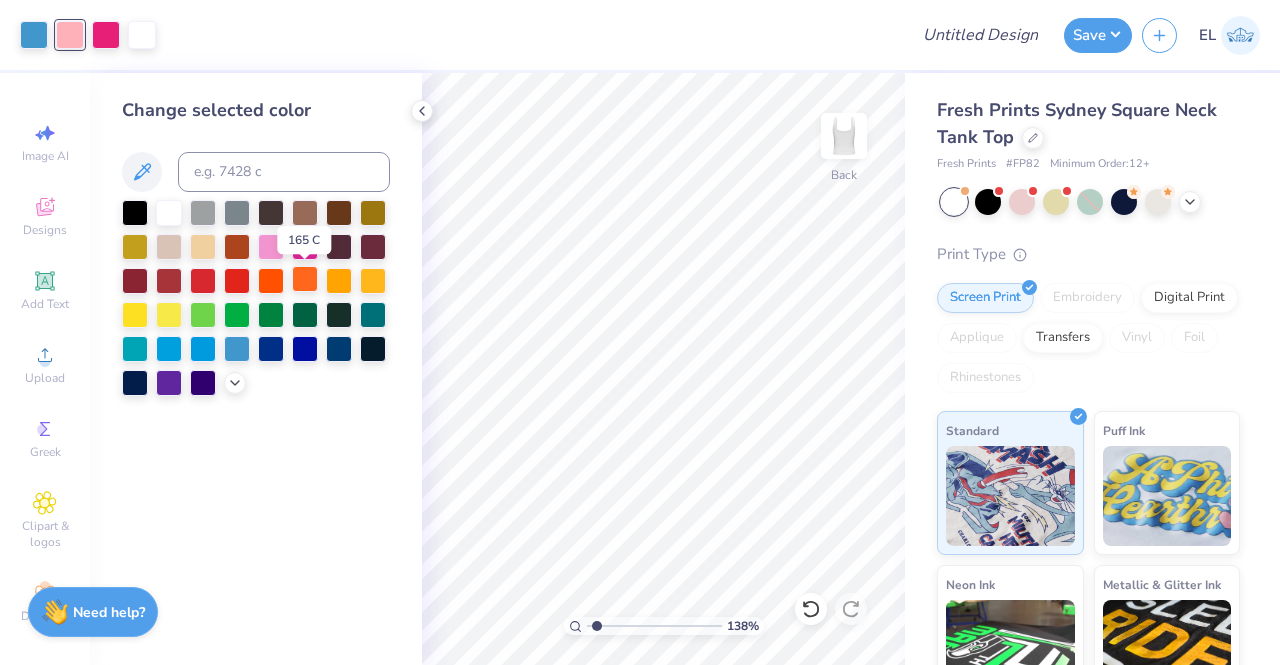 click at bounding box center (305, 279) 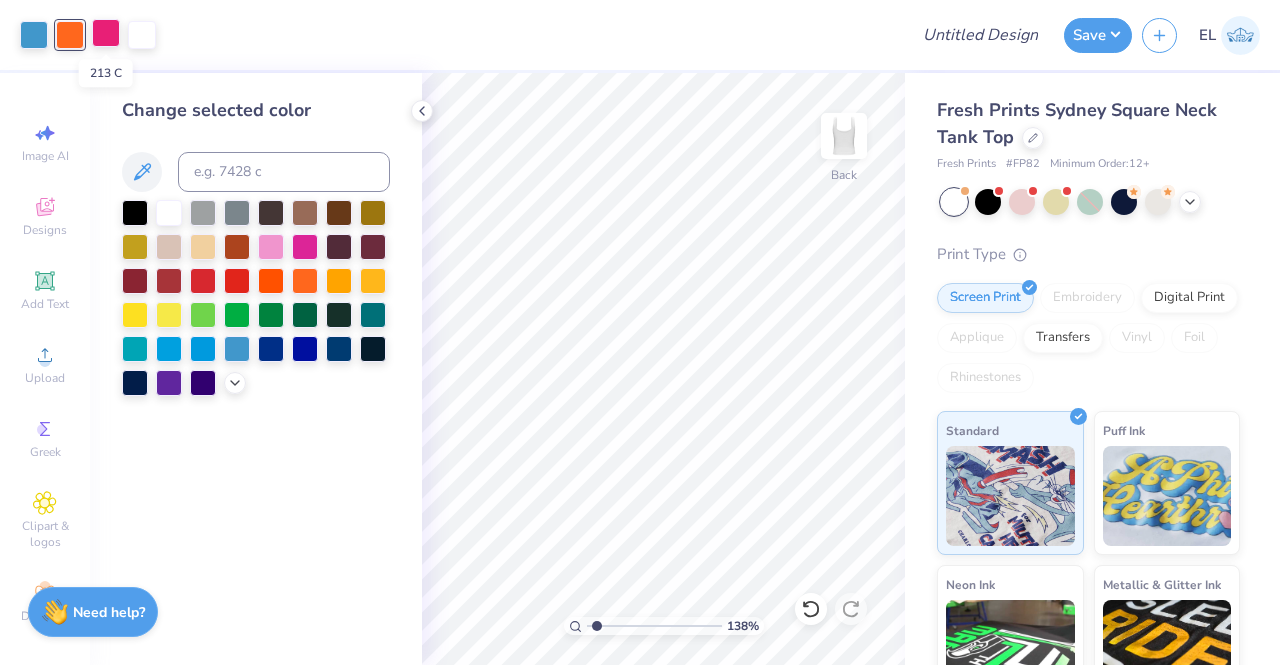 click at bounding box center (106, 33) 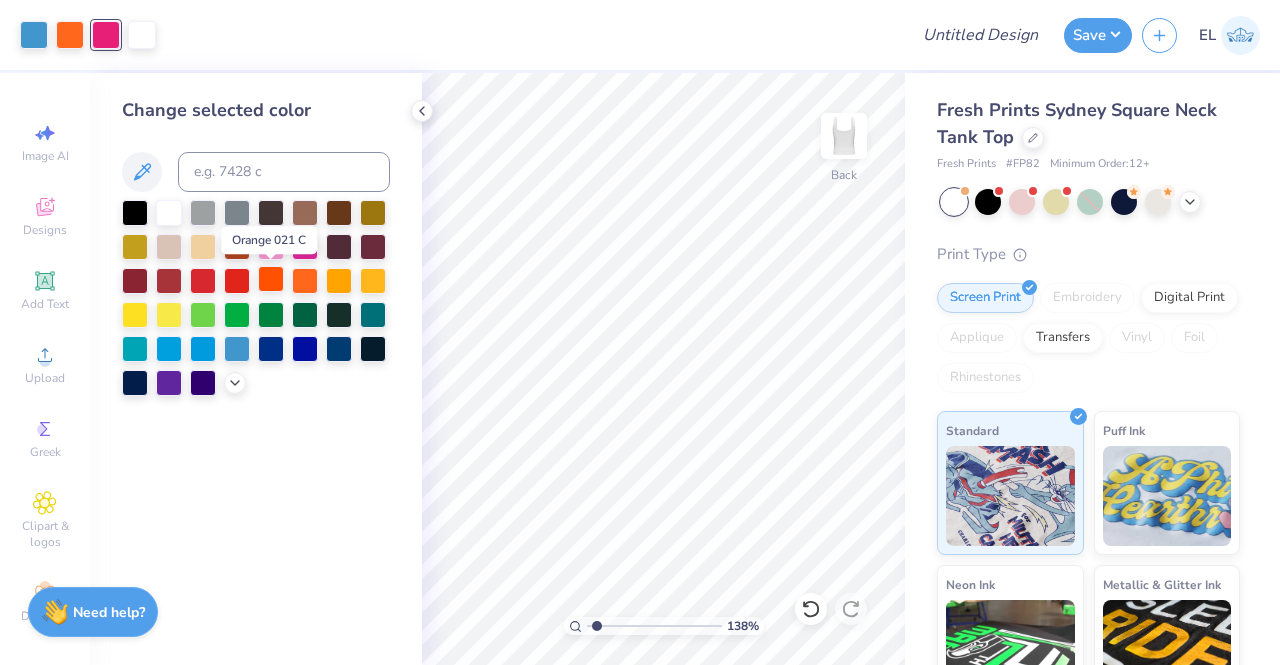 click at bounding box center (271, 279) 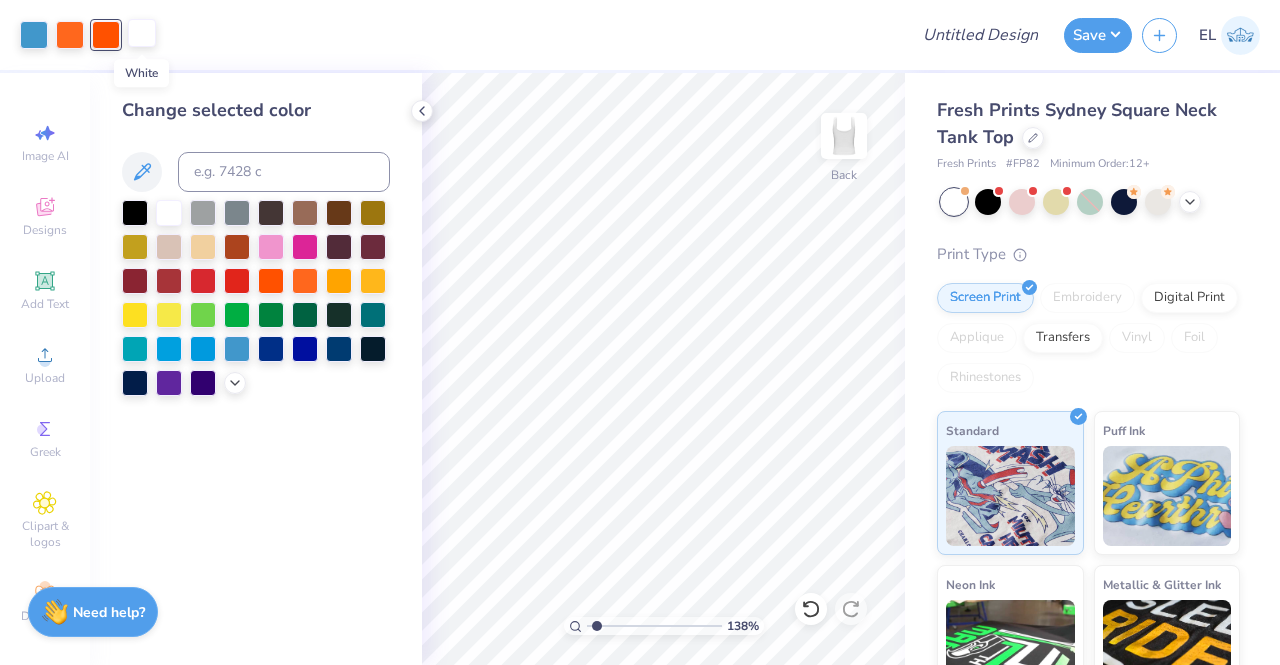 click at bounding box center (142, 33) 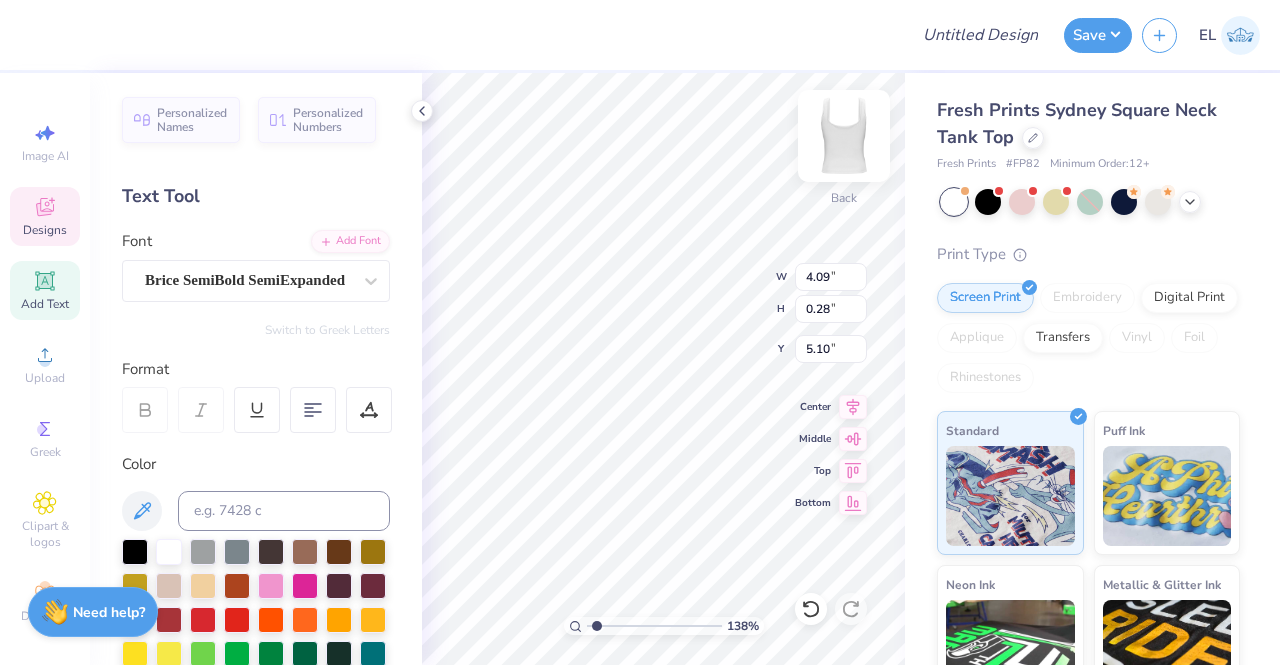 click at bounding box center (844, 136) 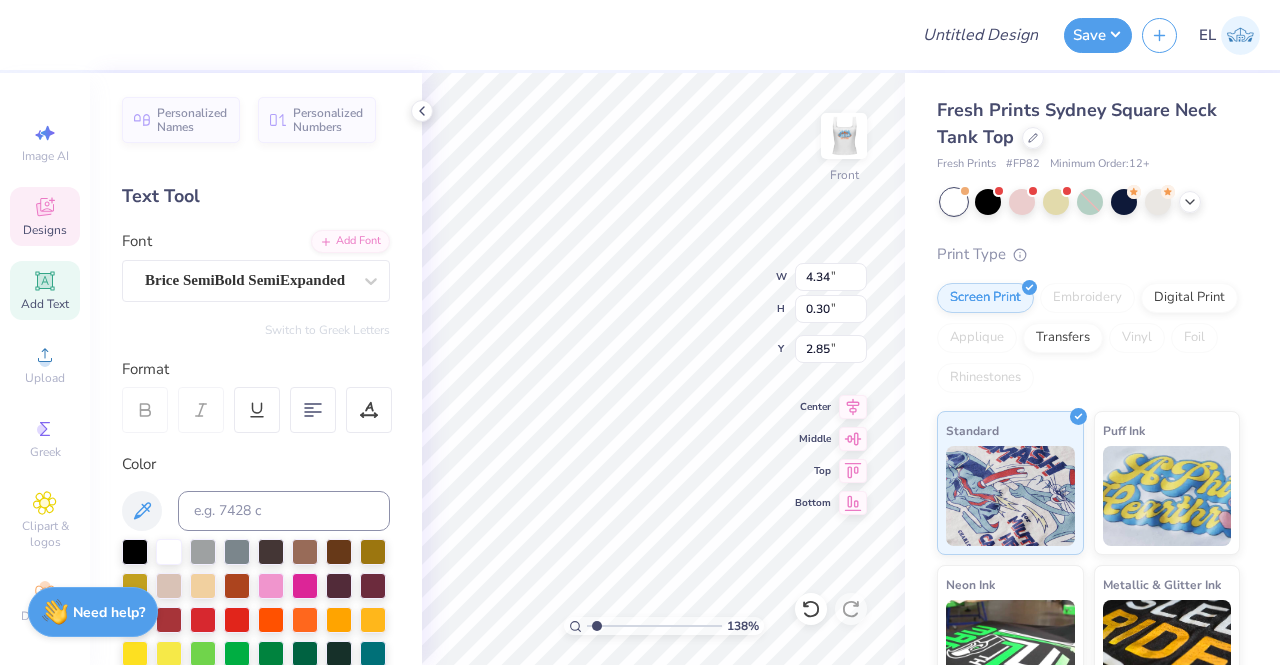 type on "2.85" 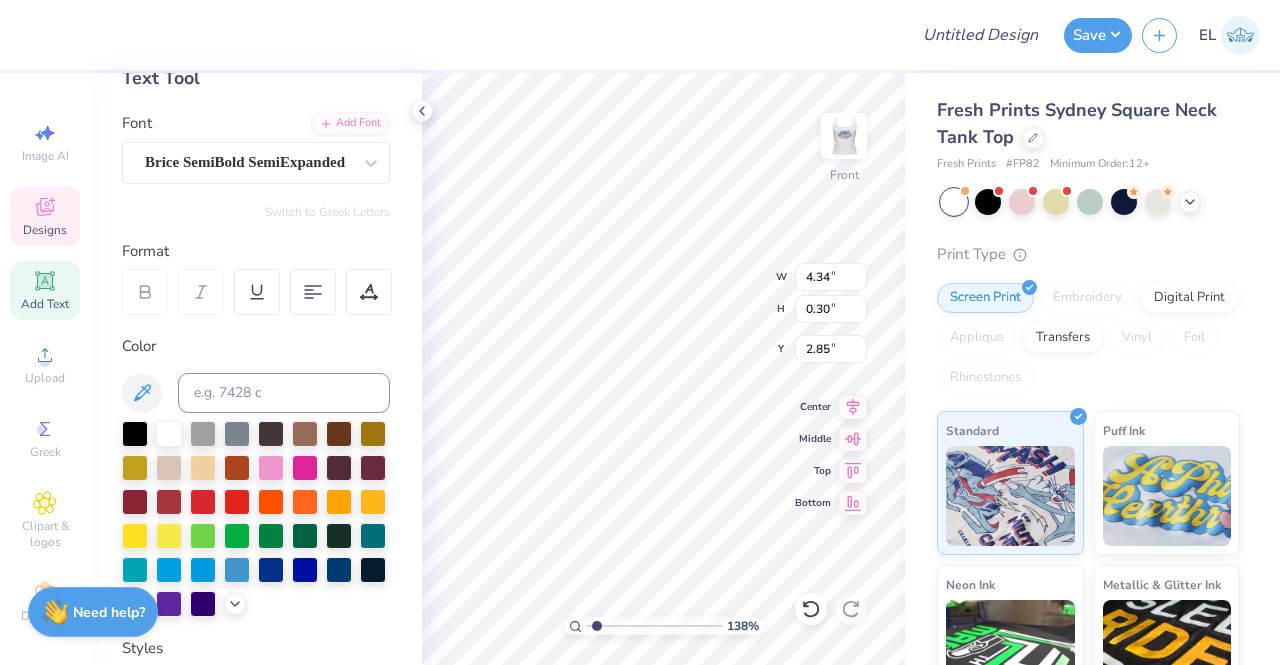 scroll, scrollTop: 194, scrollLeft: 0, axis: vertical 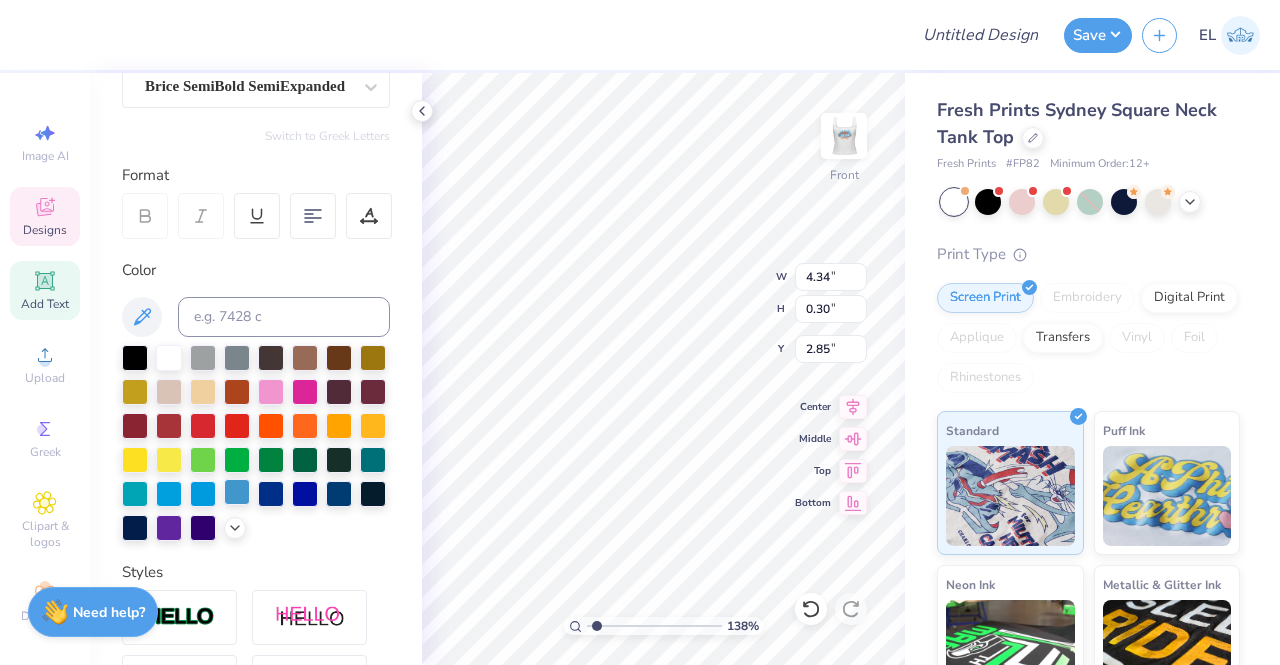 type on "GATOR GIRLS STAY HOT" 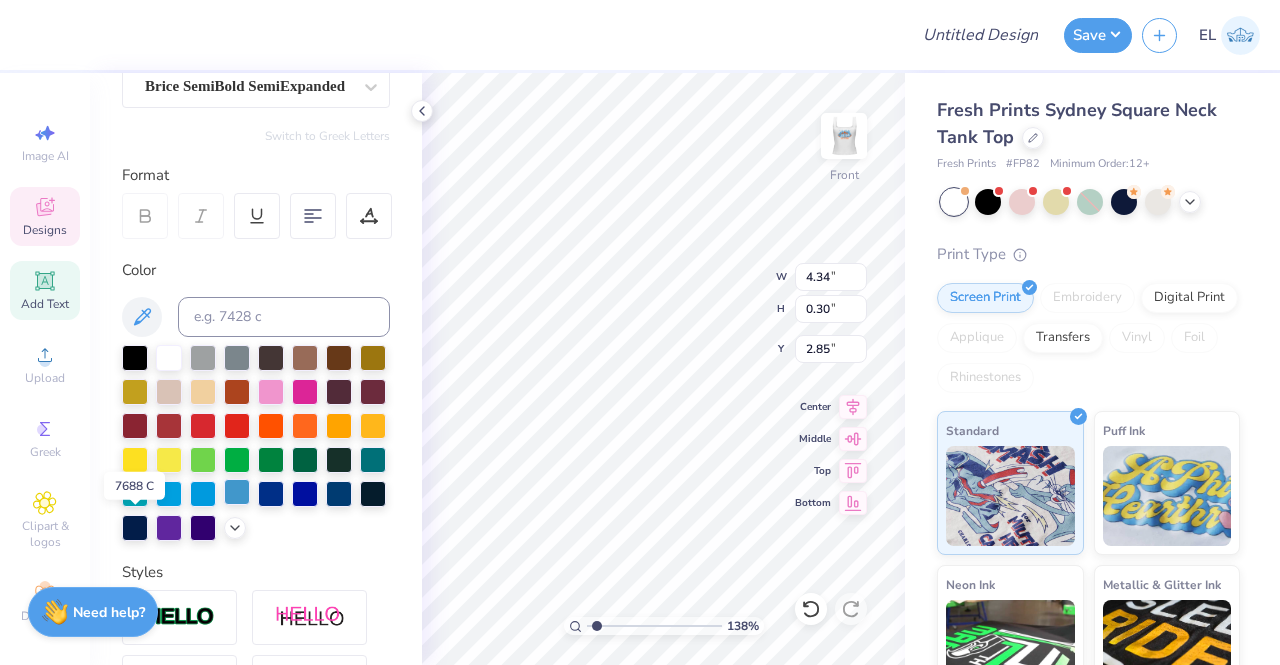 scroll, scrollTop: 16, scrollLeft: 12, axis: both 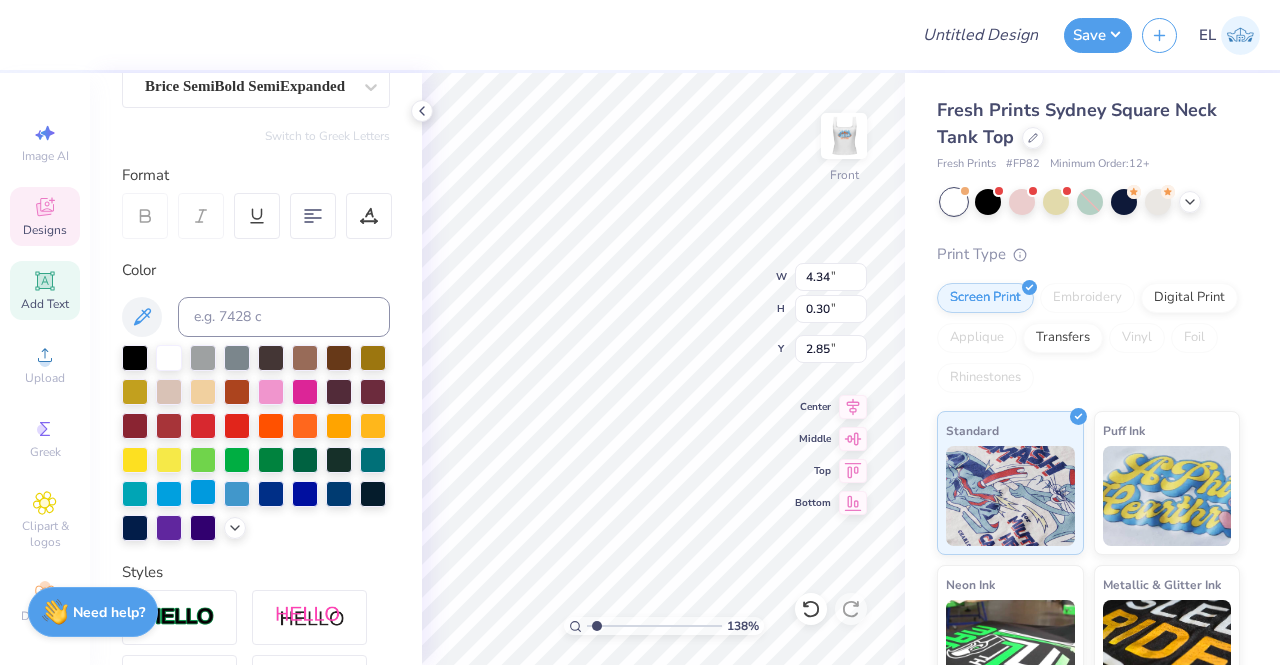 click at bounding box center [203, 492] 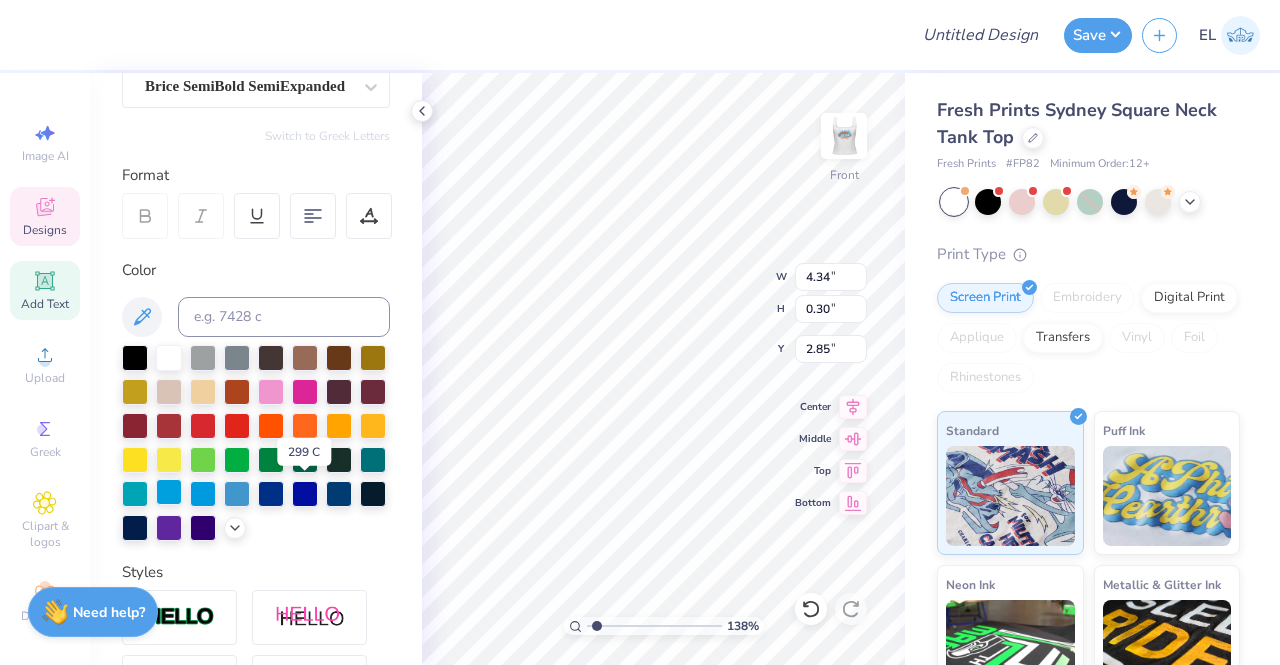 click at bounding box center (169, 492) 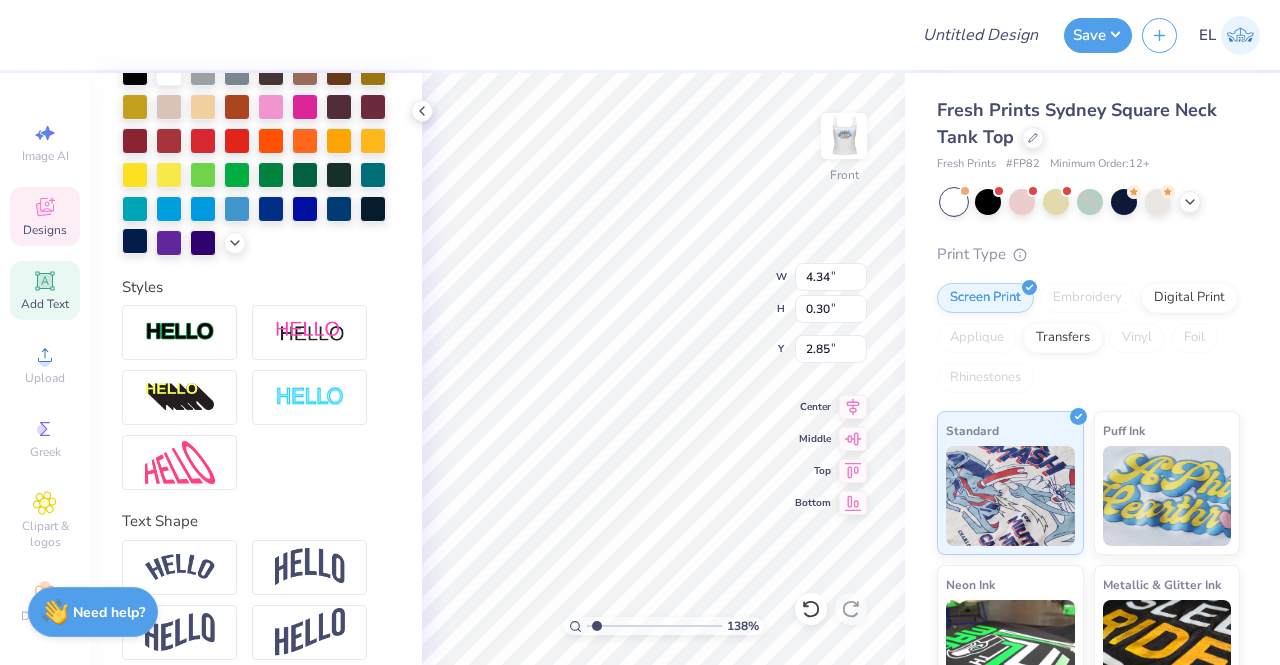 scroll, scrollTop: 530, scrollLeft: 0, axis: vertical 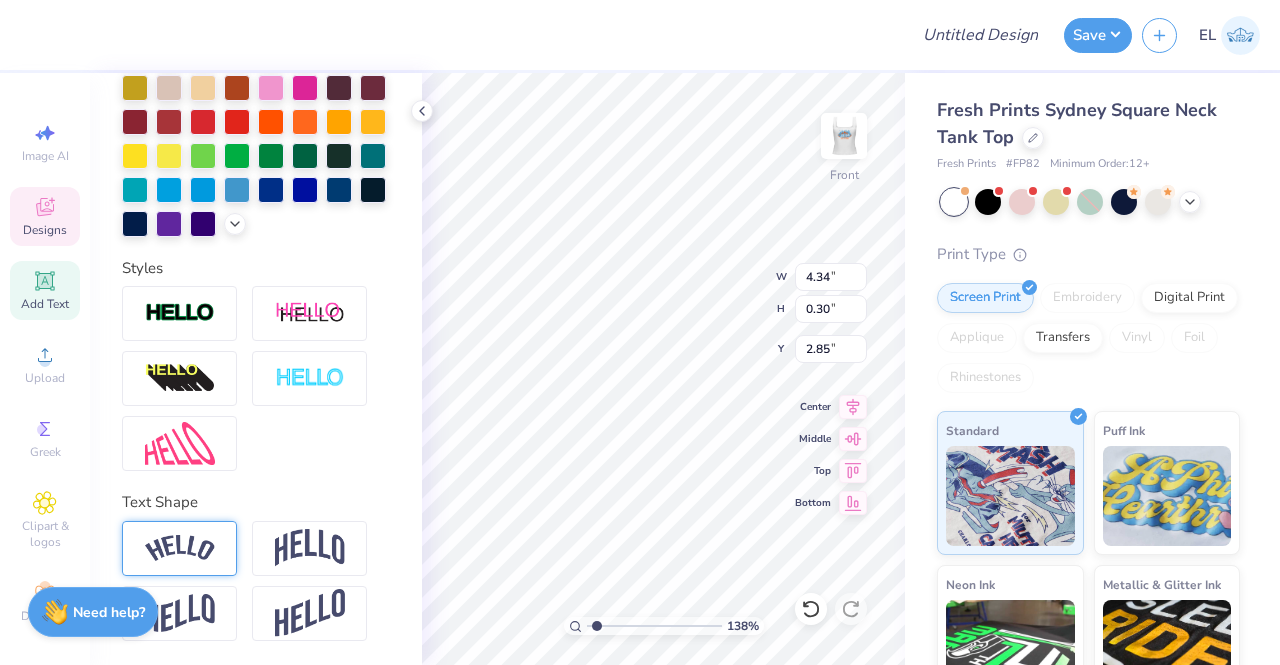 click at bounding box center (180, 548) 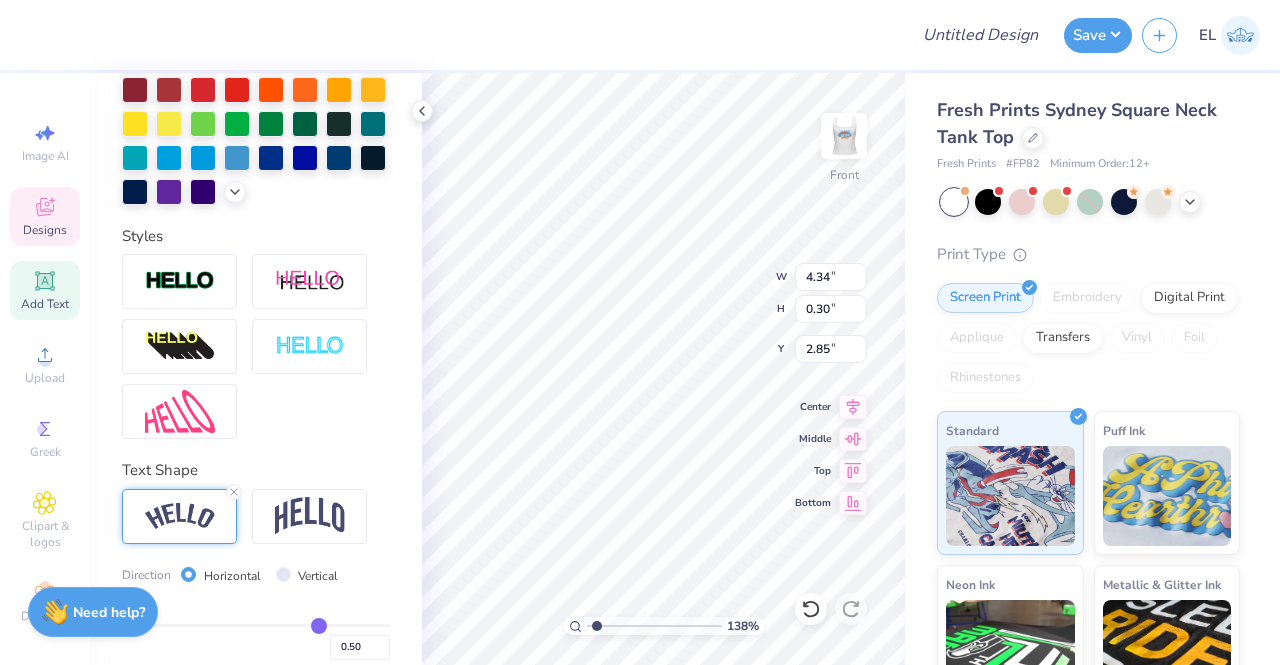 scroll, scrollTop: 16, scrollLeft: 8, axis: both 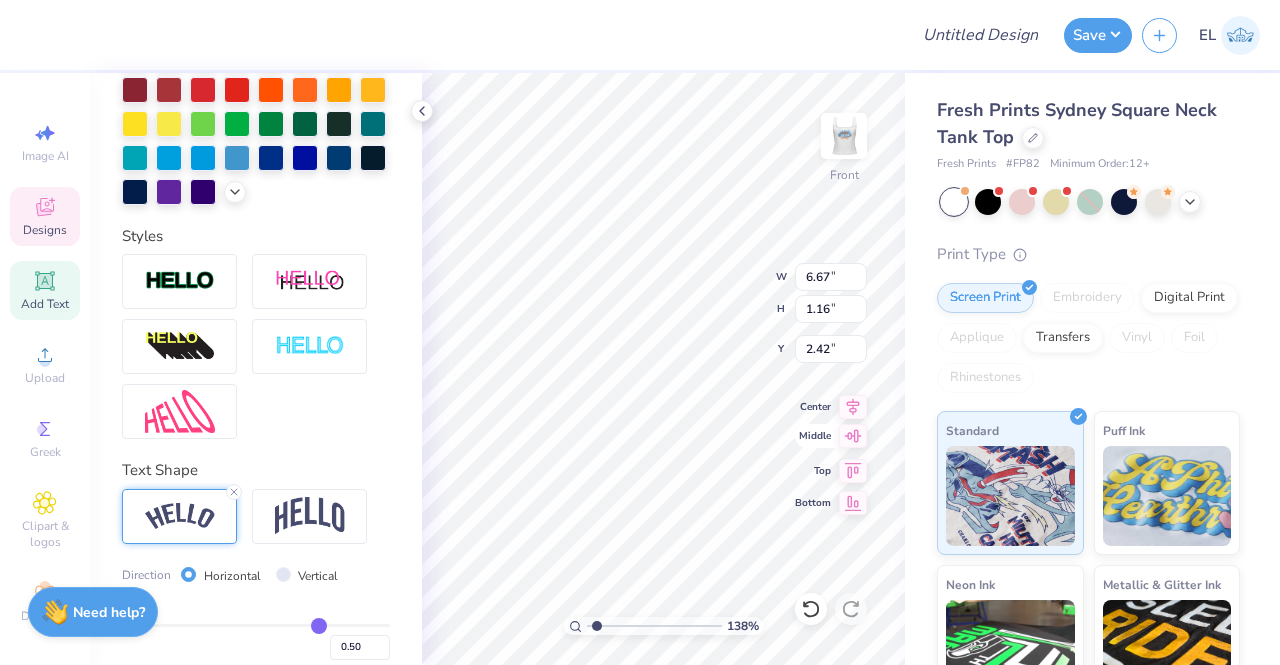 type on "1.29" 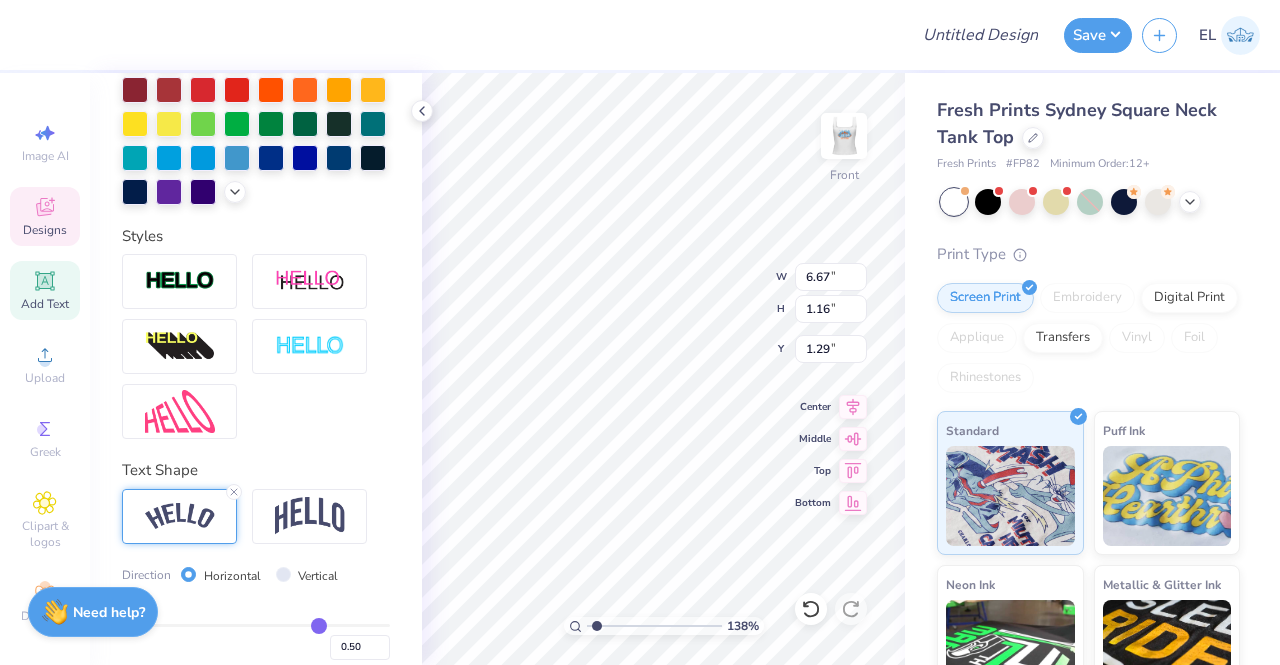 scroll, scrollTop: 16, scrollLeft: 3, axis: both 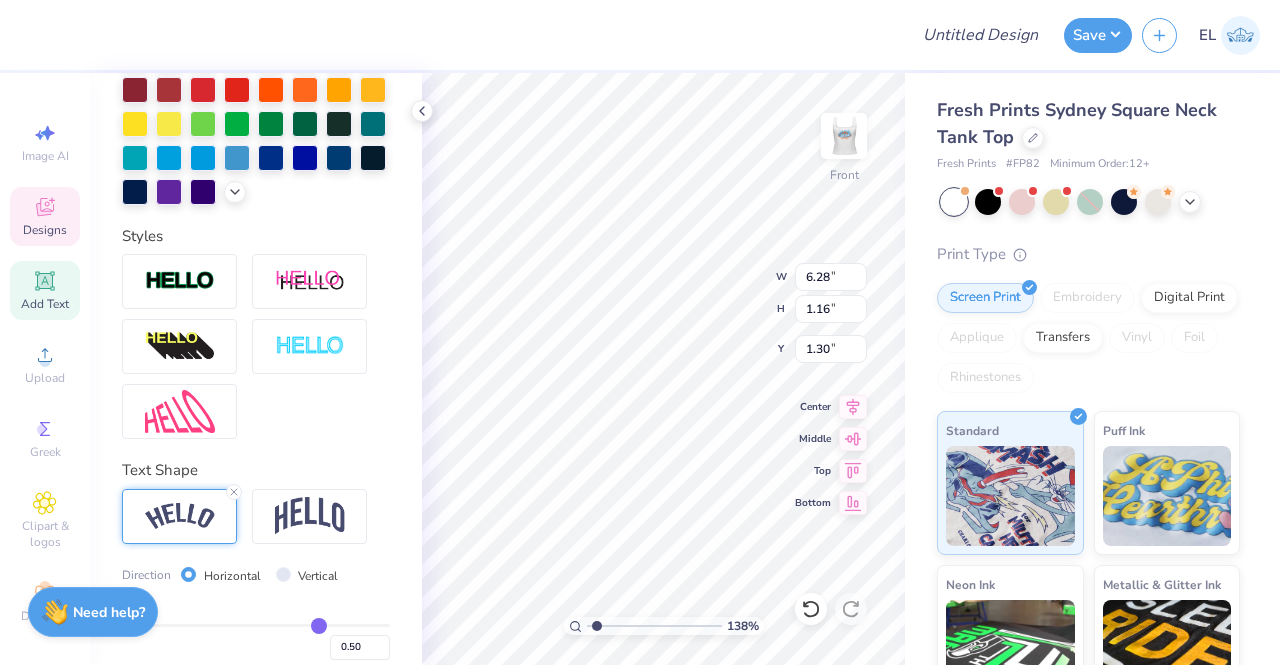 type on "GATOR GIRLS STAY HOT" 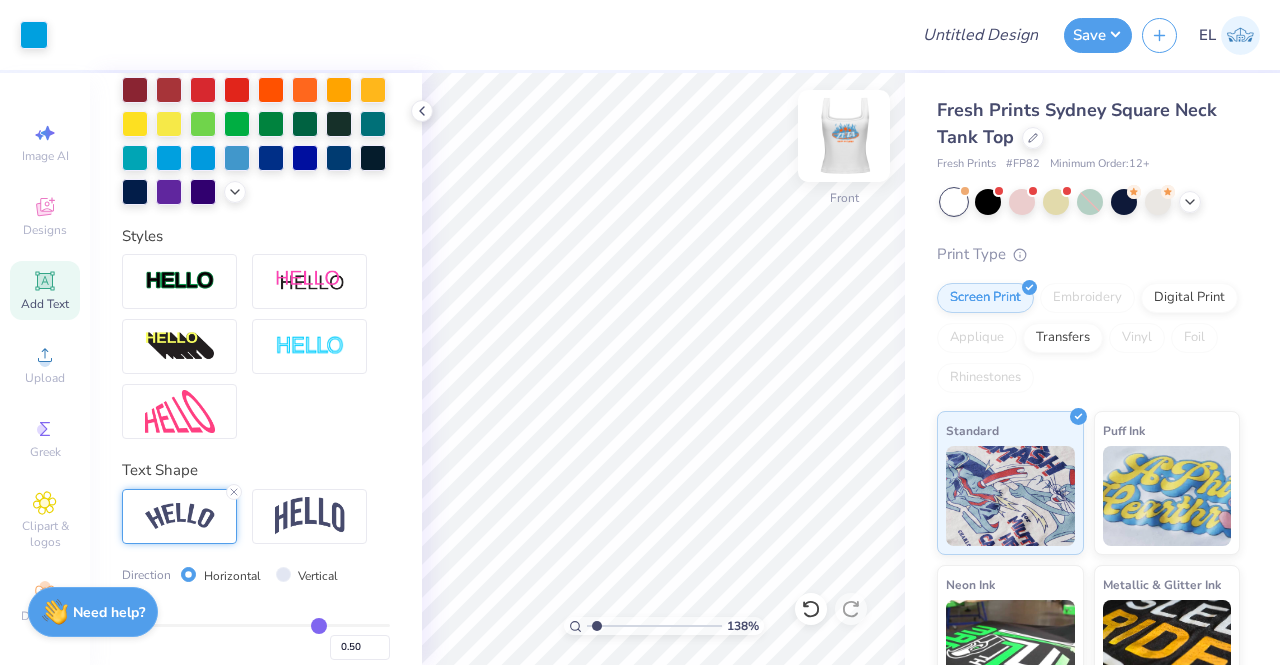 click at bounding box center (844, 136) 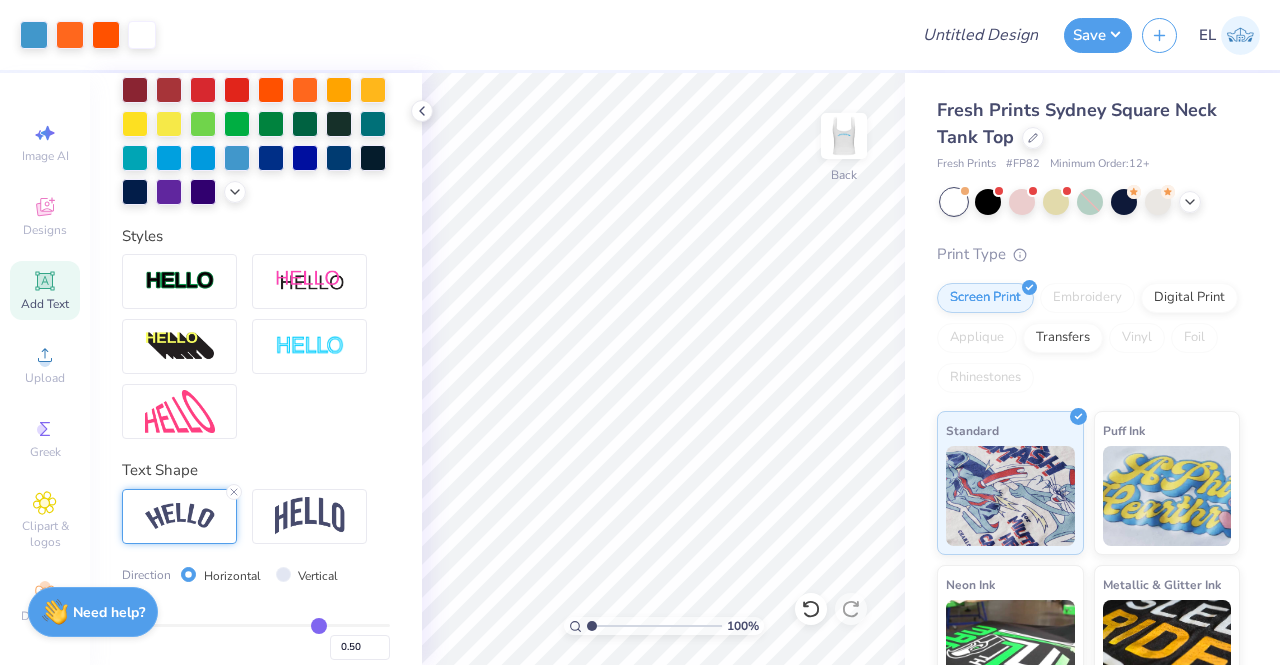 drag, startPoint x: 596, startPoint y: 624, endPoint x: 576, endPoint y: 625, distance: 20.024984 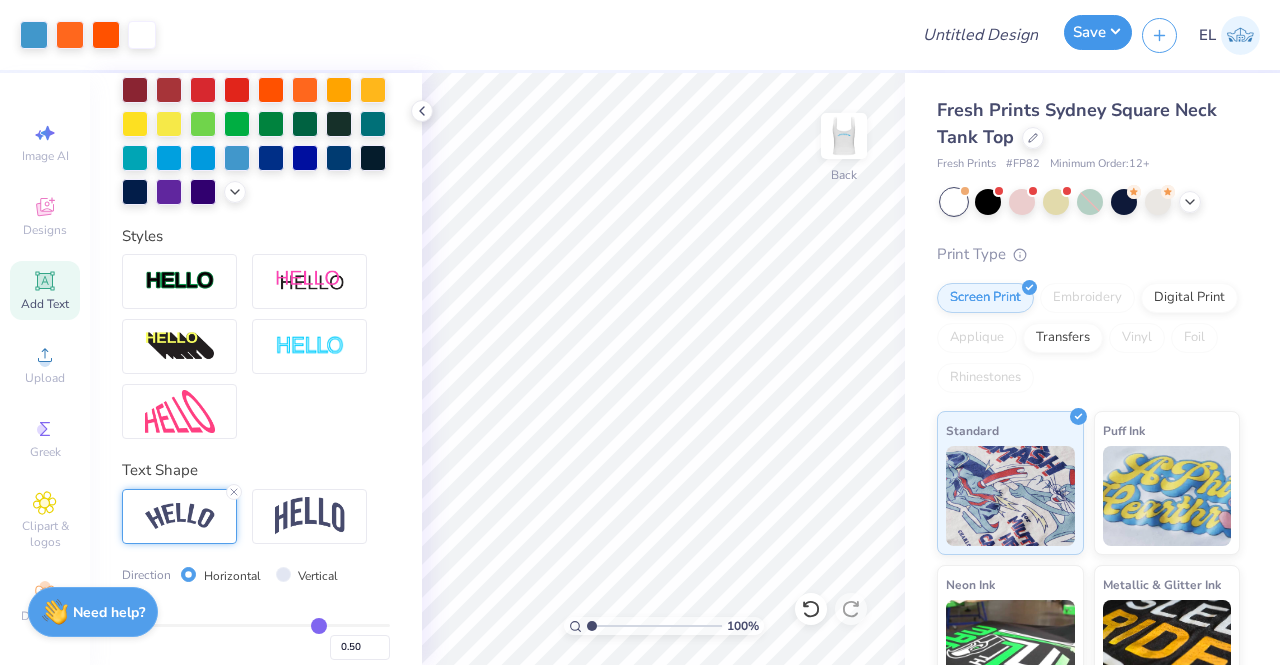 click on "Save" at bounding box center [1098, 32] 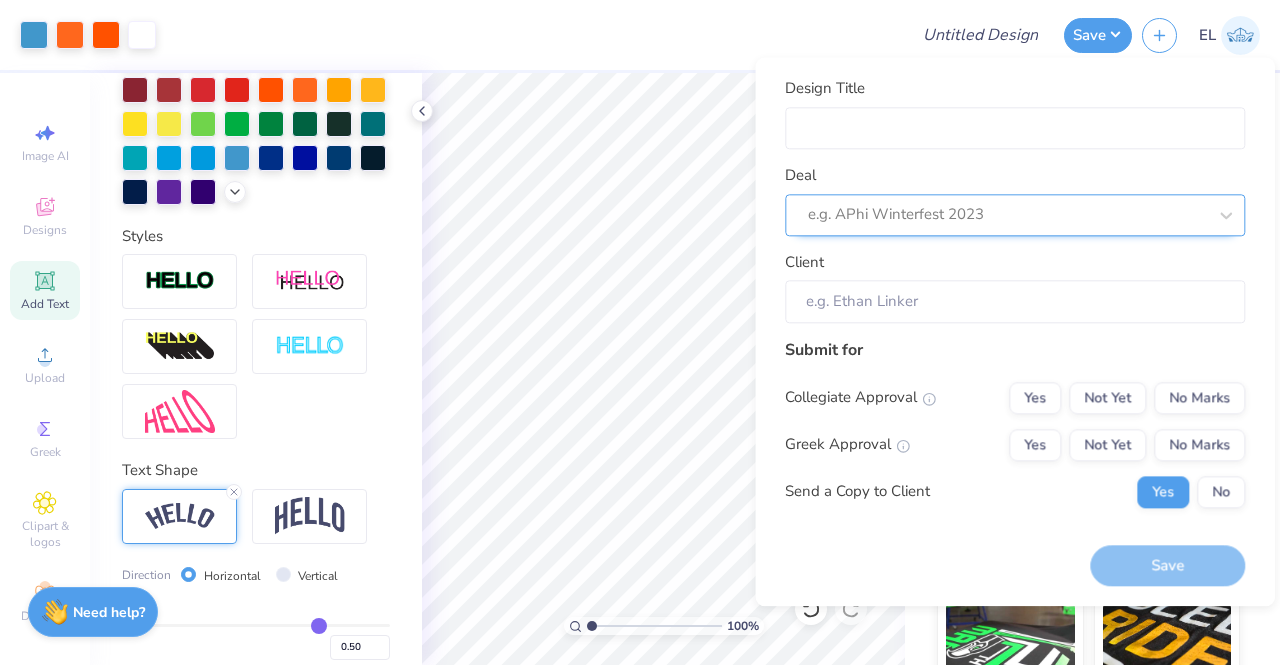 click at bounding box center (1007, 215) 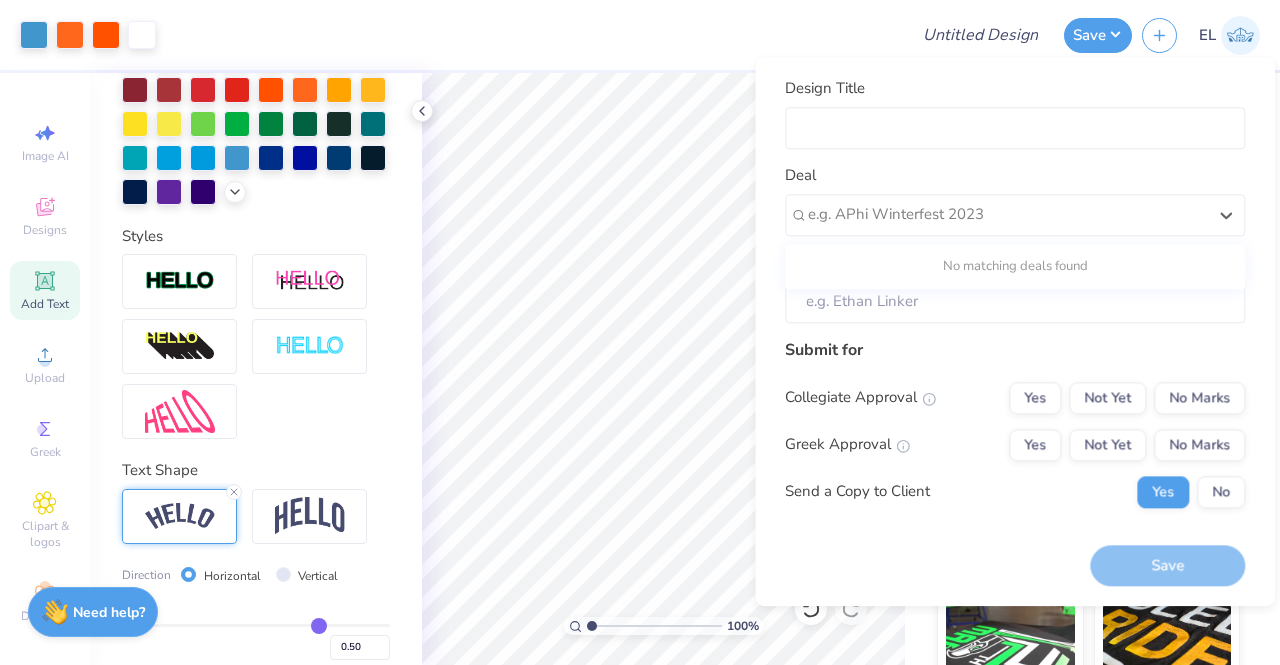 click on "No matching deals found" at bounding box center (1015, 267) 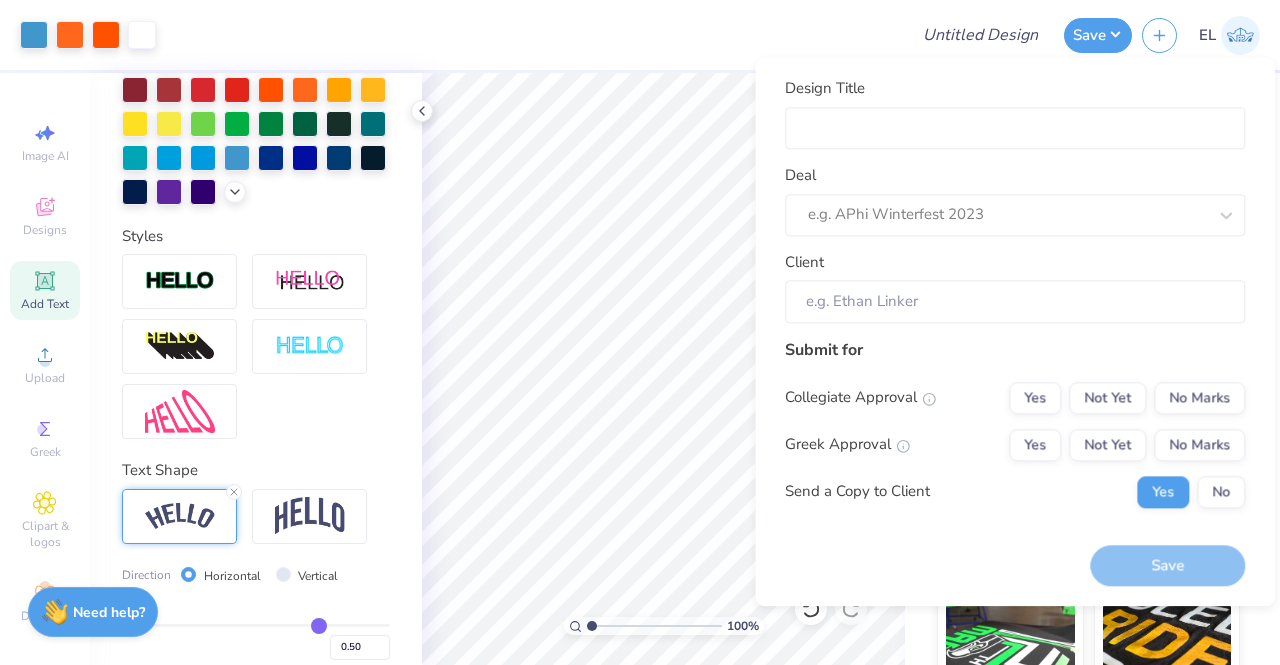 click on "Deal e.g. APhi Winterfest 2023" at bounding box center [1015, 200] 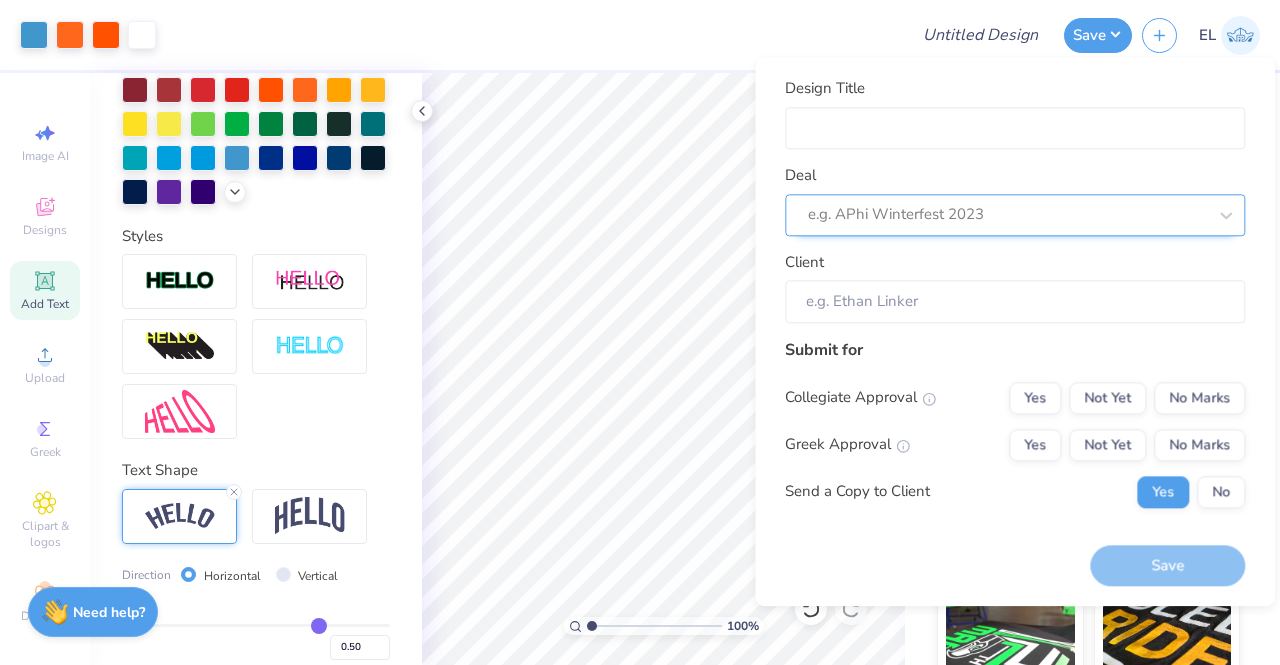 click at bounding box center (1007, 215) 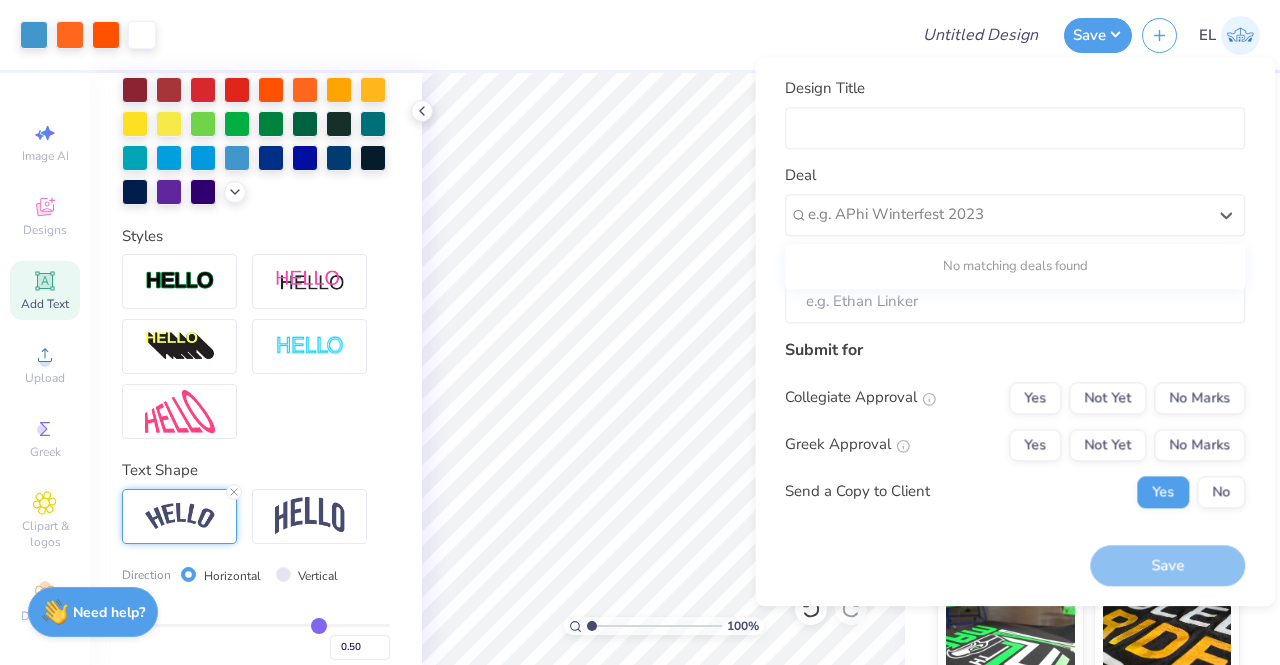 click on "No matching deals found" at bounding box center [1015, 267] 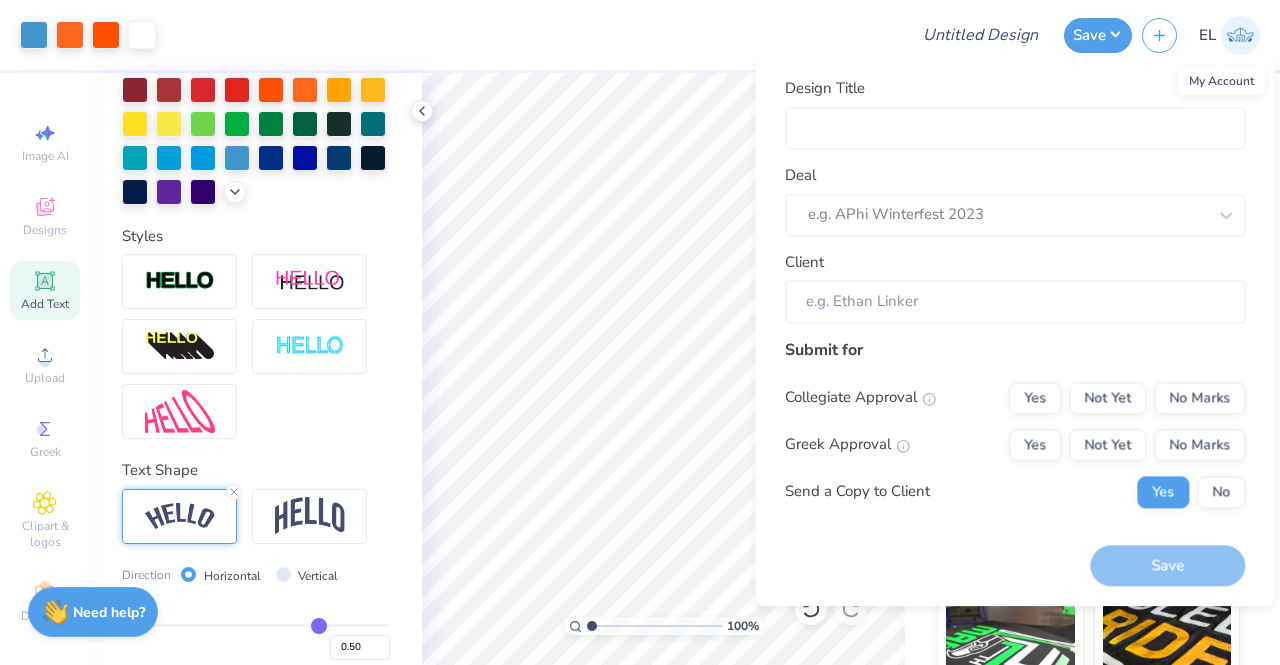 click at bounding box center [1240, 35] 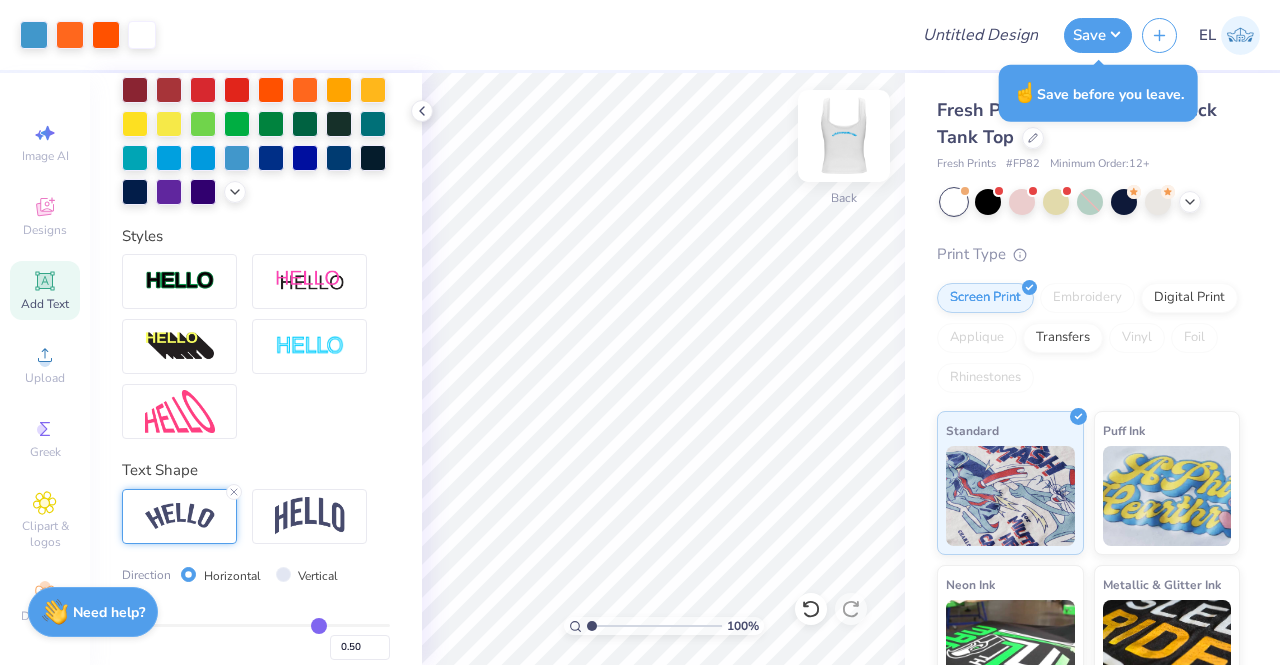 click at bounding box center (844, 136) 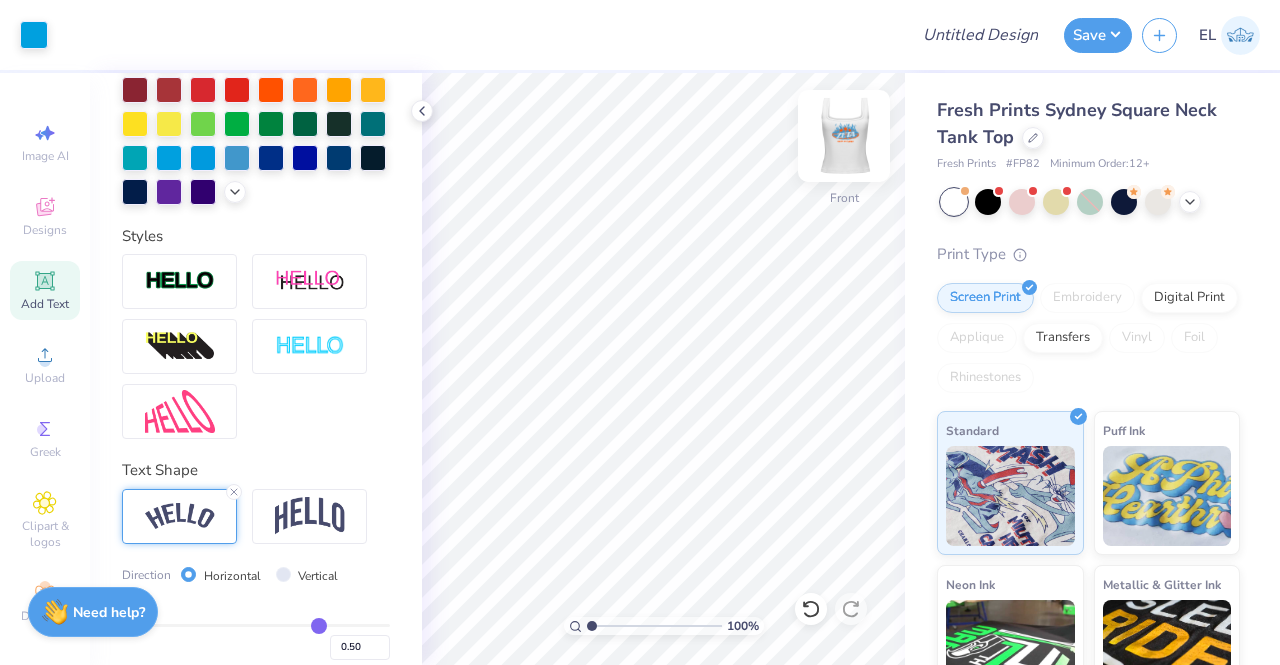 click at bounding box center (844, 136) 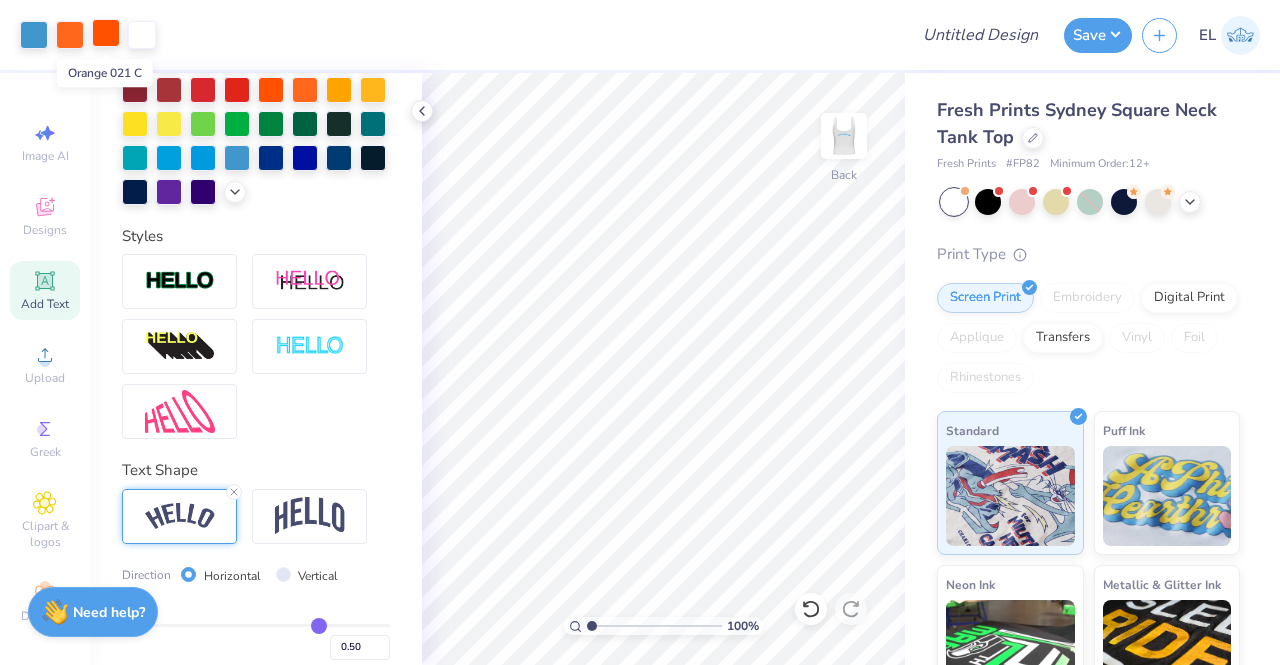 click at bounding box center [106, 33] 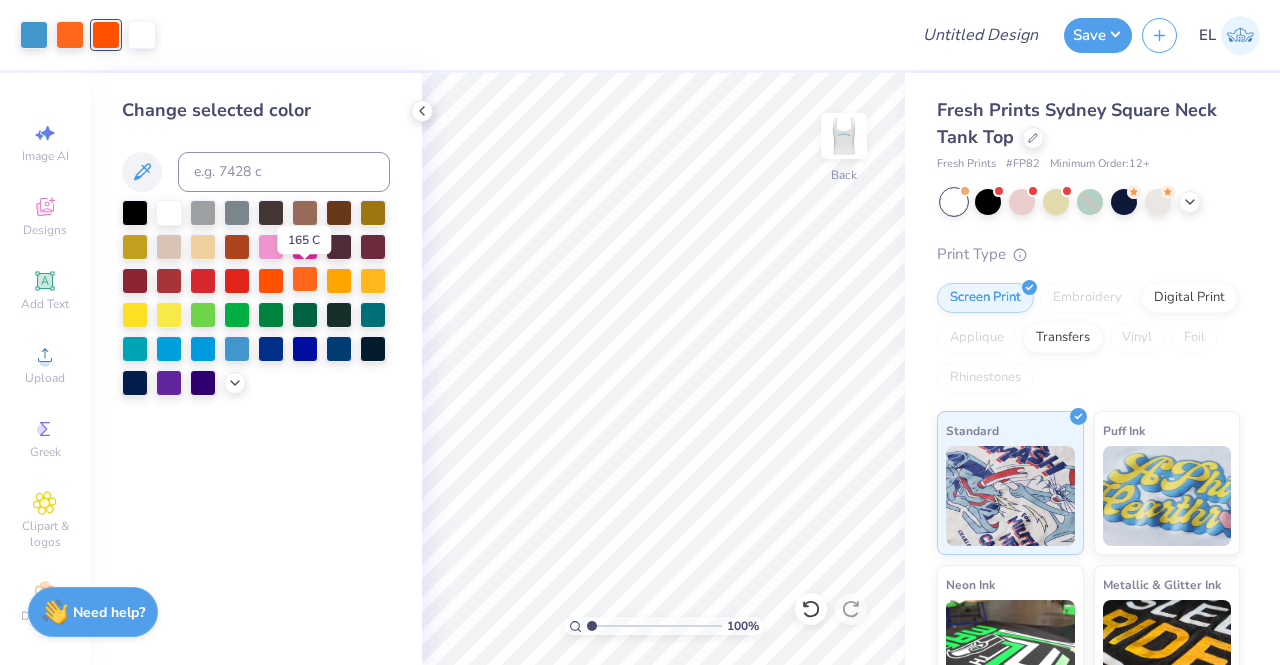 click at bounding box center (305, 279) 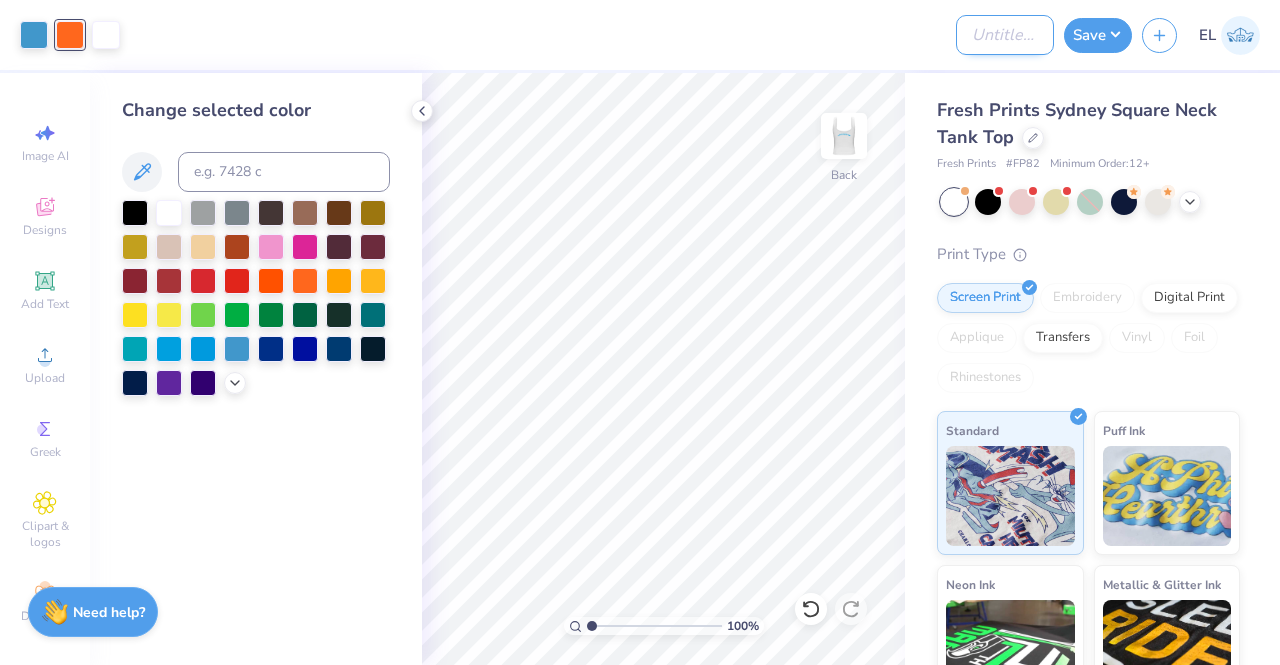 click on "Design Title" at bounding box center [1005, 35] 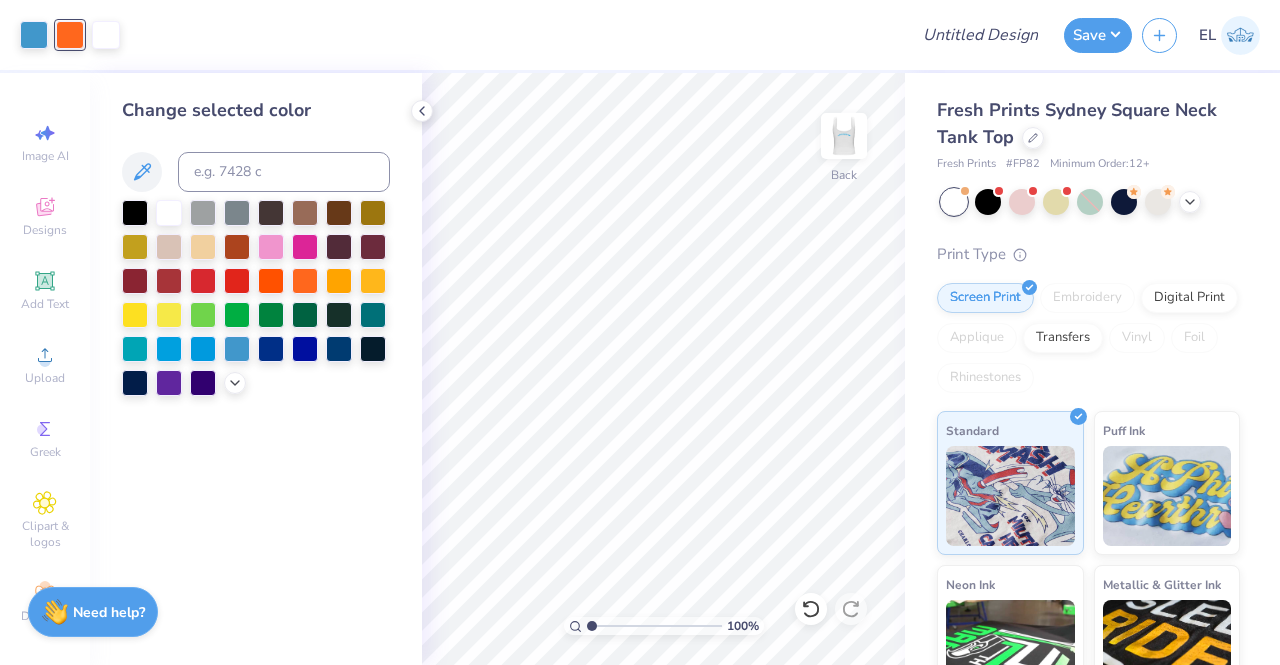 click at bounding box center [513, 35] 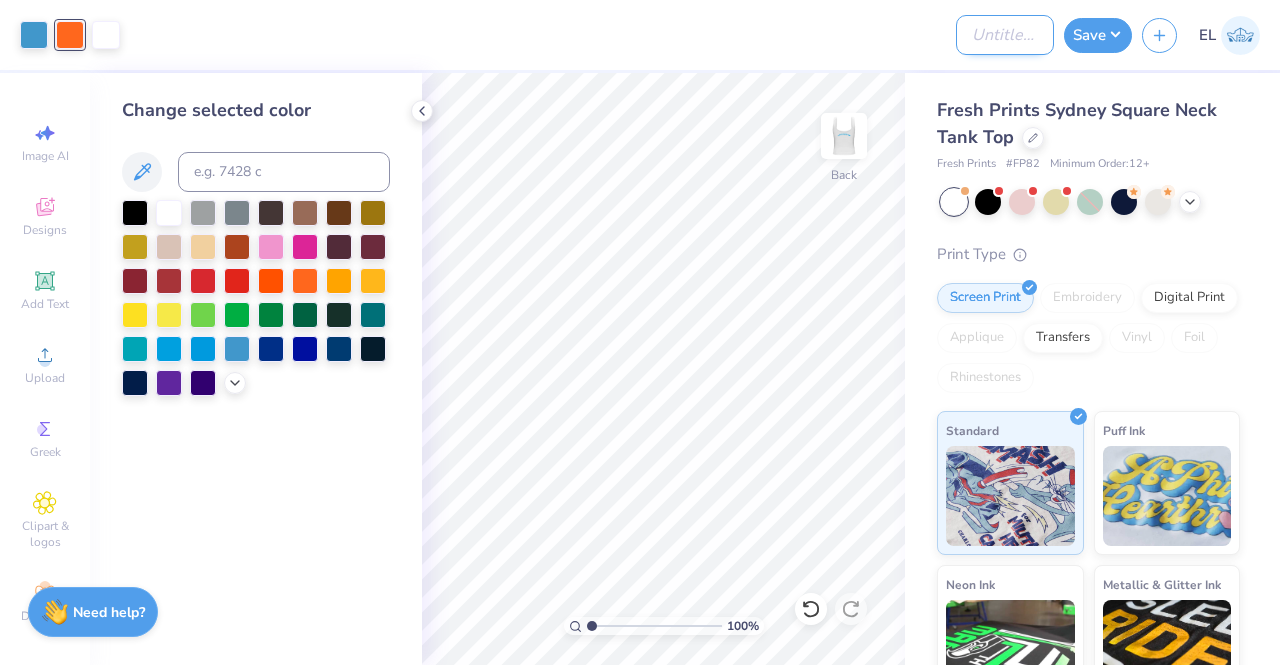 click on "Design Title" at bounding box center [1005, 35] 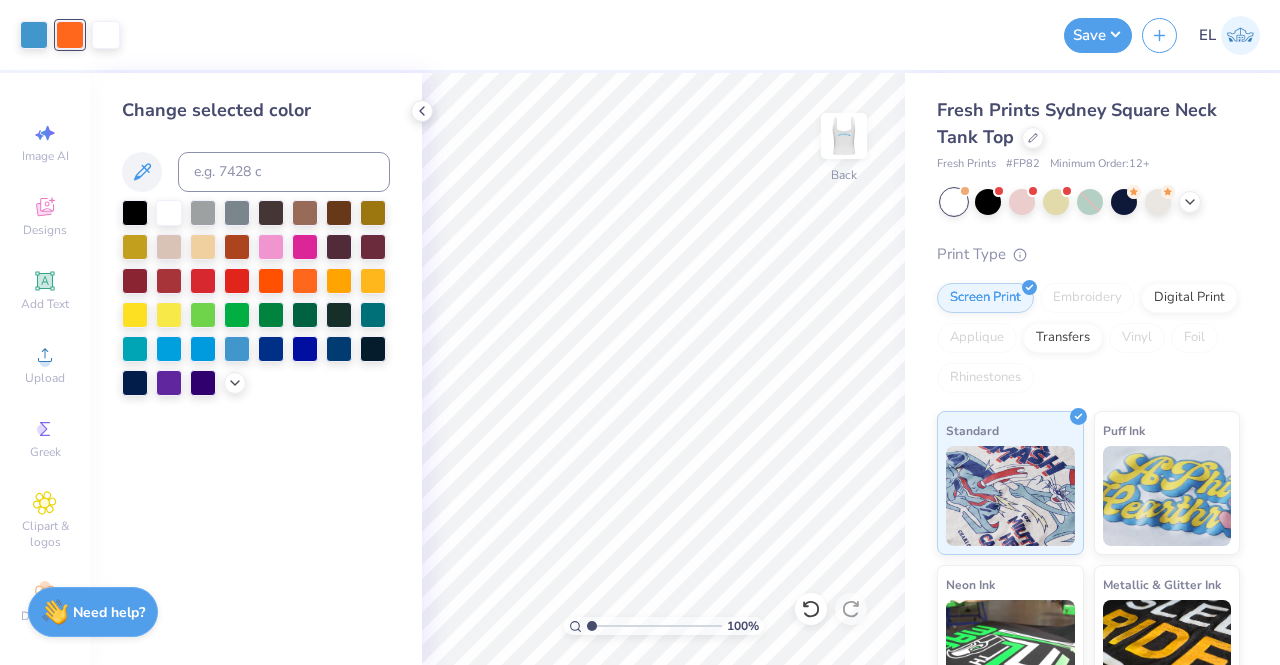 scroll, scrollTop: 0, scrollLeft: 0, axis: both 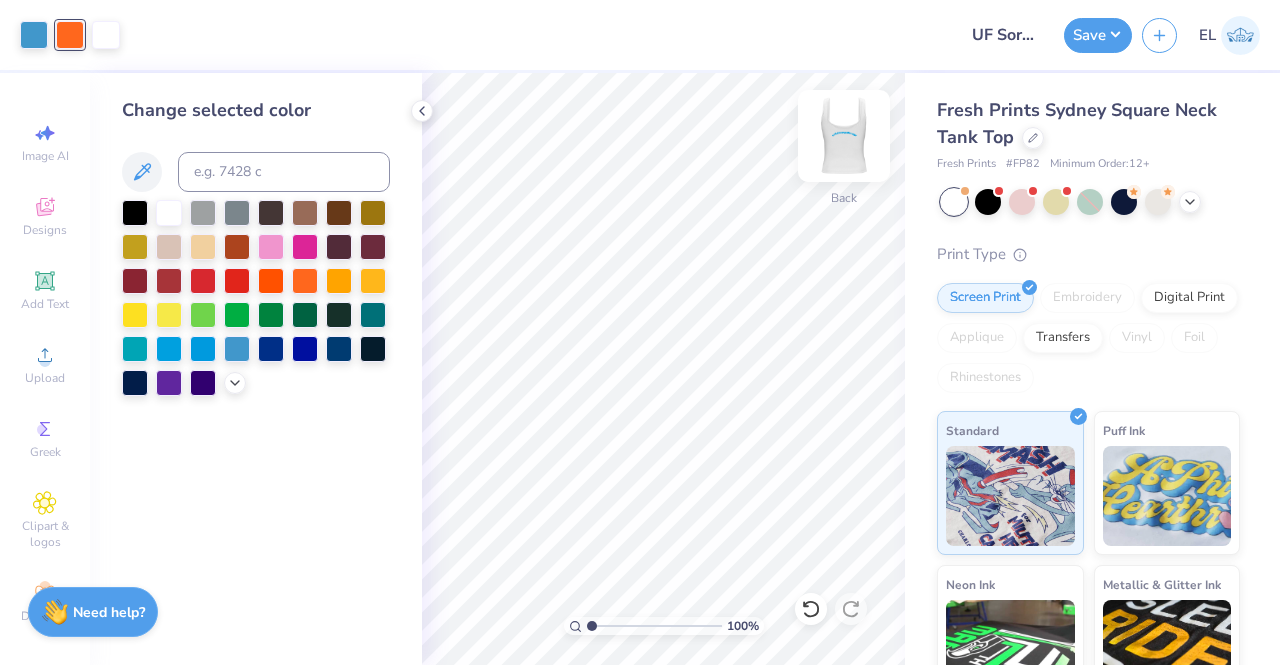 click at bounding box center (844, 136) 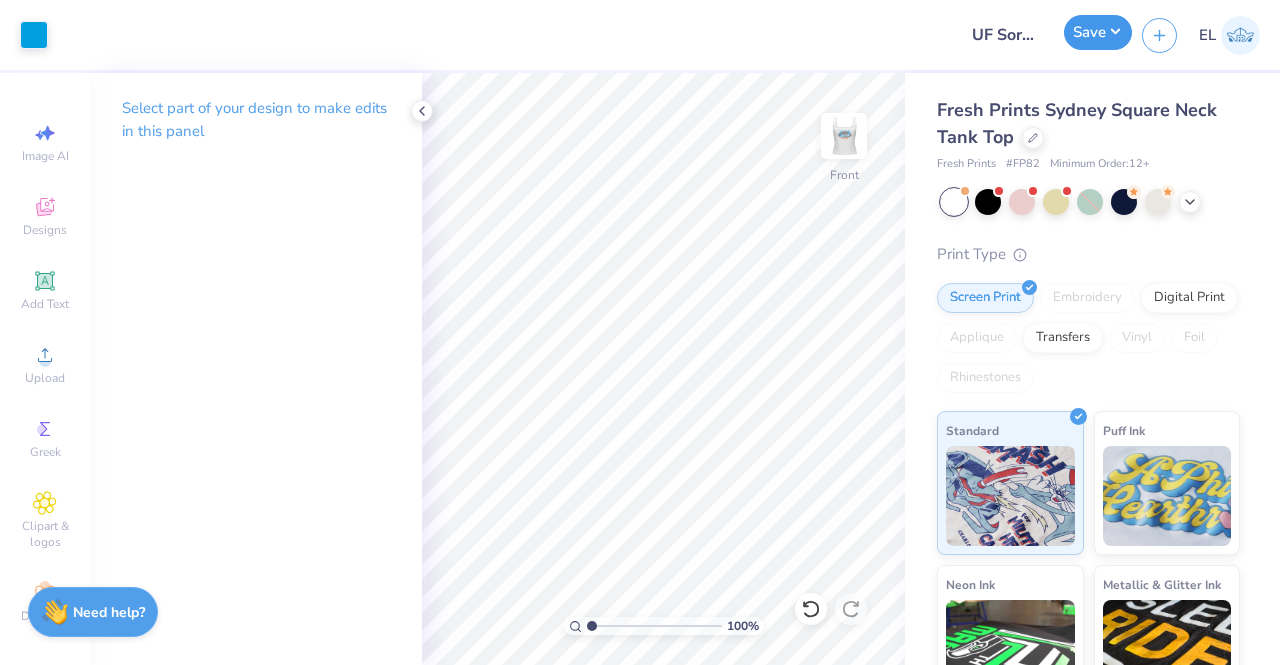 click on "Save" at bounding box center (1098, 32) 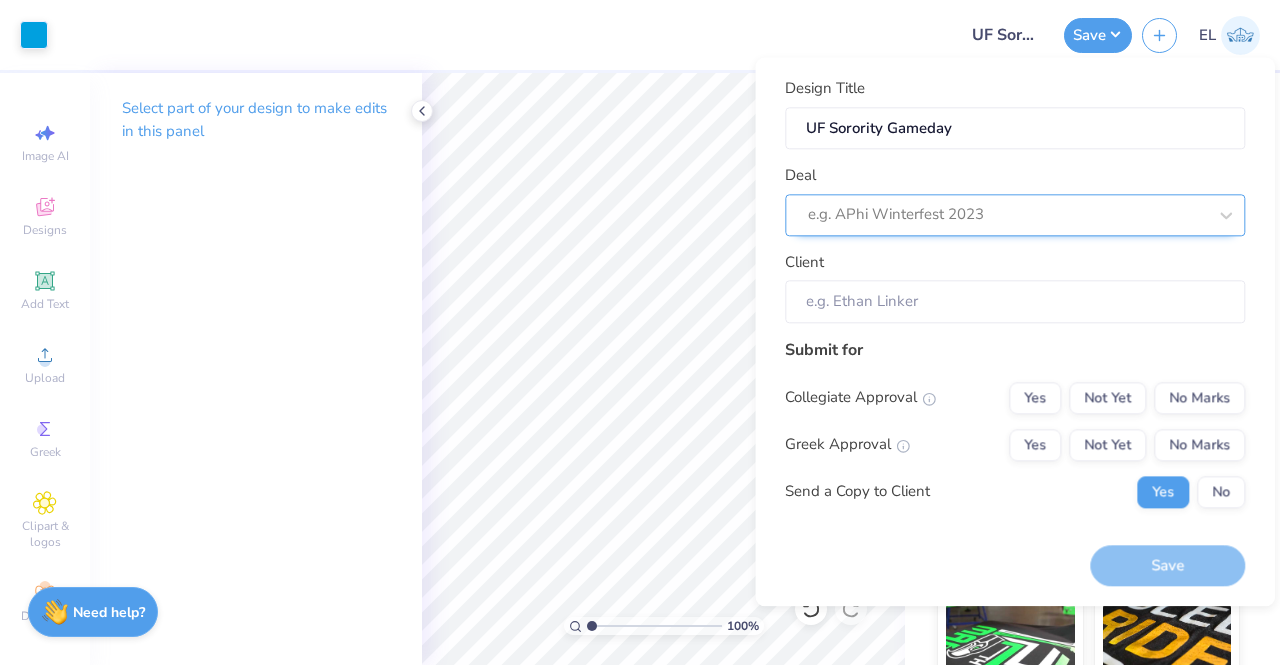 click at bounding box center [1007, 215] 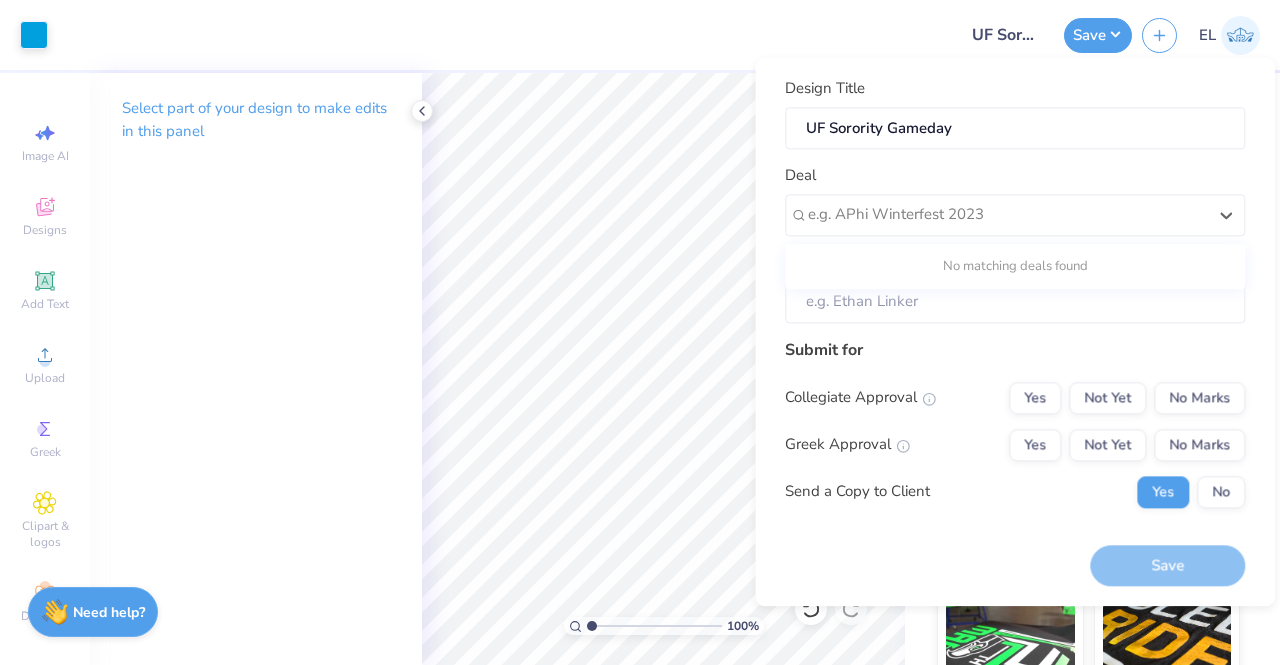 click on "No matching deals found" at bounding box center [1015, 267] 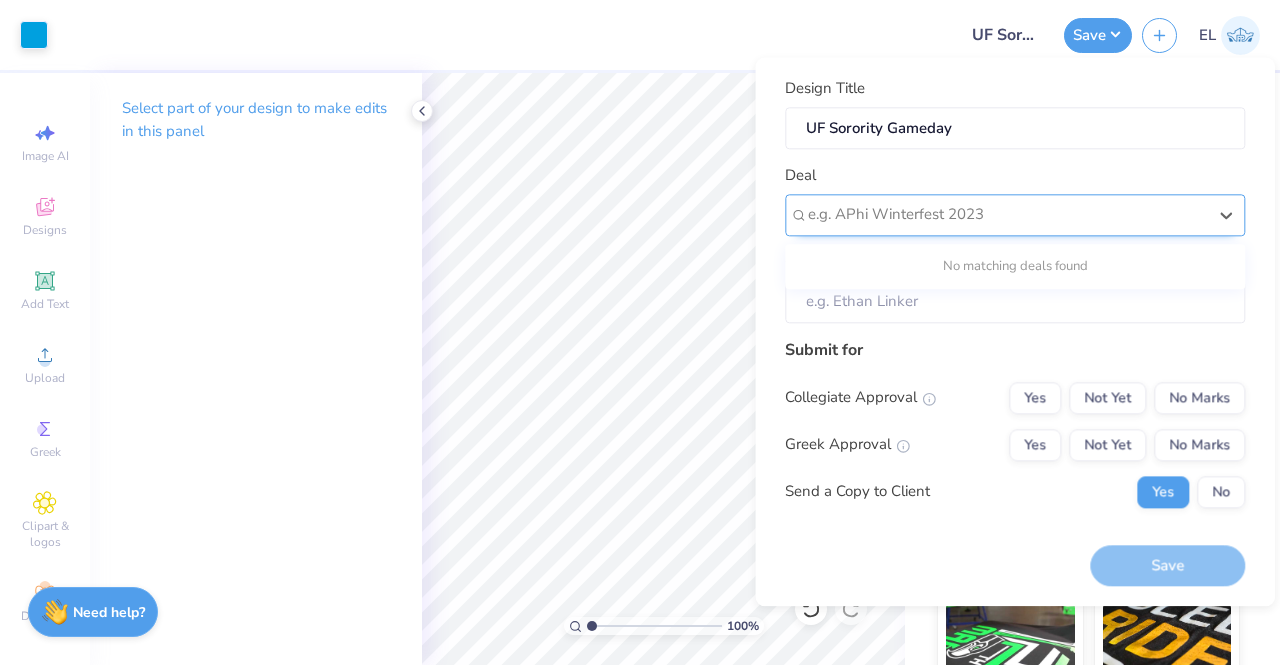 click at bounding box center (1007, 215) 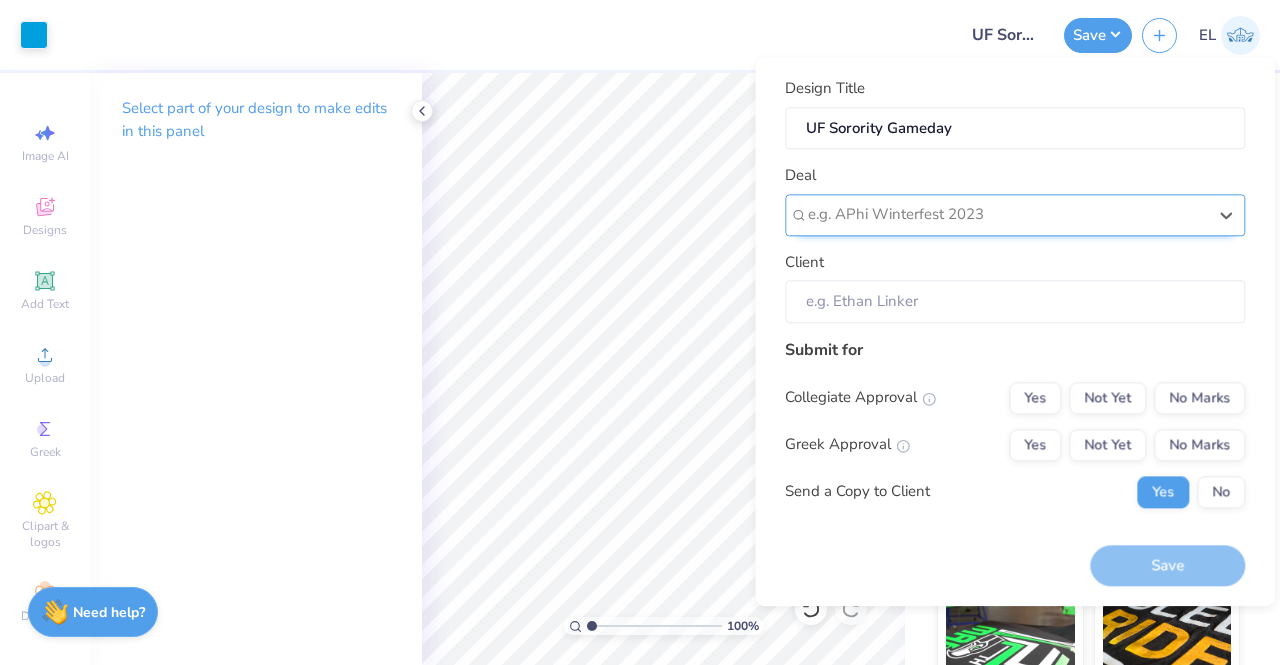 click at bounding box center (1007, 215) 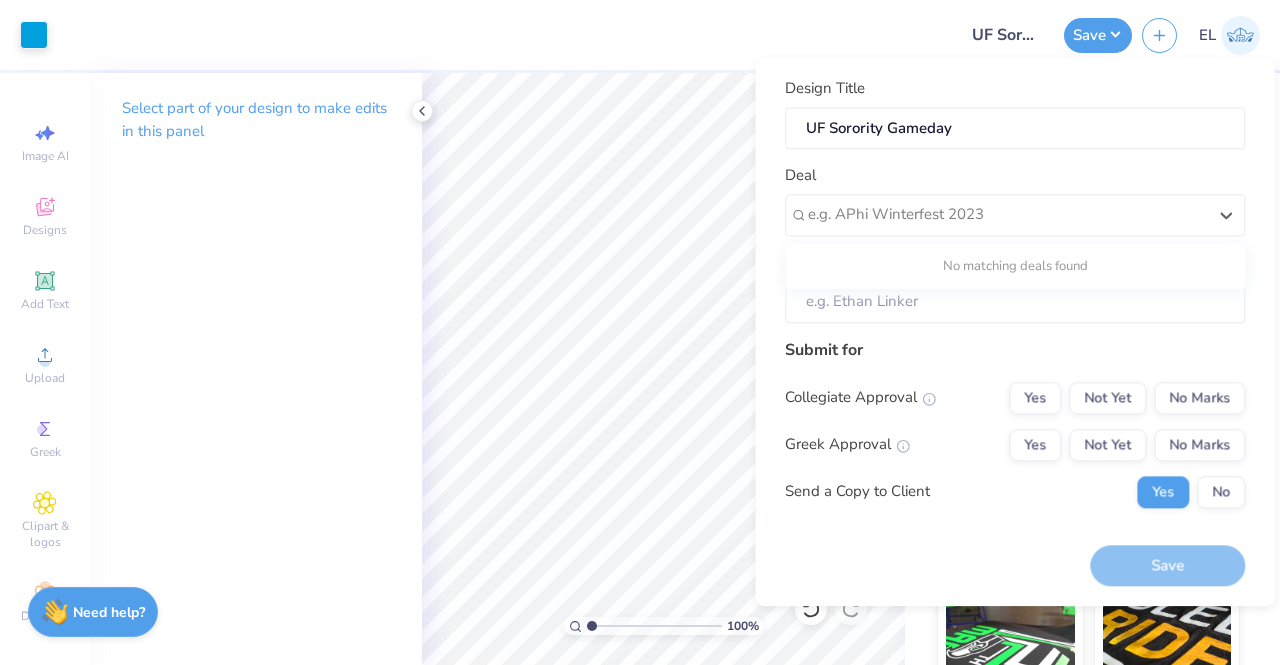 click on "No matching deals found" at bounding box center (1015, 267) 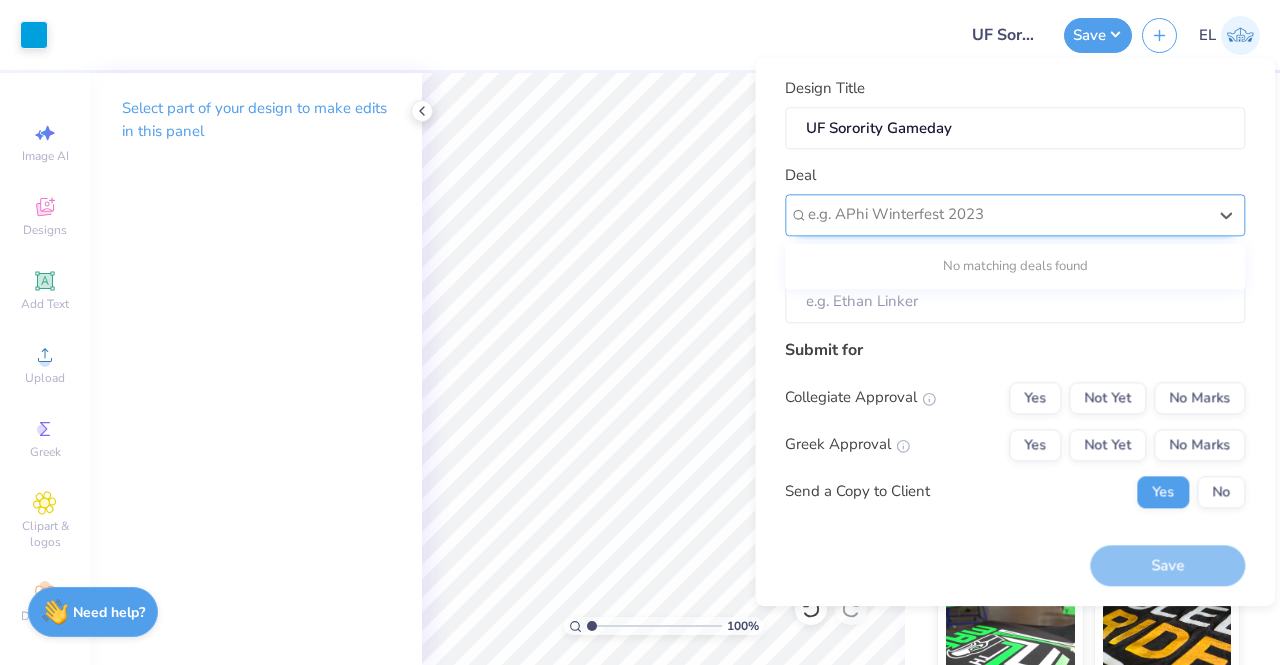 click at bounding box center (1007, 215) 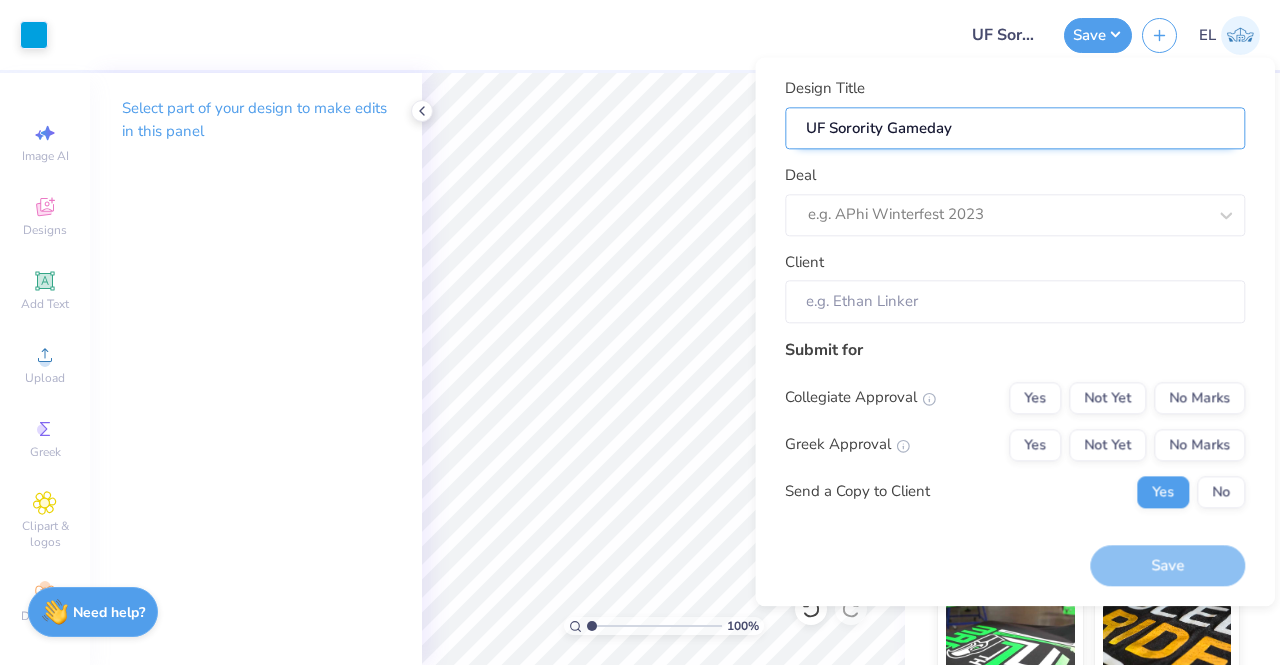 click on "UF Sorority Gameday" at bounding box center [1015, 128] 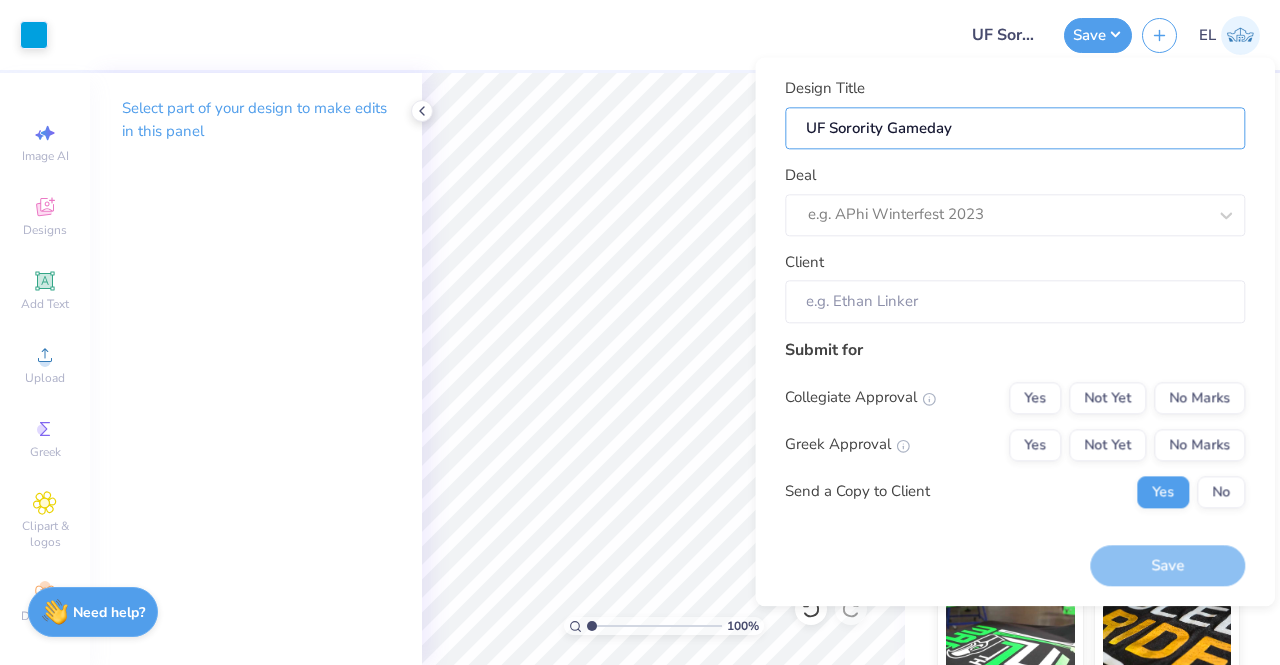 click on "Art colors Design Title UF Sorority Gameday Save EL Image AI Designs Add Text Upload Greek Clipart & logos Decorate Select part of your design to make edits in this panel 100 % Front Fresh Prints Sydney Square Neck Tank Top Fresh Prints # FP82 Minimum Order: 12 + Print Type Screen Print Embroidery Digital Print Applique Transfers Vinyl Foil Rhinestones Standard Puff Ink Neon Ink Metallic & Glitter Ink Glow in the Dark Ink Water based Ink Need help? Chat with us.
x Design Title UF Sorority Gameday Deal e.g. APhi Winterfest 2023 Client Submit for Collegiate Approval Yes Not Yet No Marks Greek Approval Yes Not Yet No Marks Send a Copy to Client Yes No Save" at bounding box center (640, 332) 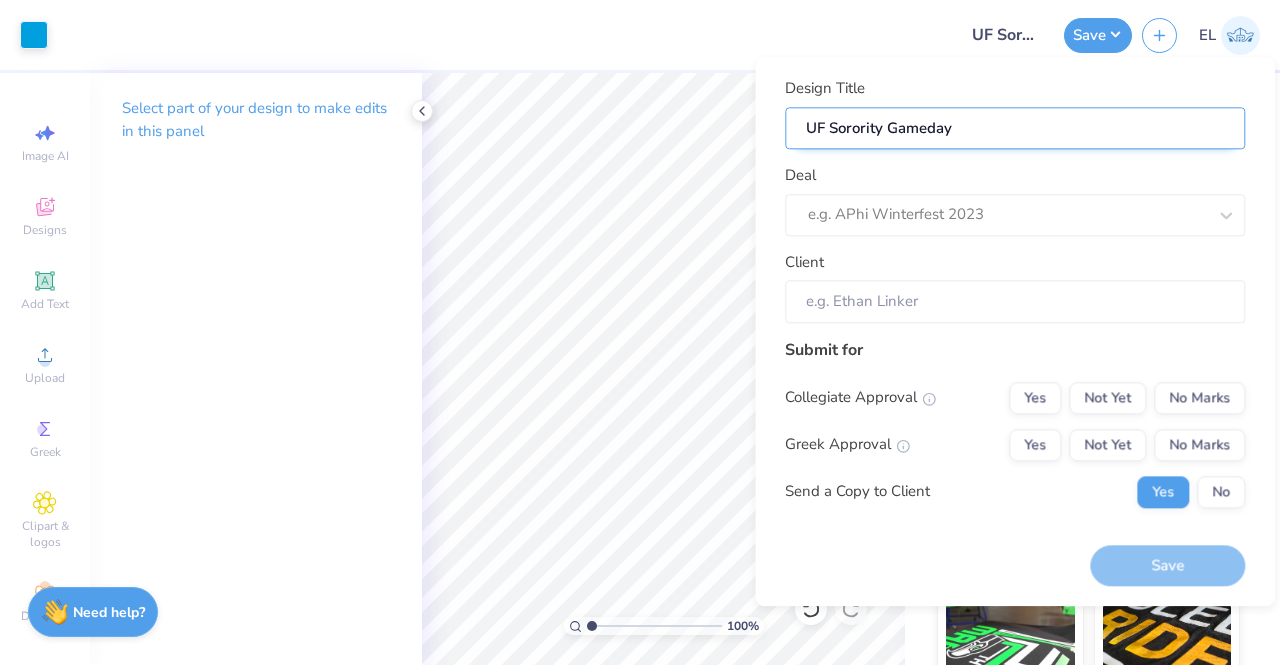 drag, startPoint x: 1056, startPoint y: 129, endPoint x: 791, endPoint y: 115, distance: 265.36957 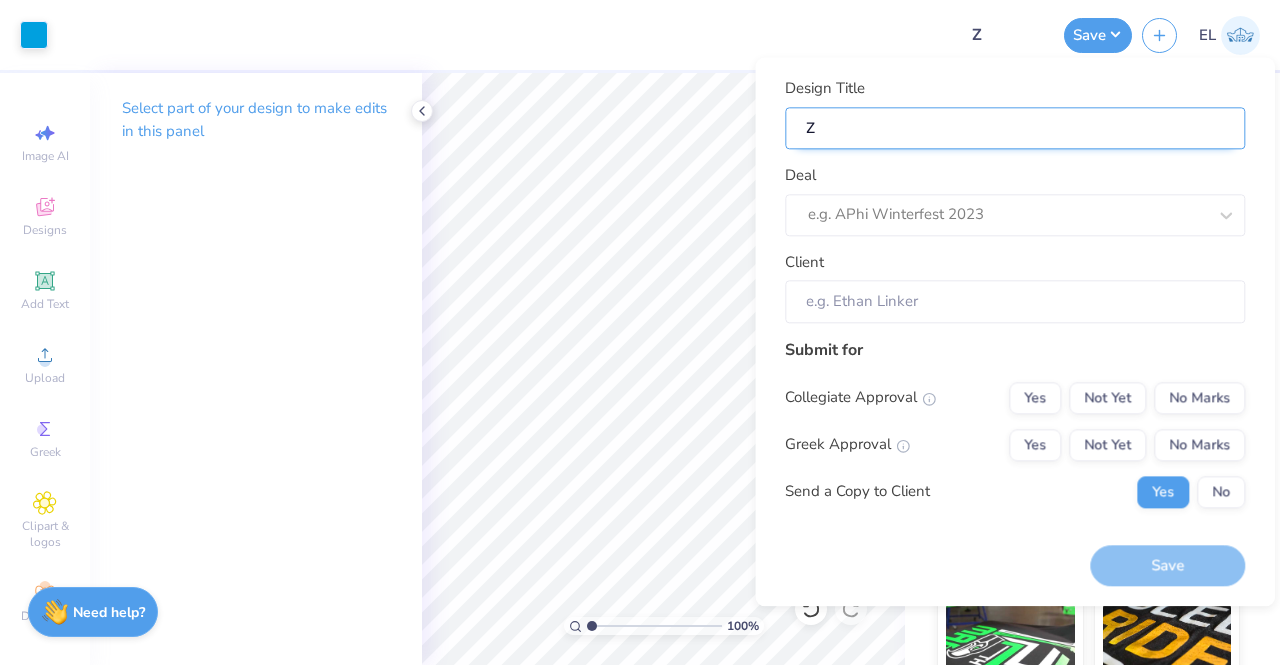 type on "Ze" 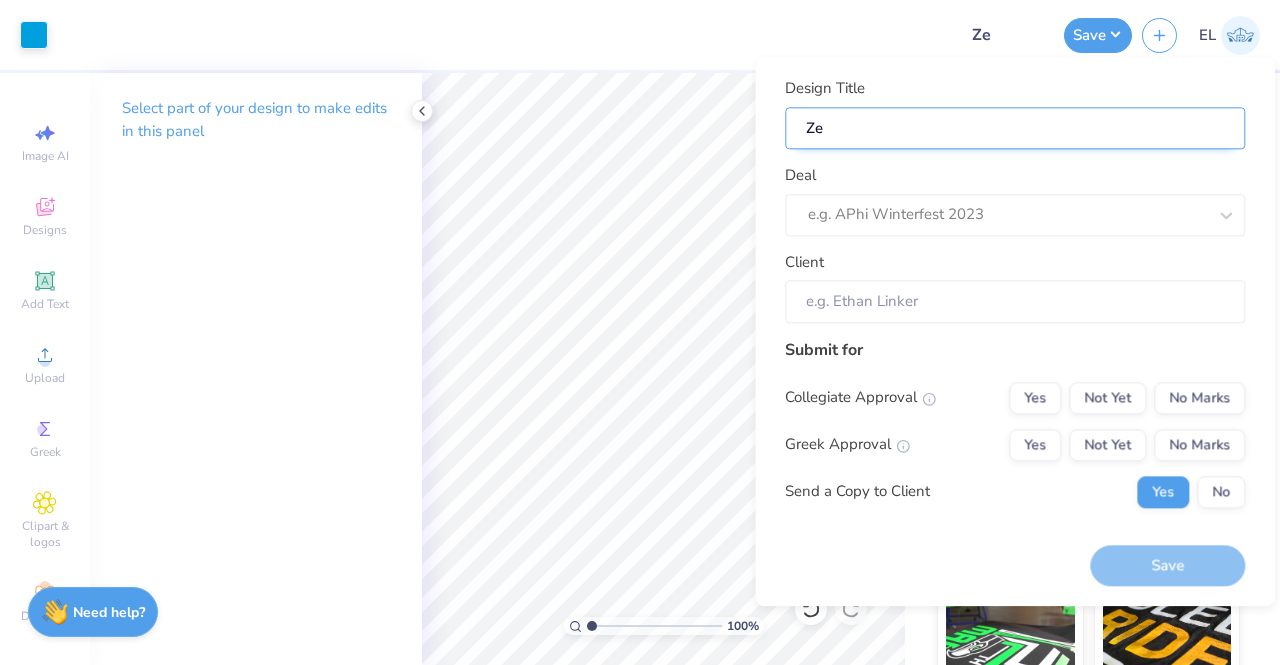 type on "Zet" 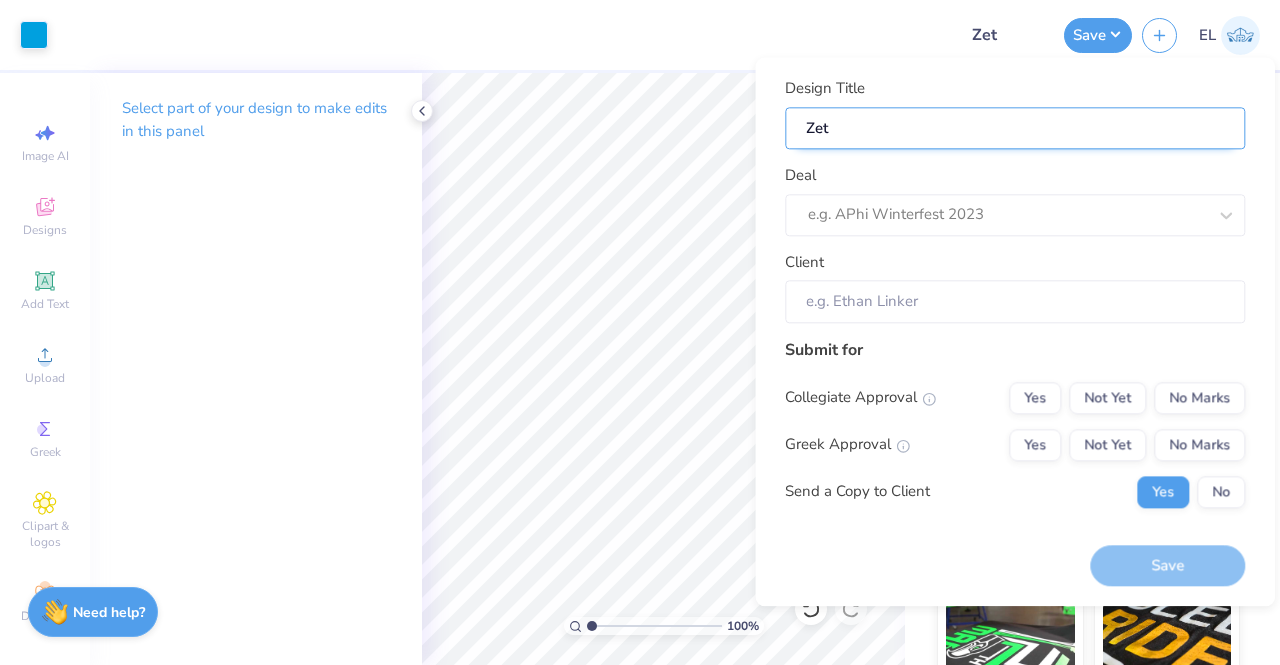 type on "Zeta" 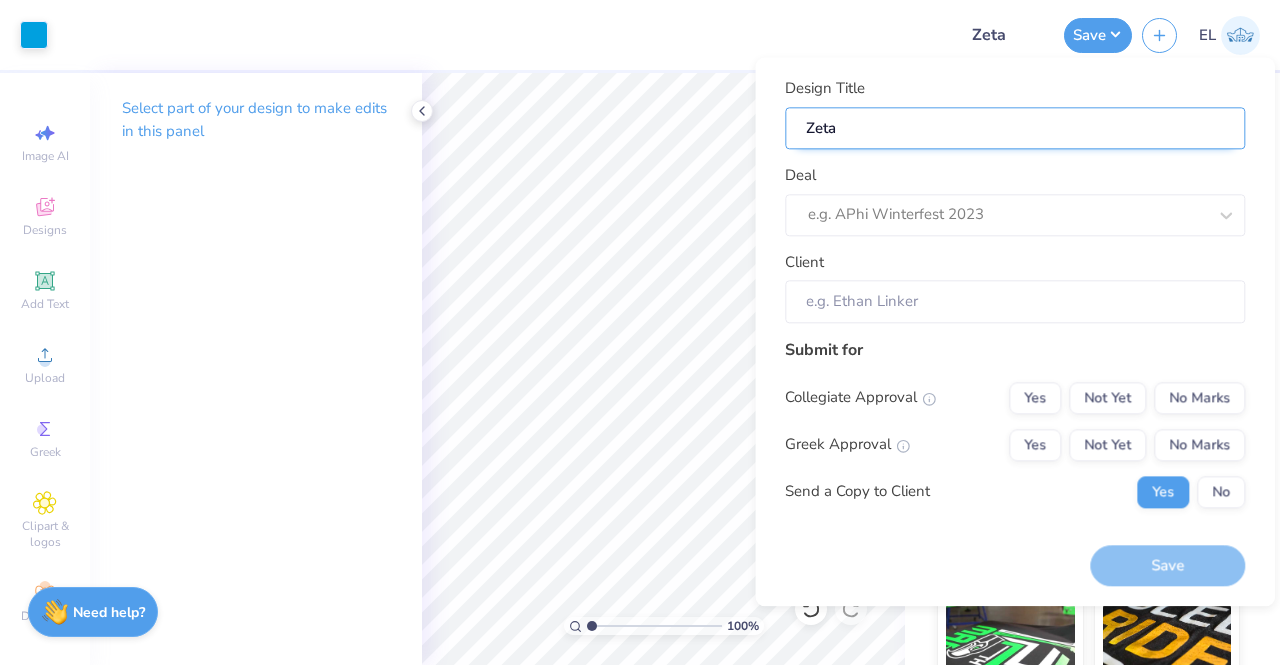 type on "Zeta" 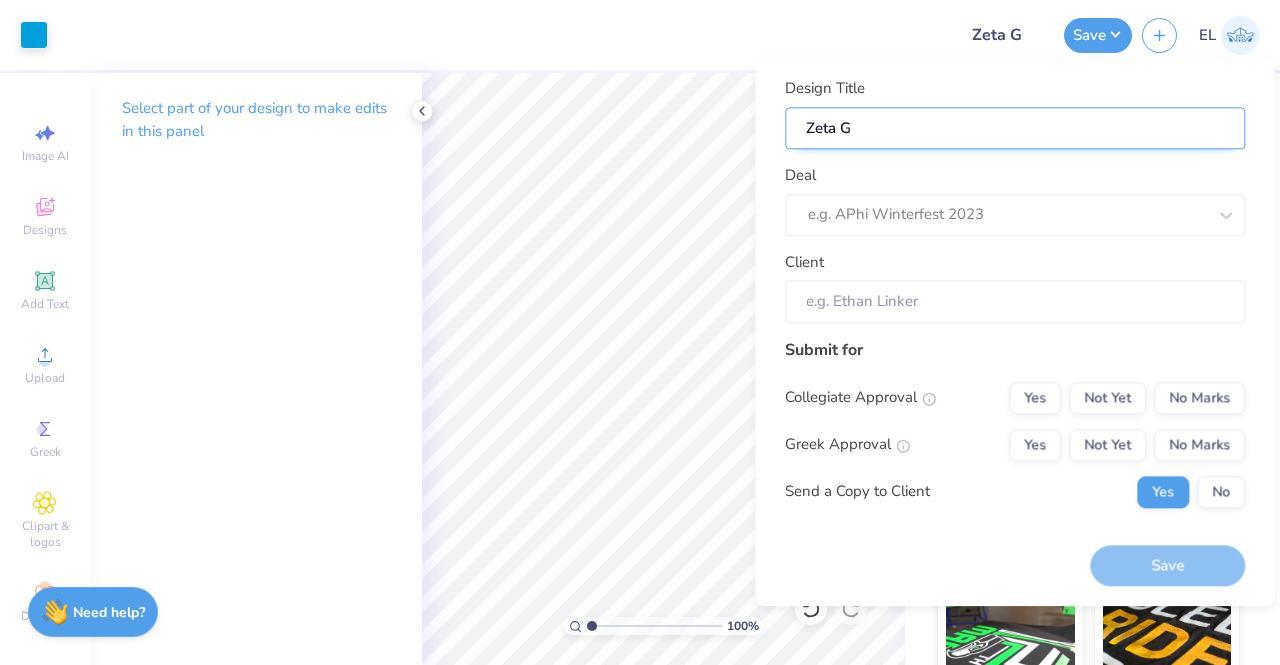 type on "Zeta Ga" 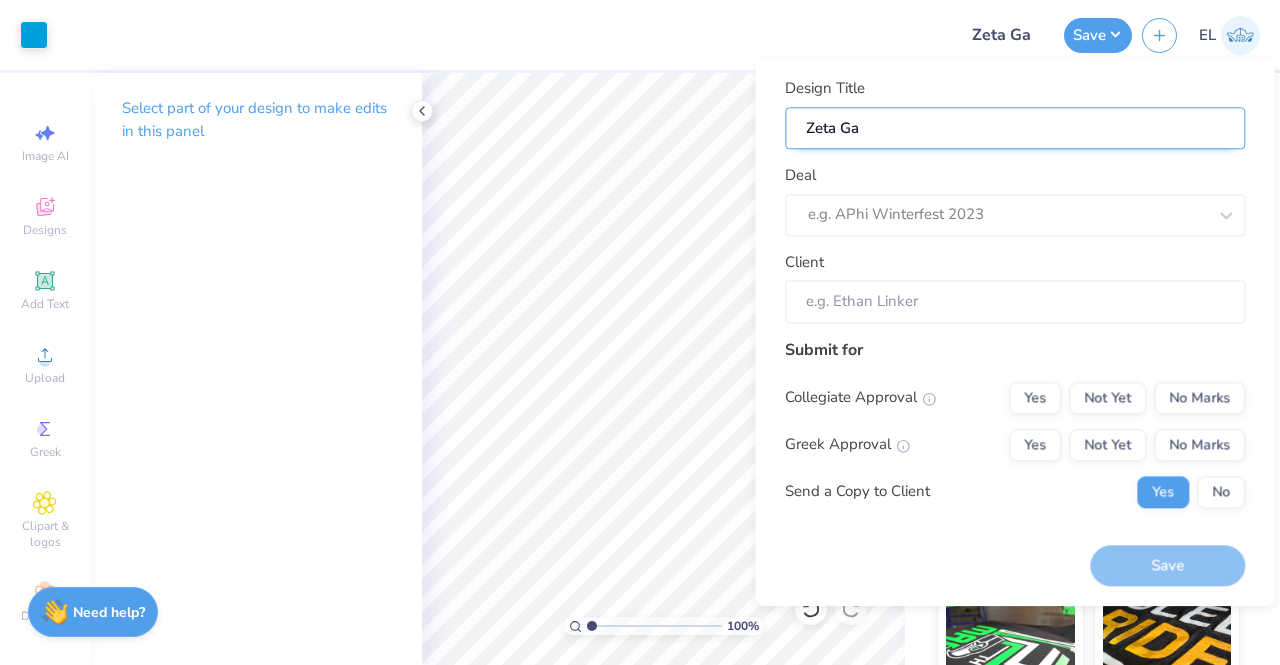 type on "Zeta Gam" 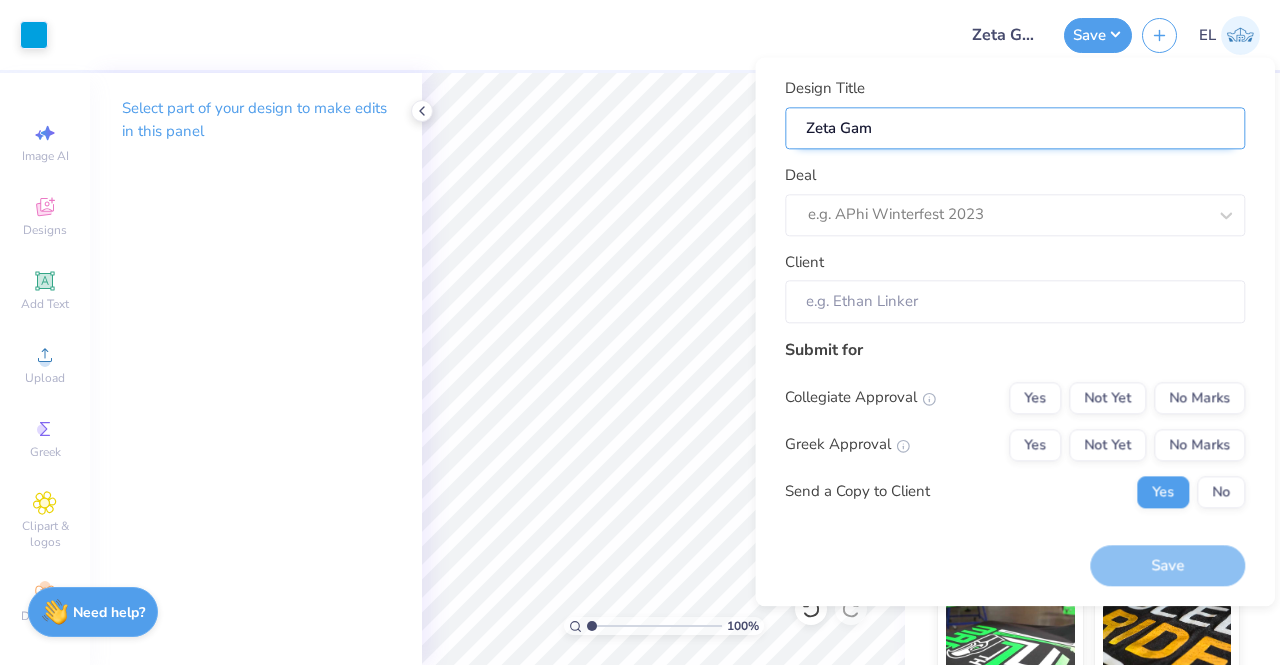 type on "Zeta Game" 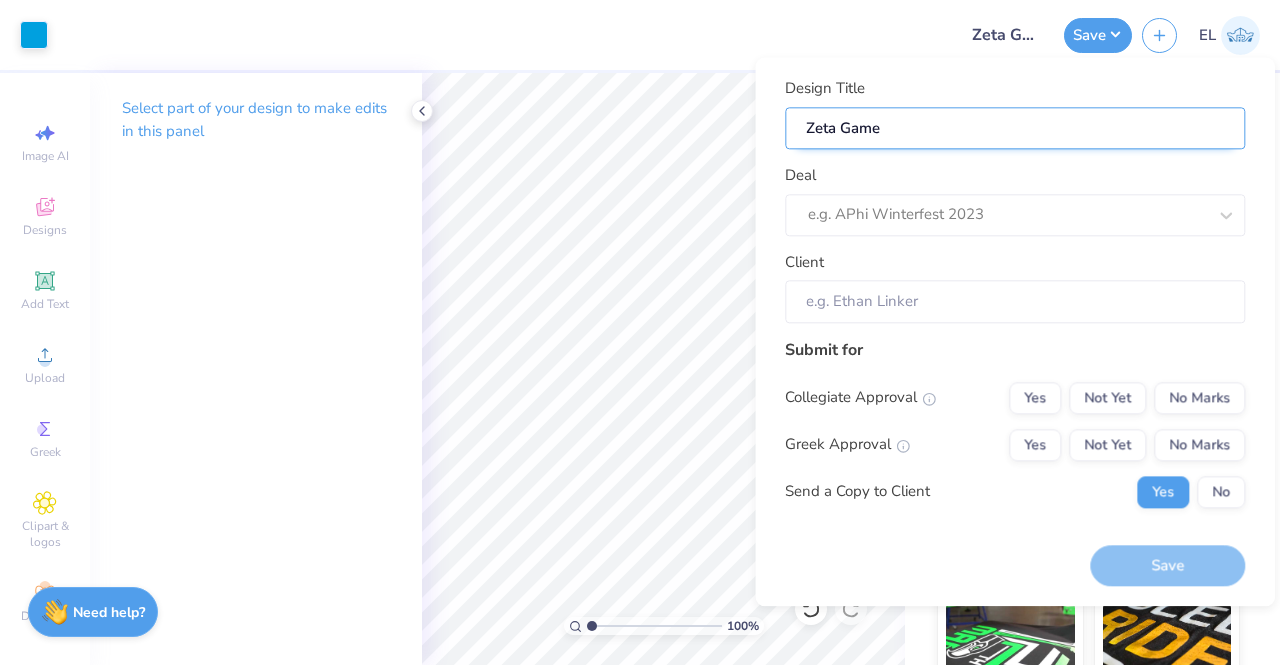 type on "Zeta Gamed" 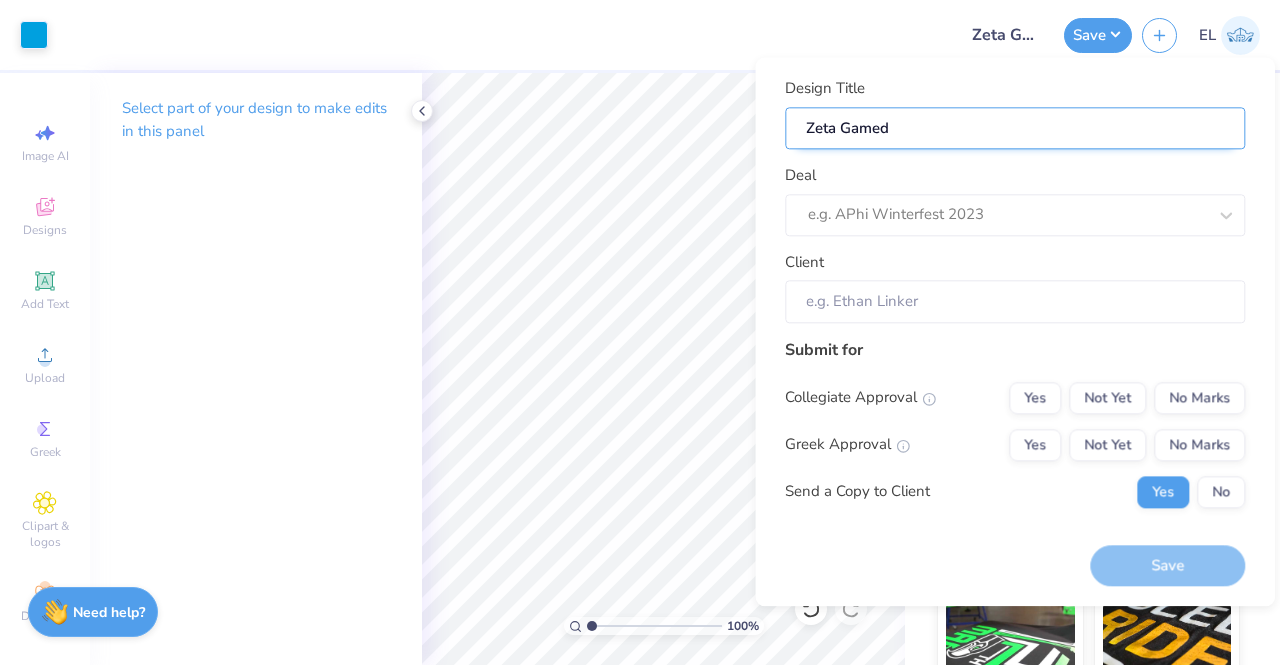type on "Zeta Gameda" 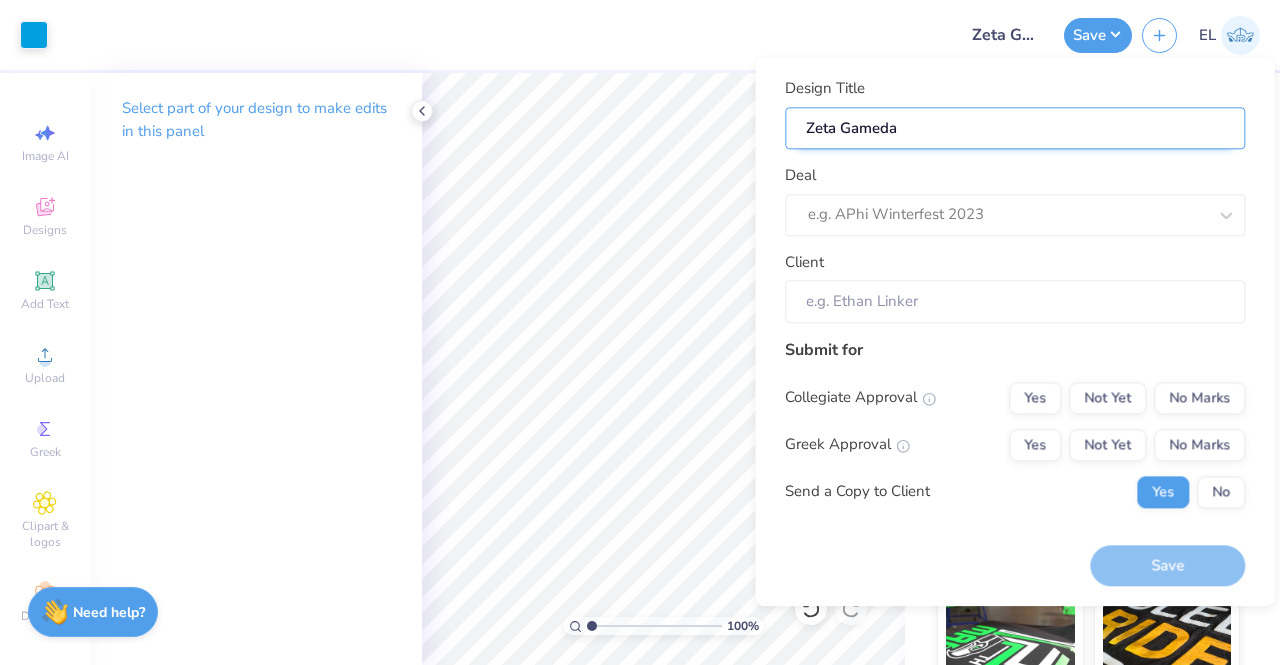 type on "Zeta Gameday" 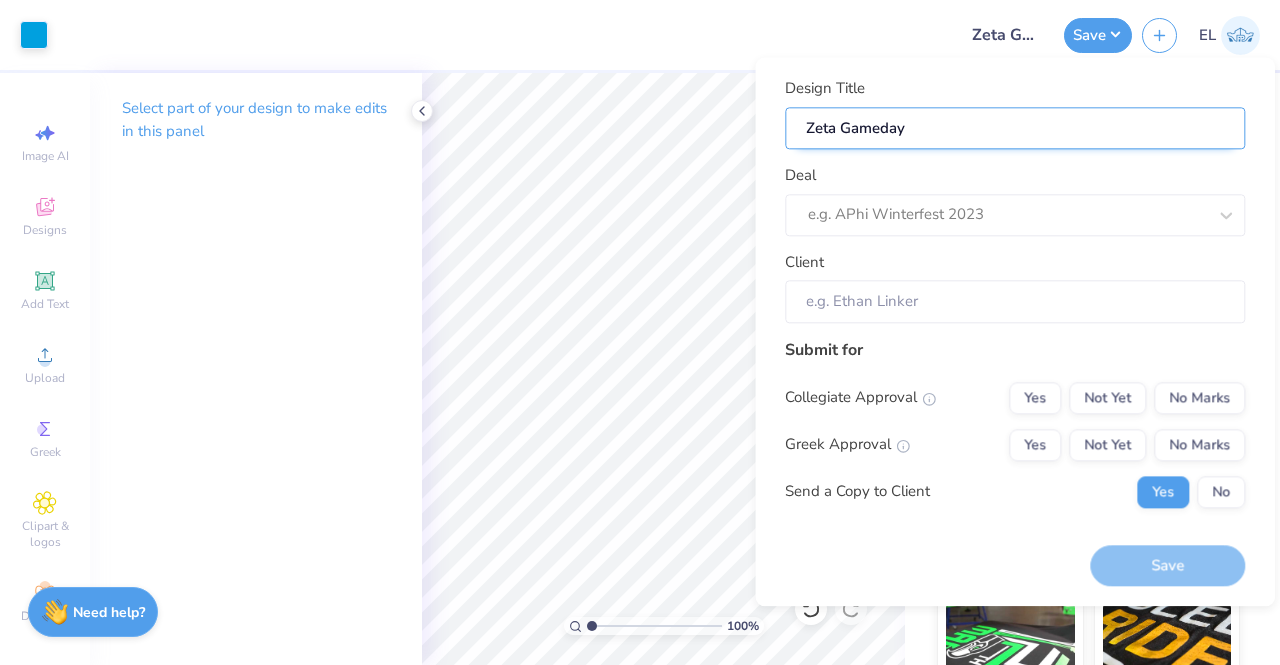type on "Zeta Gameday" 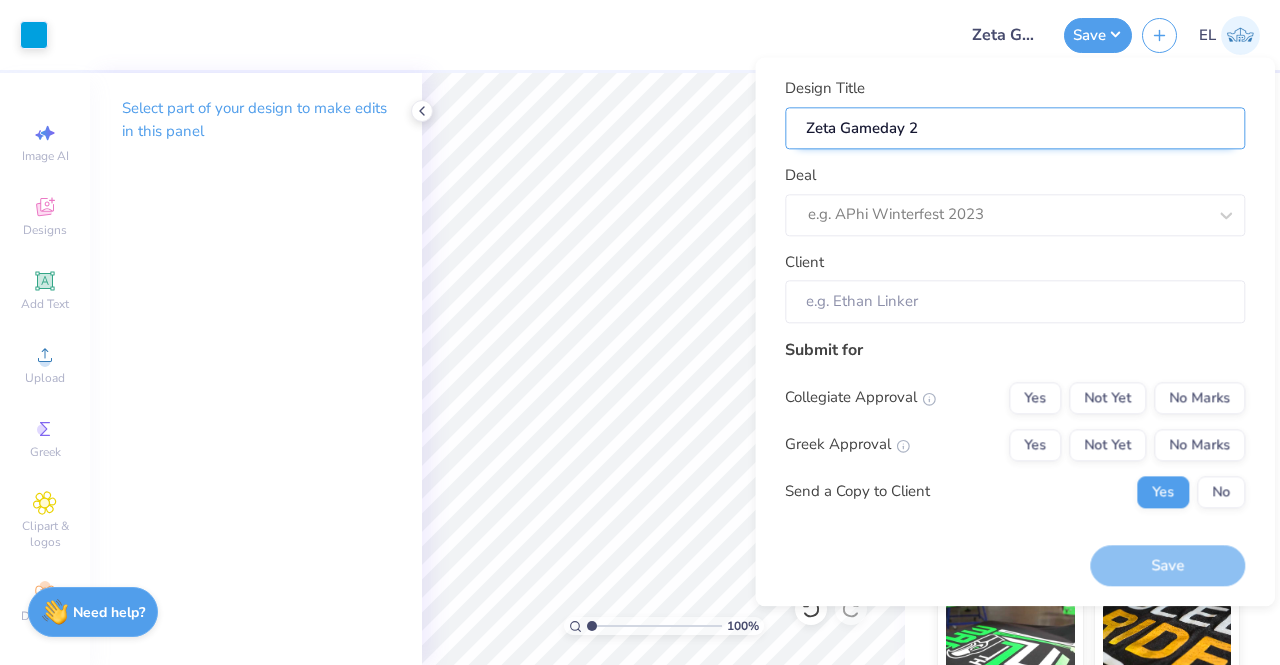 type on "Zeta Gameday 20" 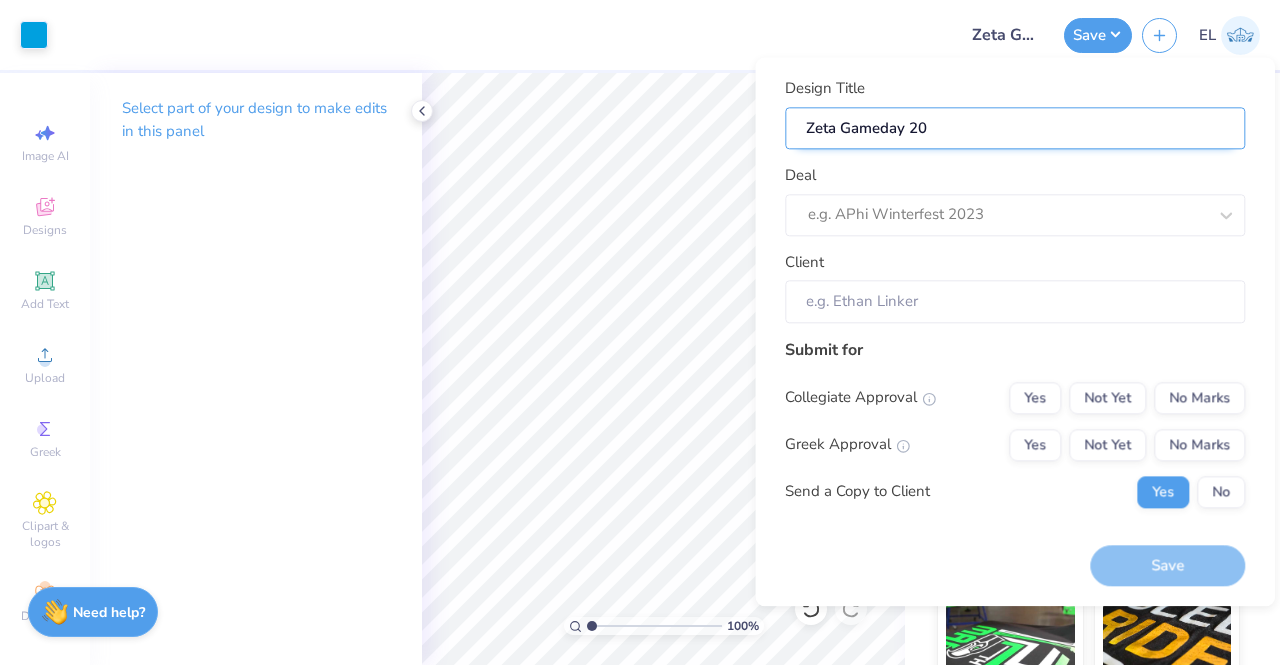 type on "Zeta Gameday 202" 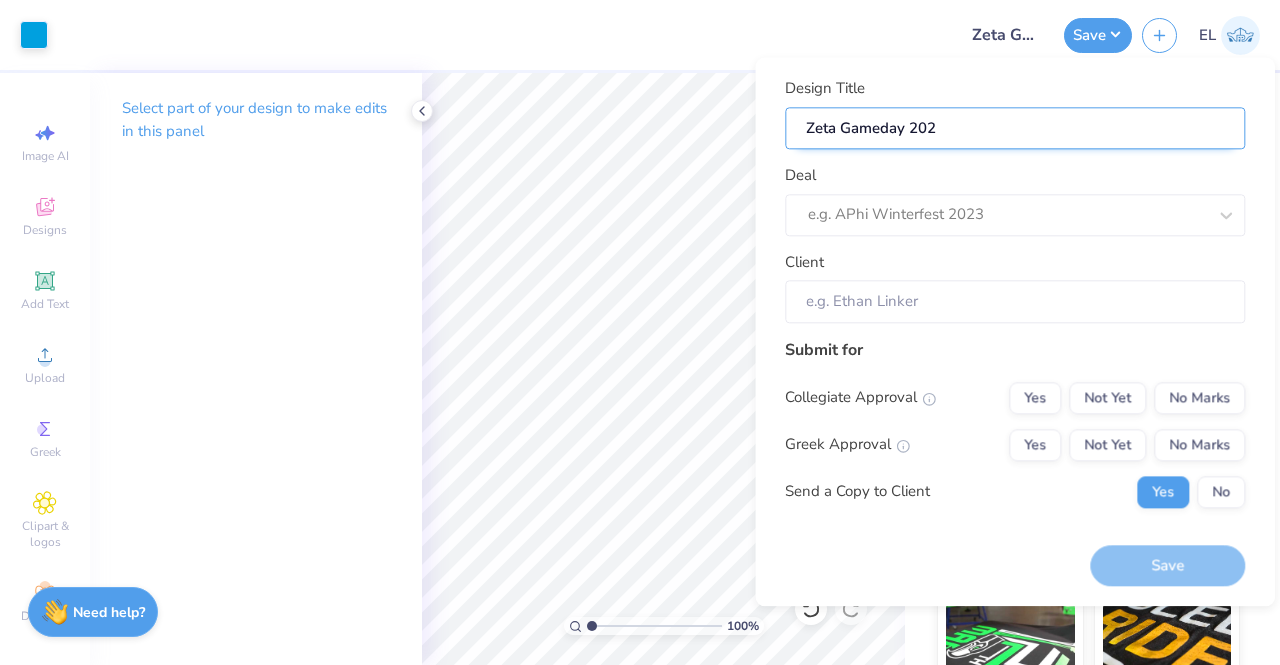type on "Zeta Gameday 2025" 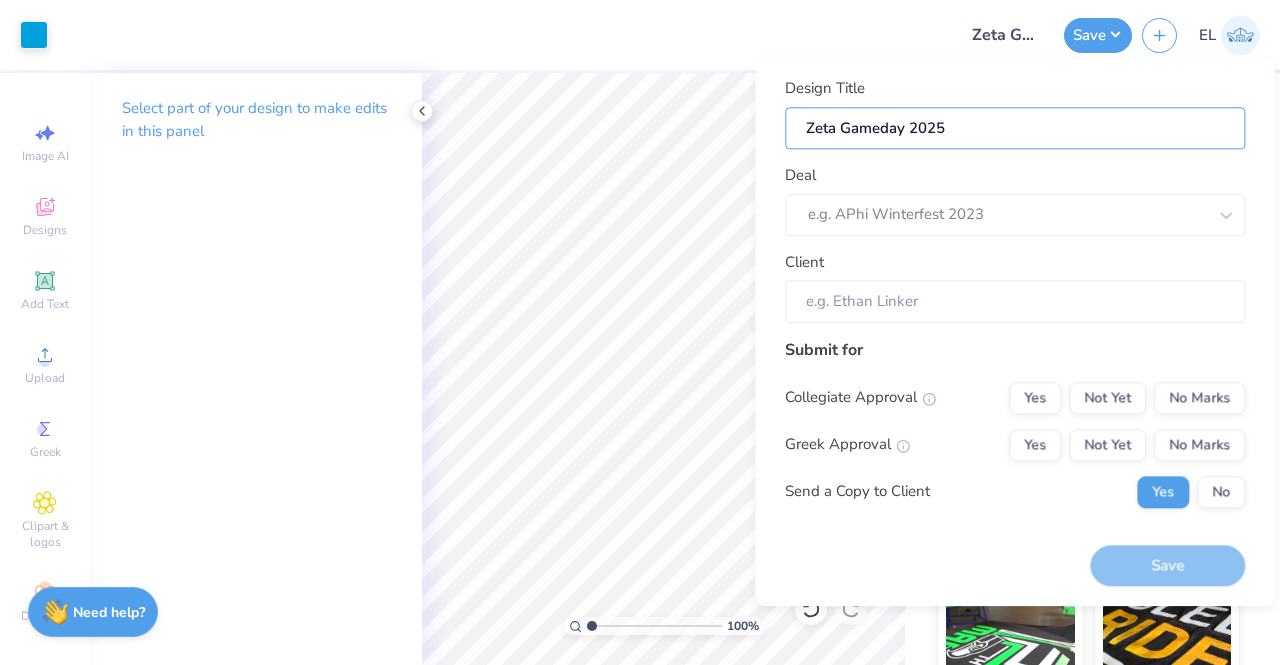 type on "Zeta Gameday 2025" 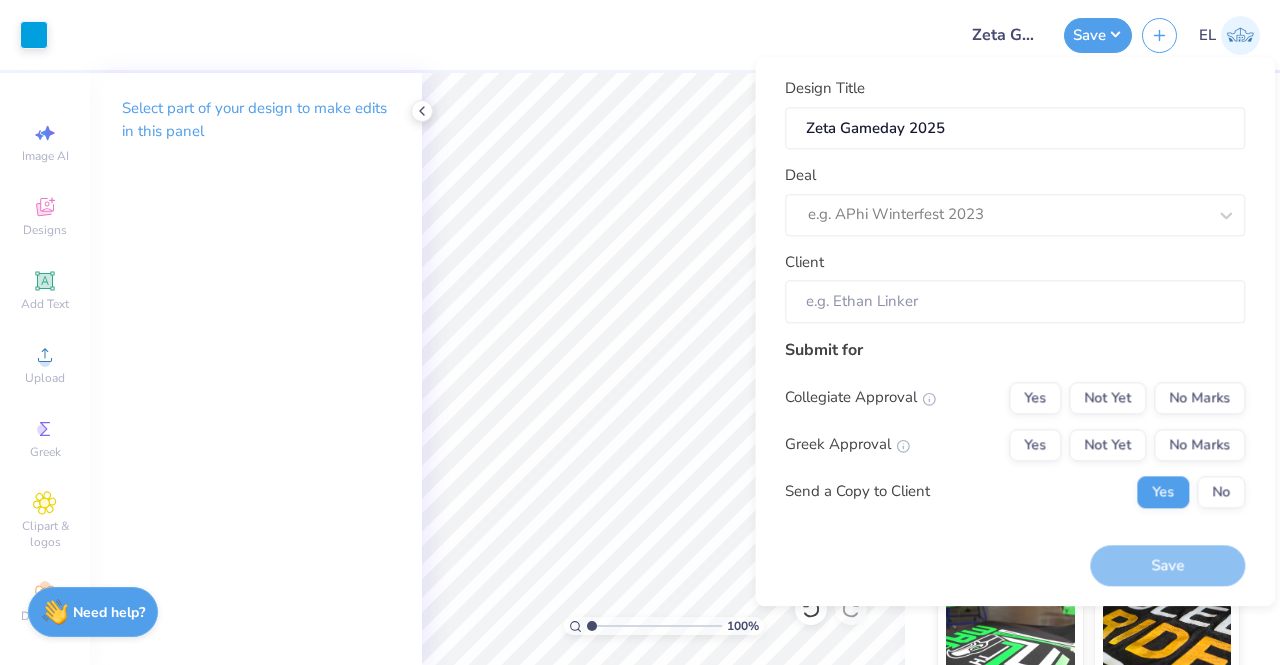 click on "Deal e.g. APhi Winterfest 2023" at bounding box center (1015, 200) 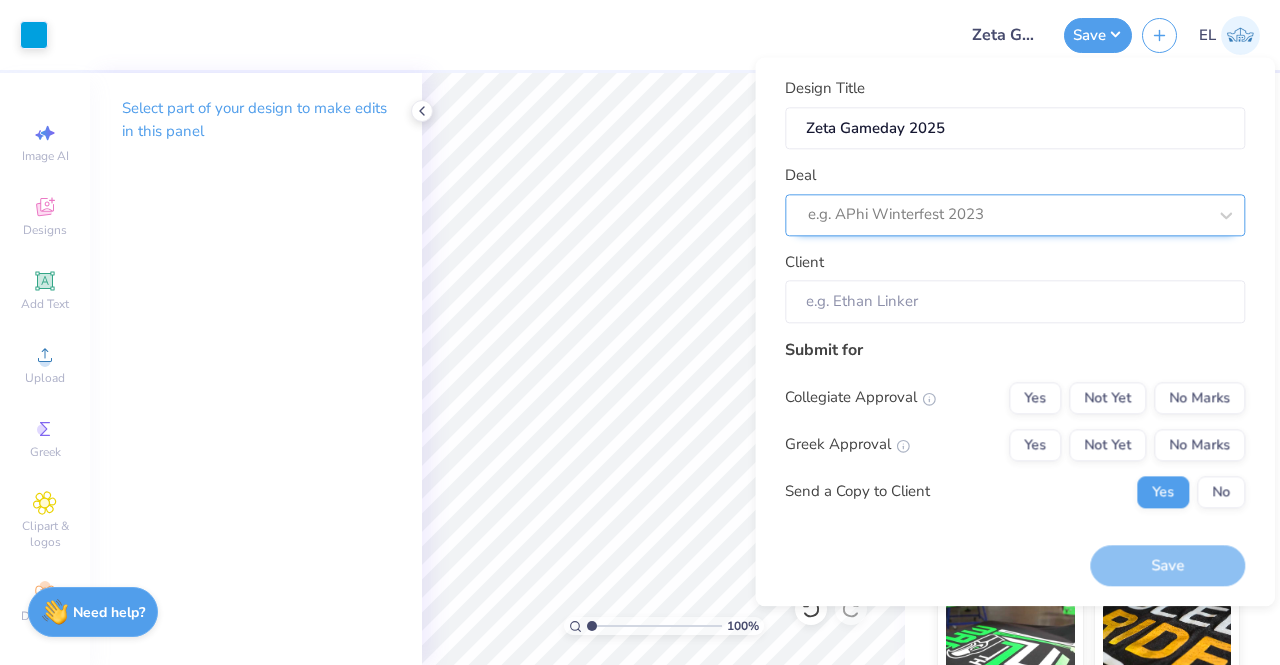 click at bounding box center [1007, 215] 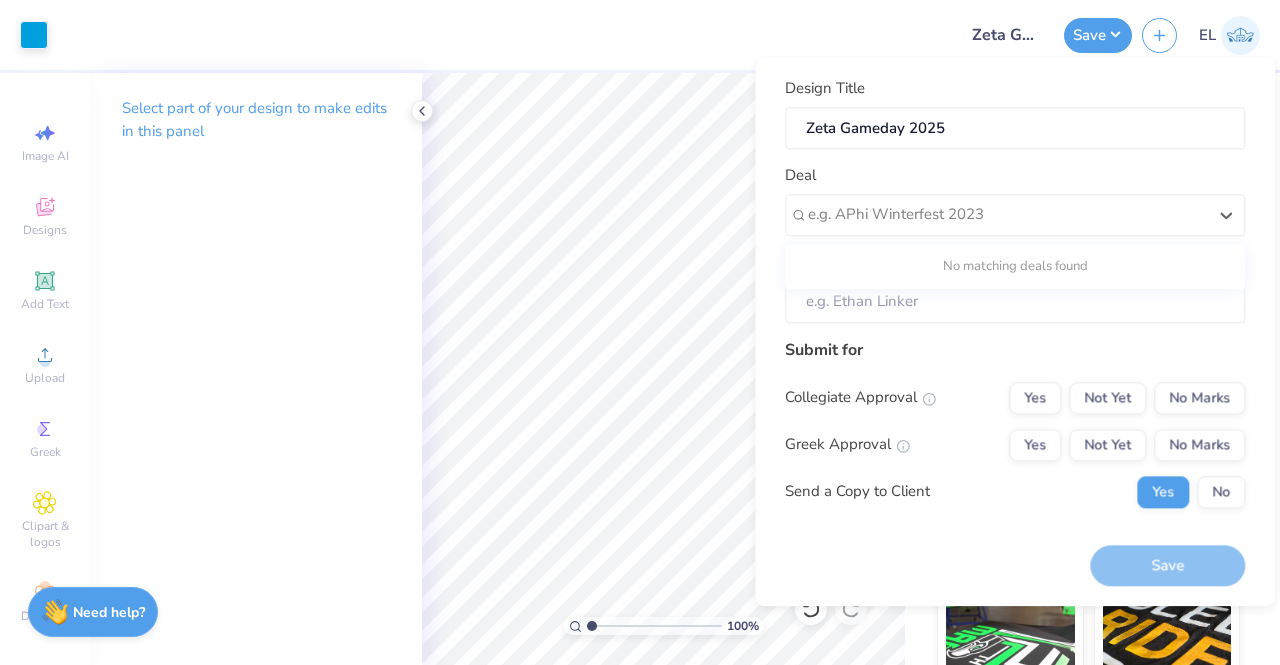 click on "No matching deals found" at bounding box center (1015, 267) 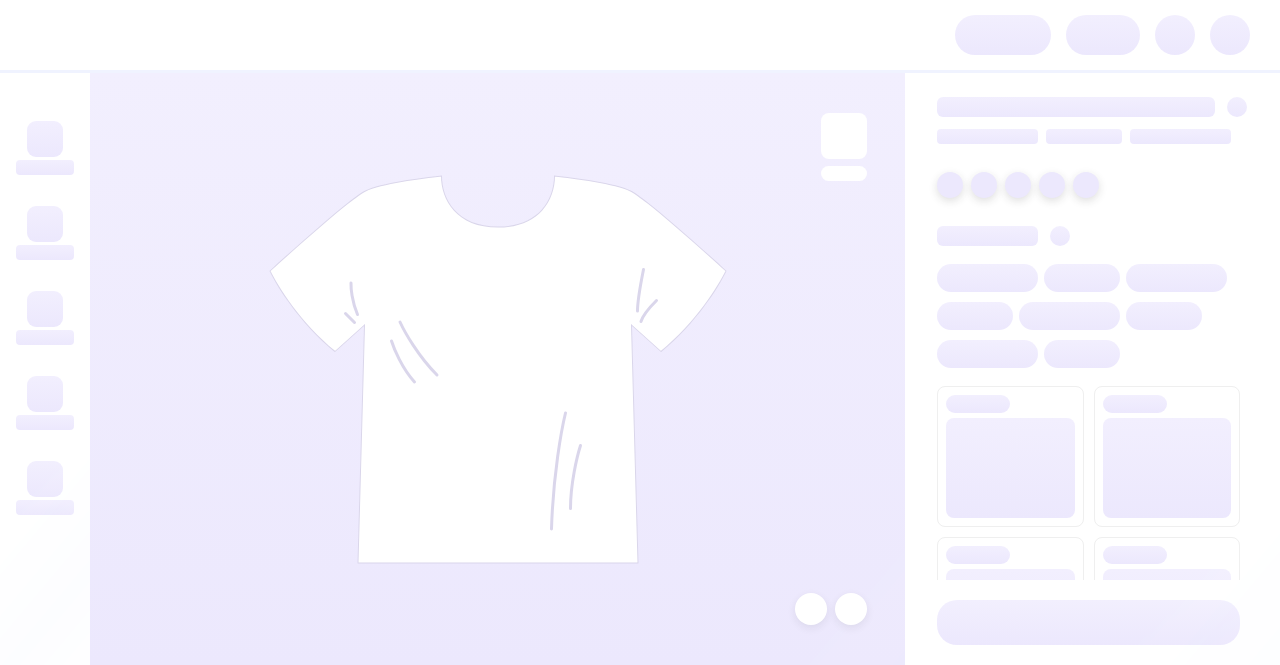 scroll, scrollTop: 0, scrollLeft: 0, axis: both 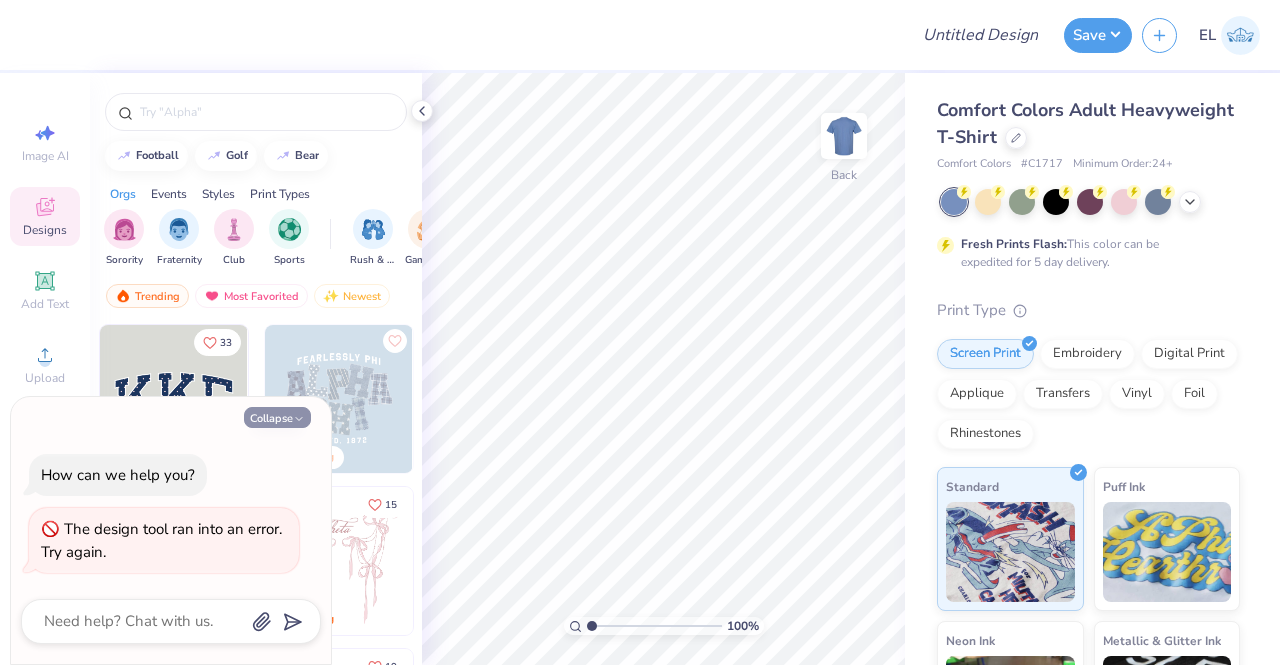 click on "Collapse" at bounding box center (277, 417) 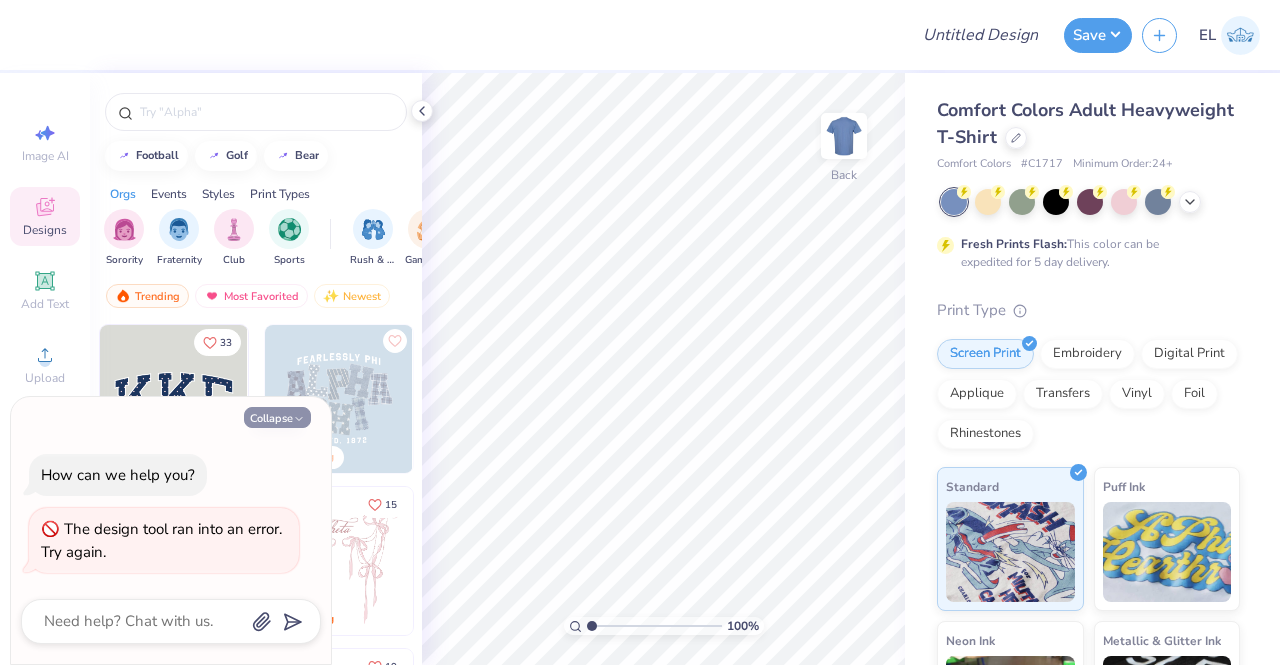 type on "x" 